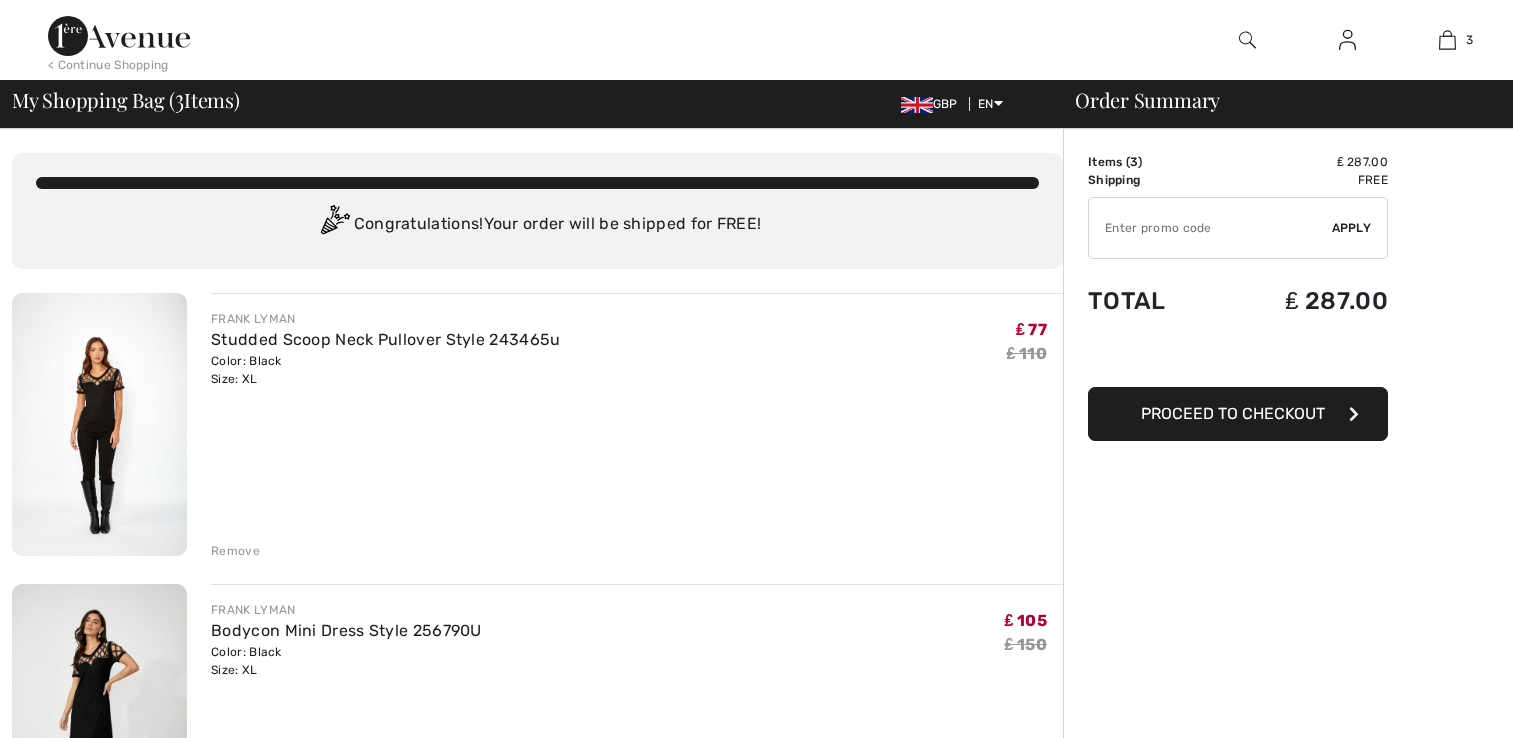 scroll, scrollTop: 0, scrollLeft: 0, axis: both 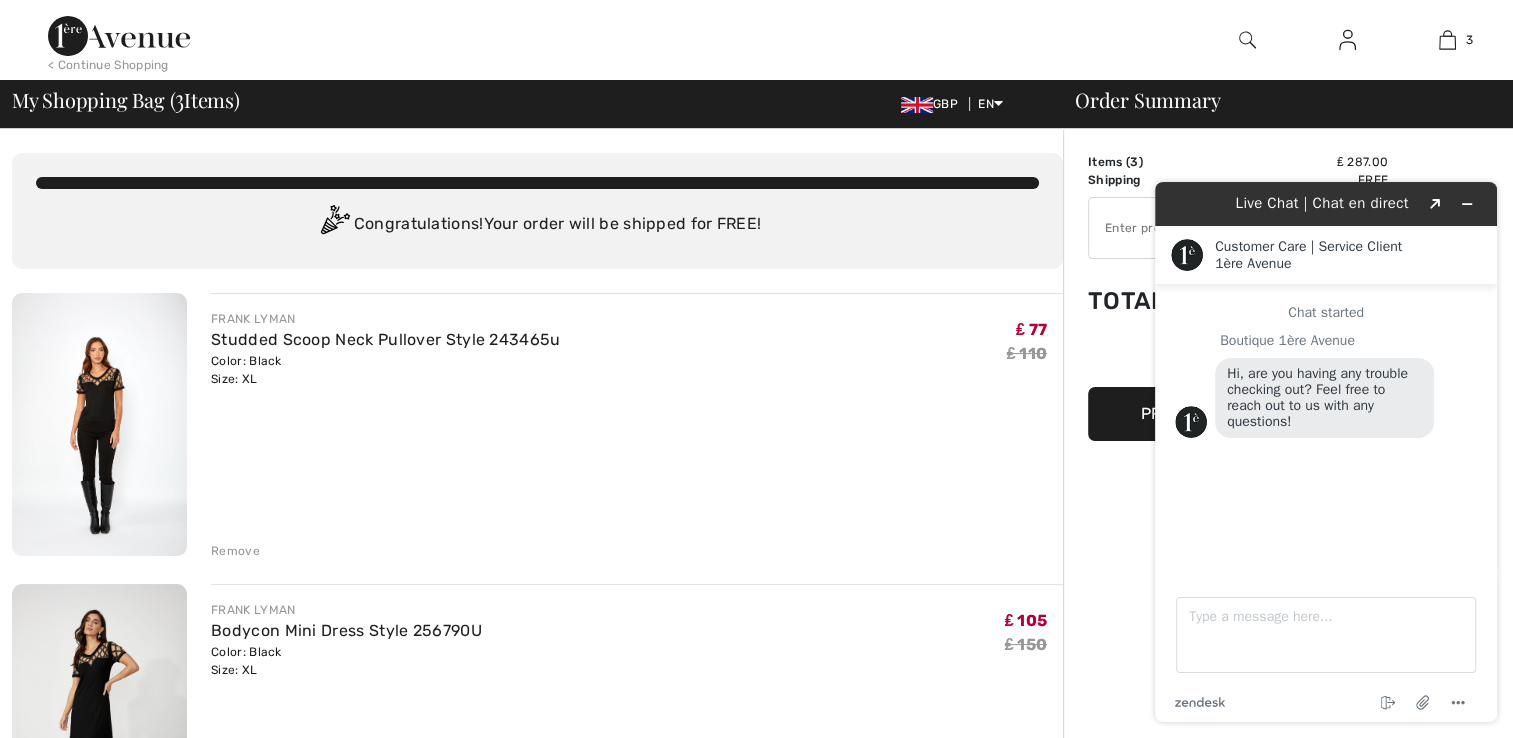click on "[FIRST] [LAST]
Studded Scoop Neck Pullover Style 243465u
Color: Black
Size: XL
Final Sale
₤ 77
₤ 110
₤ 77
₤ 110" at bounding box center (637, 349) 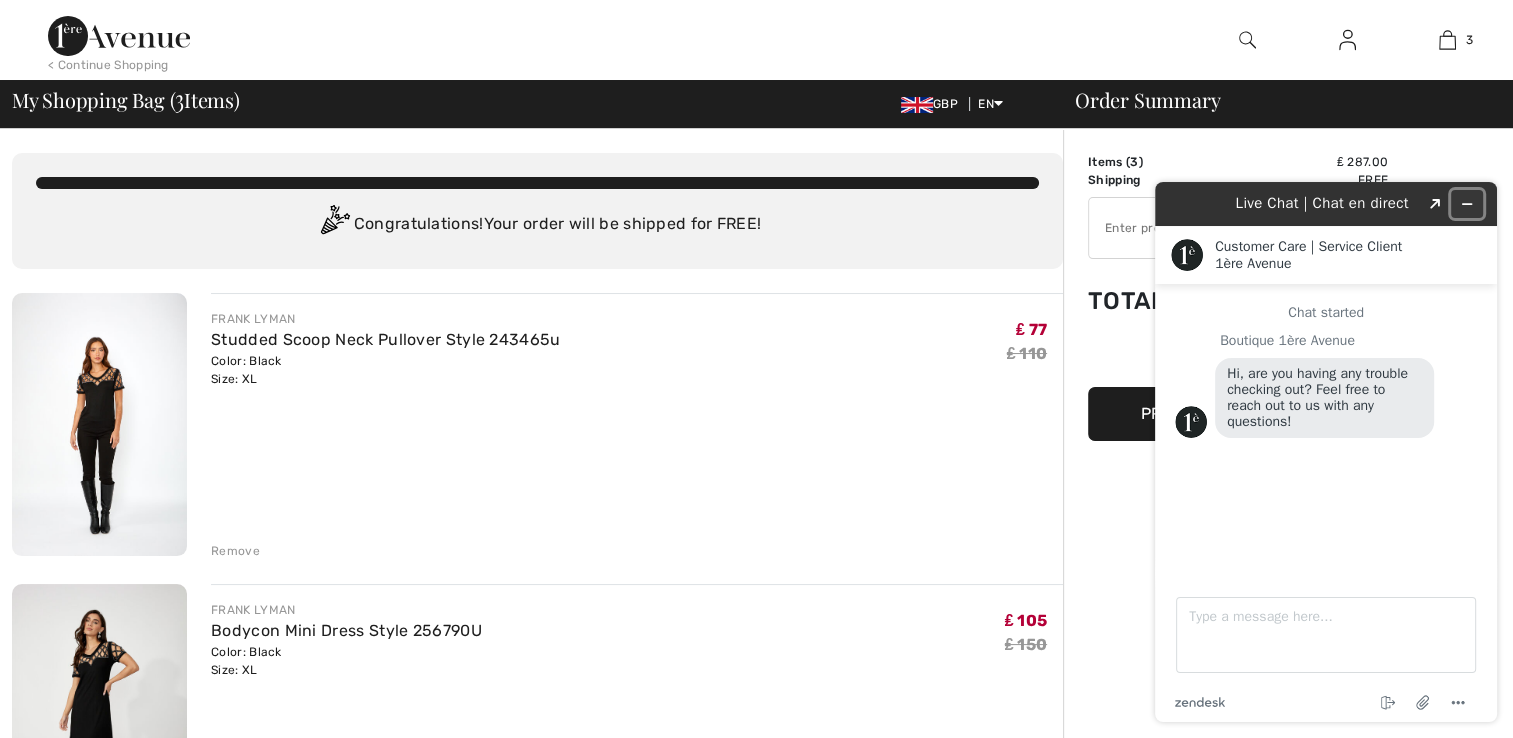 click 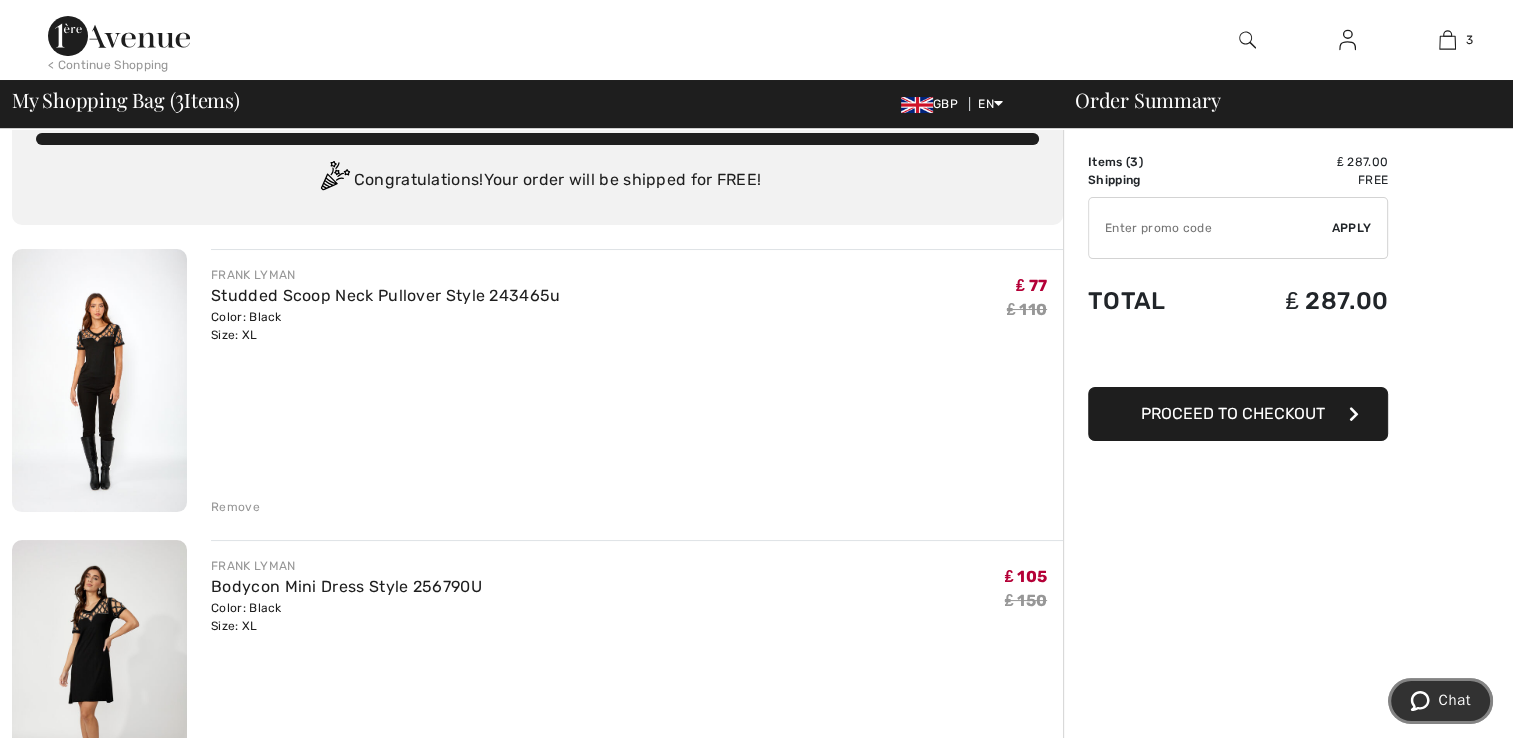 scroll, scrollTop: 0, scrollLeft: 0, axis: both 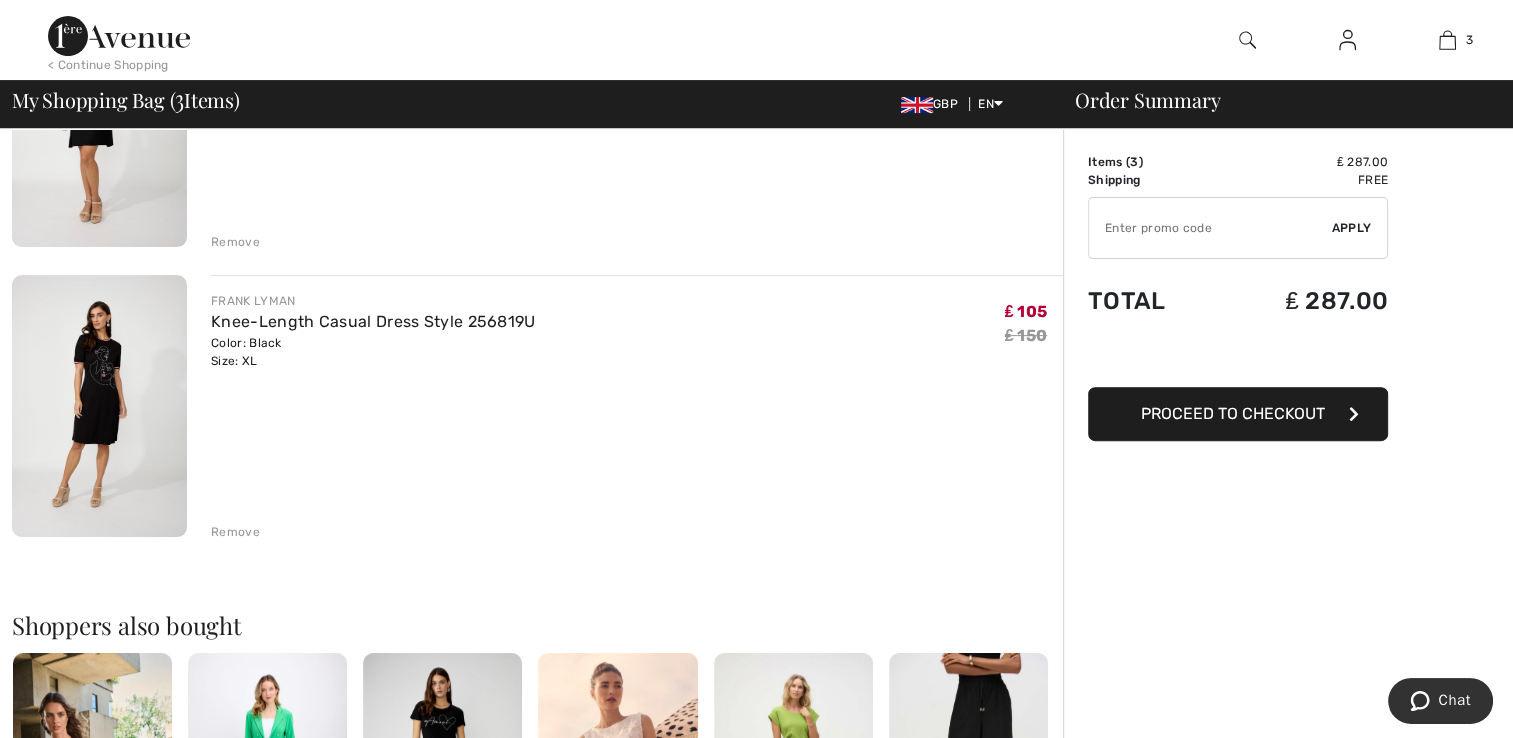 click at bounding box center (1247, 40) 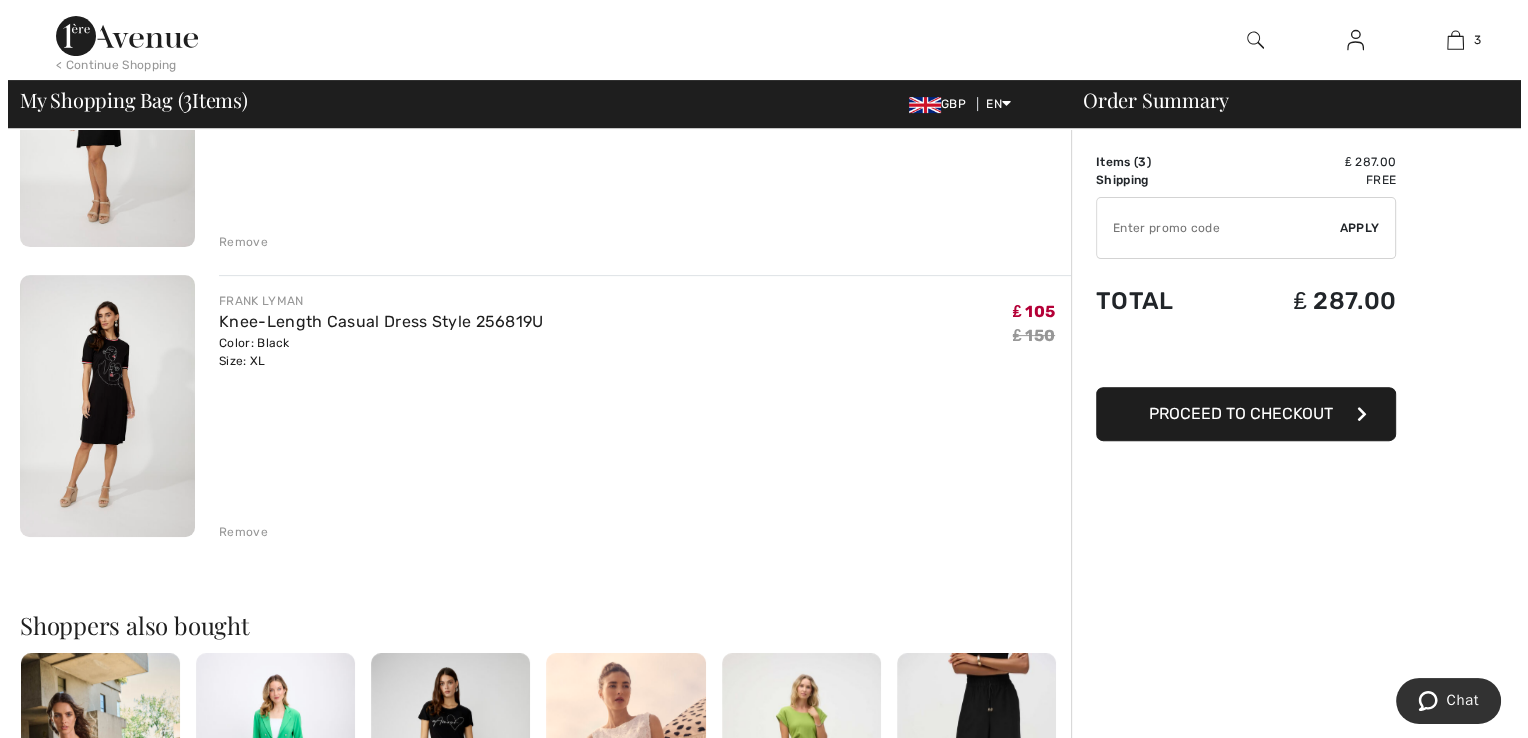 scroll, scrollTop: 603, scrollLeft: 0, axis: vertical 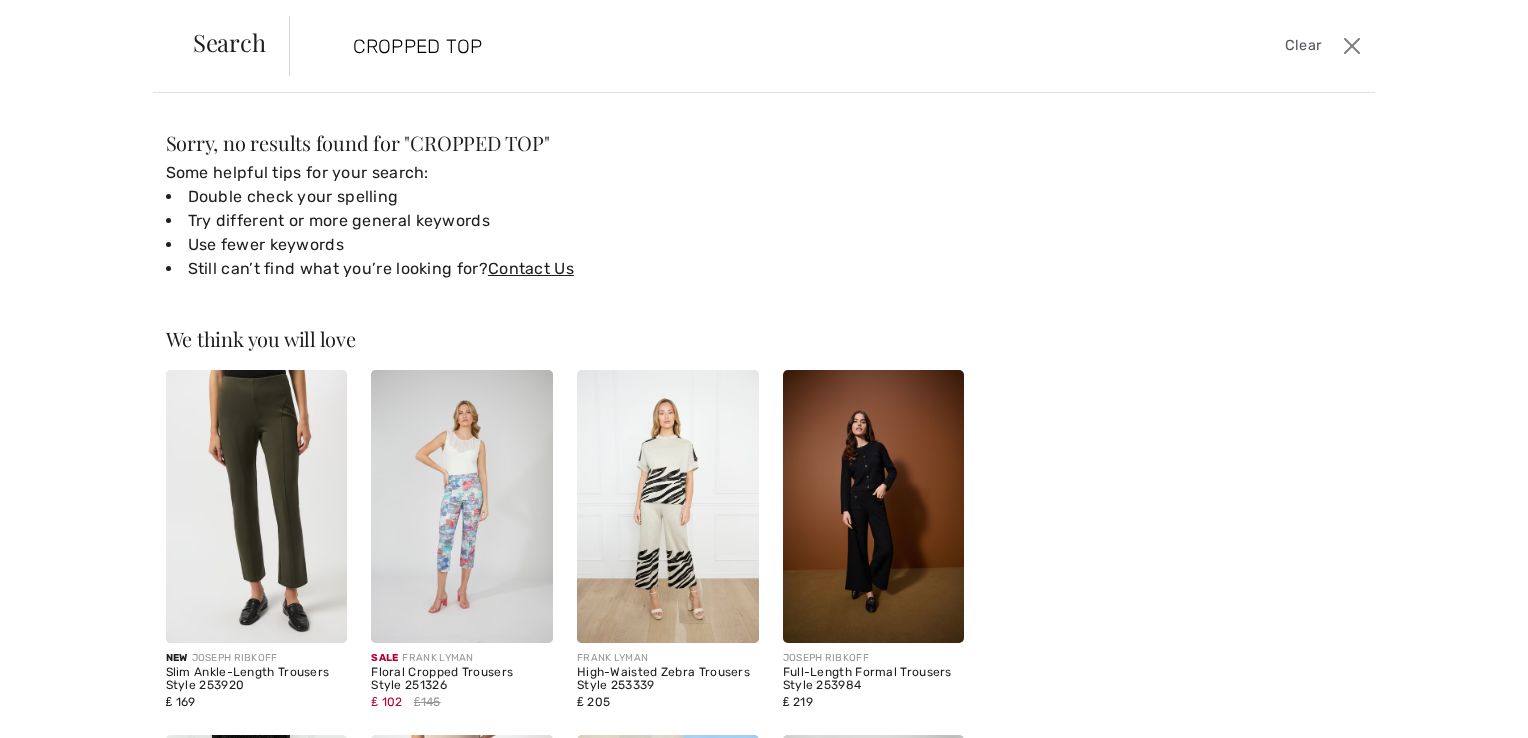 click on "CROPPED TOP" at bounding box center (712, 46) 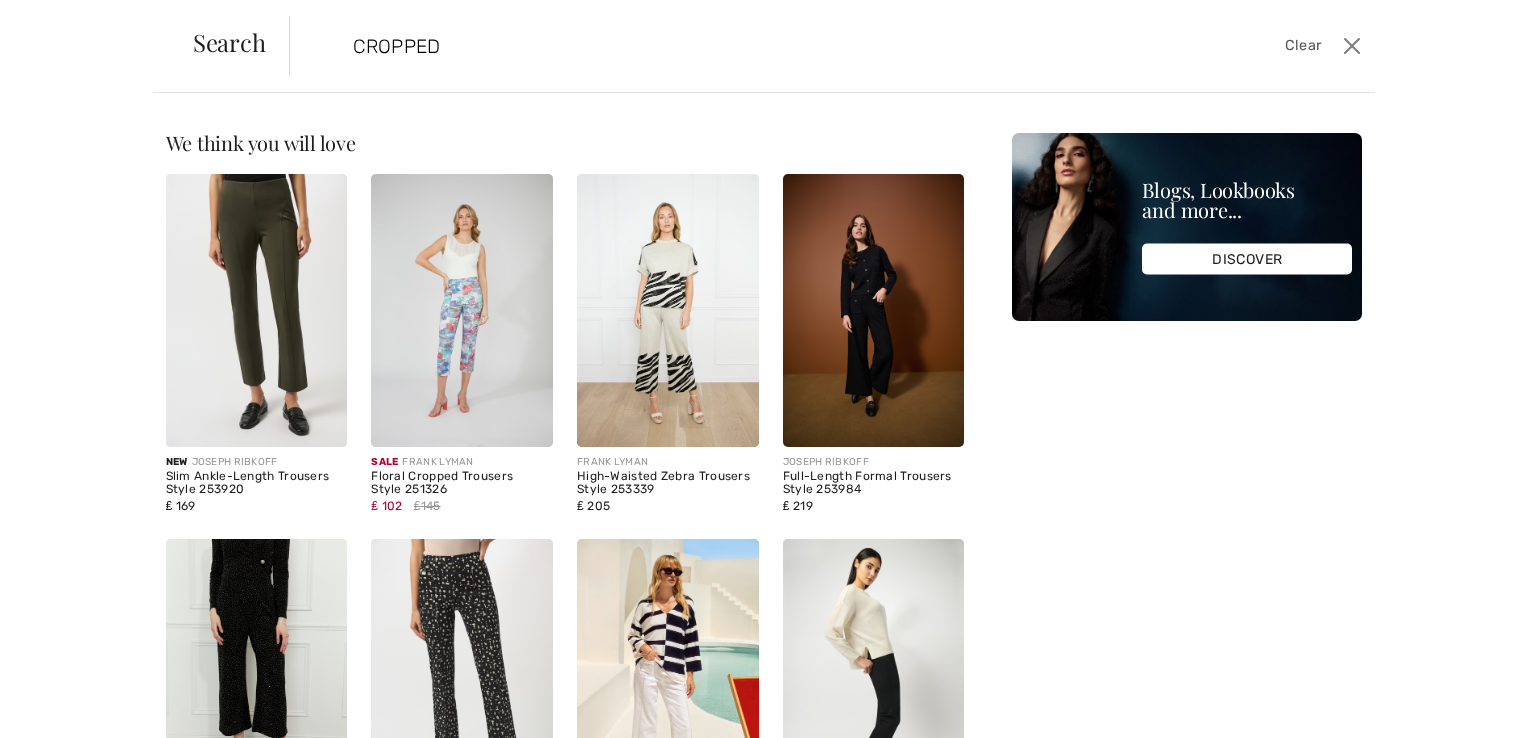 type on "CROPPED" 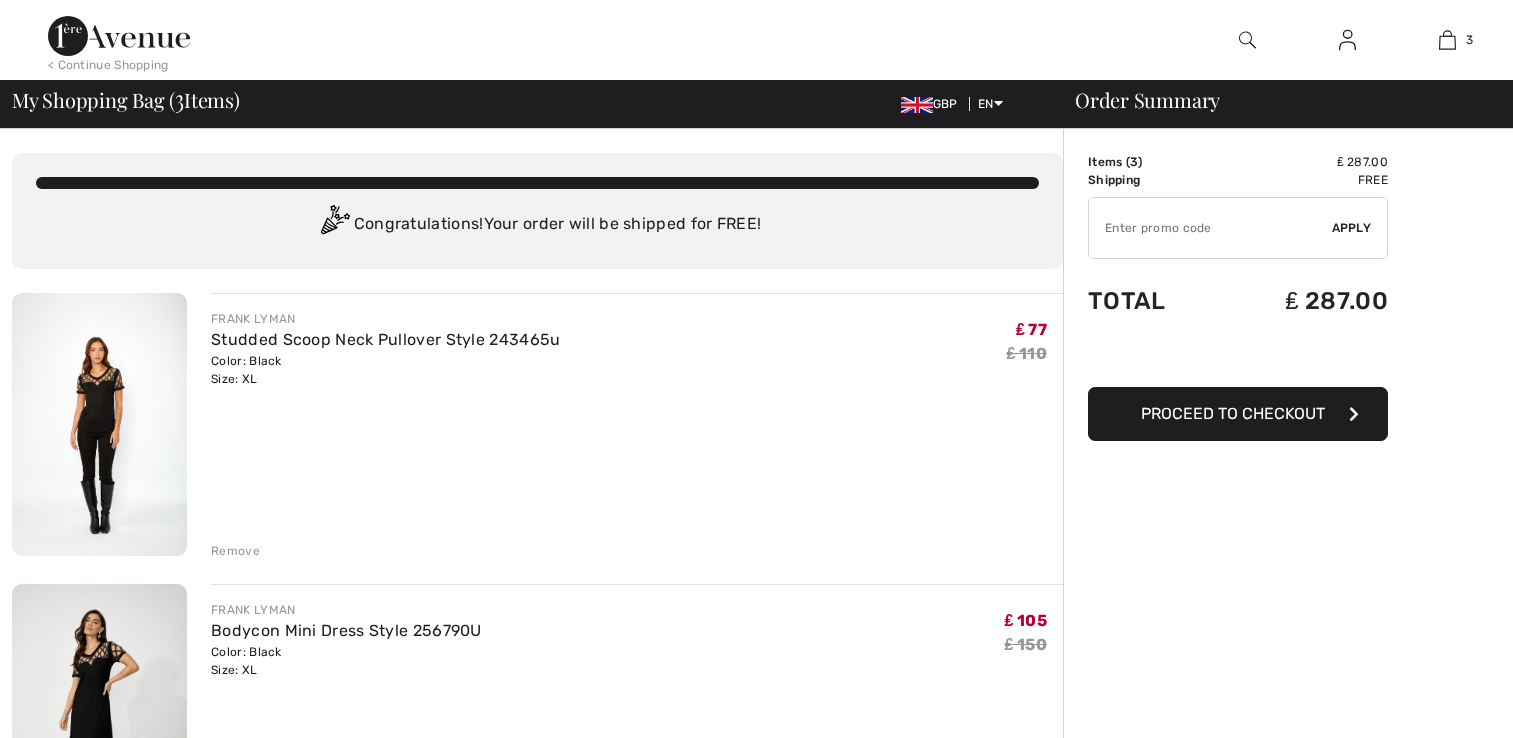 scroll, scrollTop: 0, scrollLeft: 0, axis: both 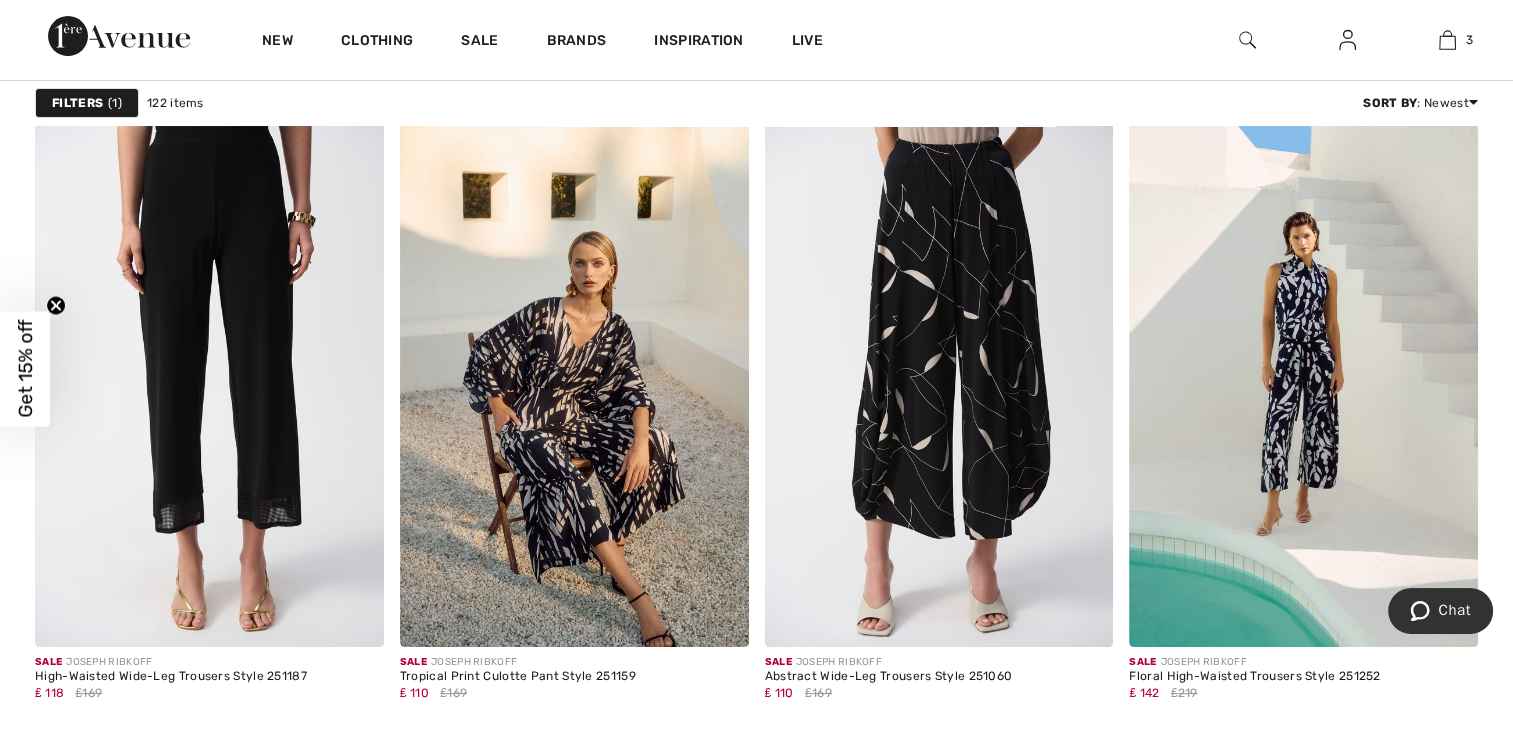 click at bounding box center (1247, 40) 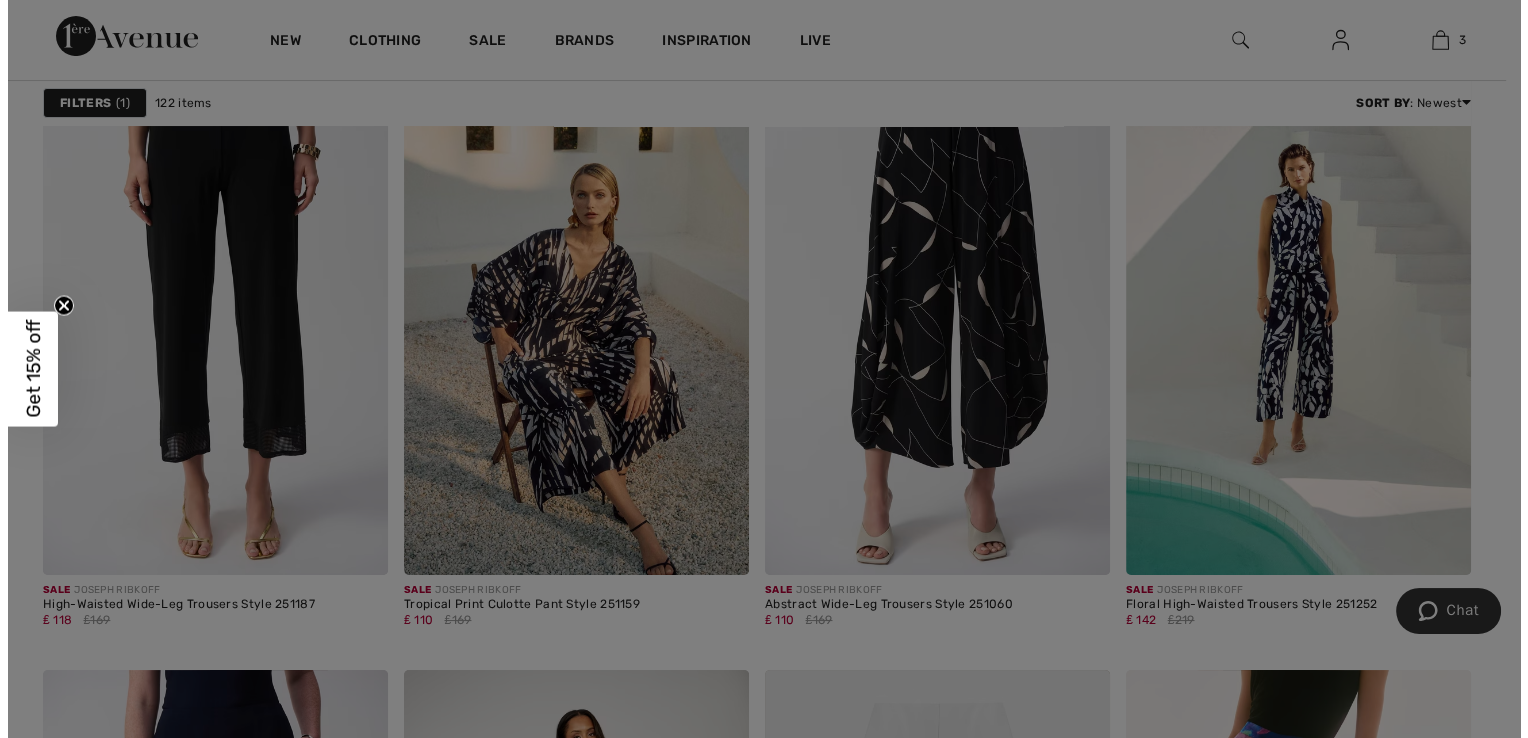 scroll, scrollTop: 7866, scrollLeft: 0, axis: vertical 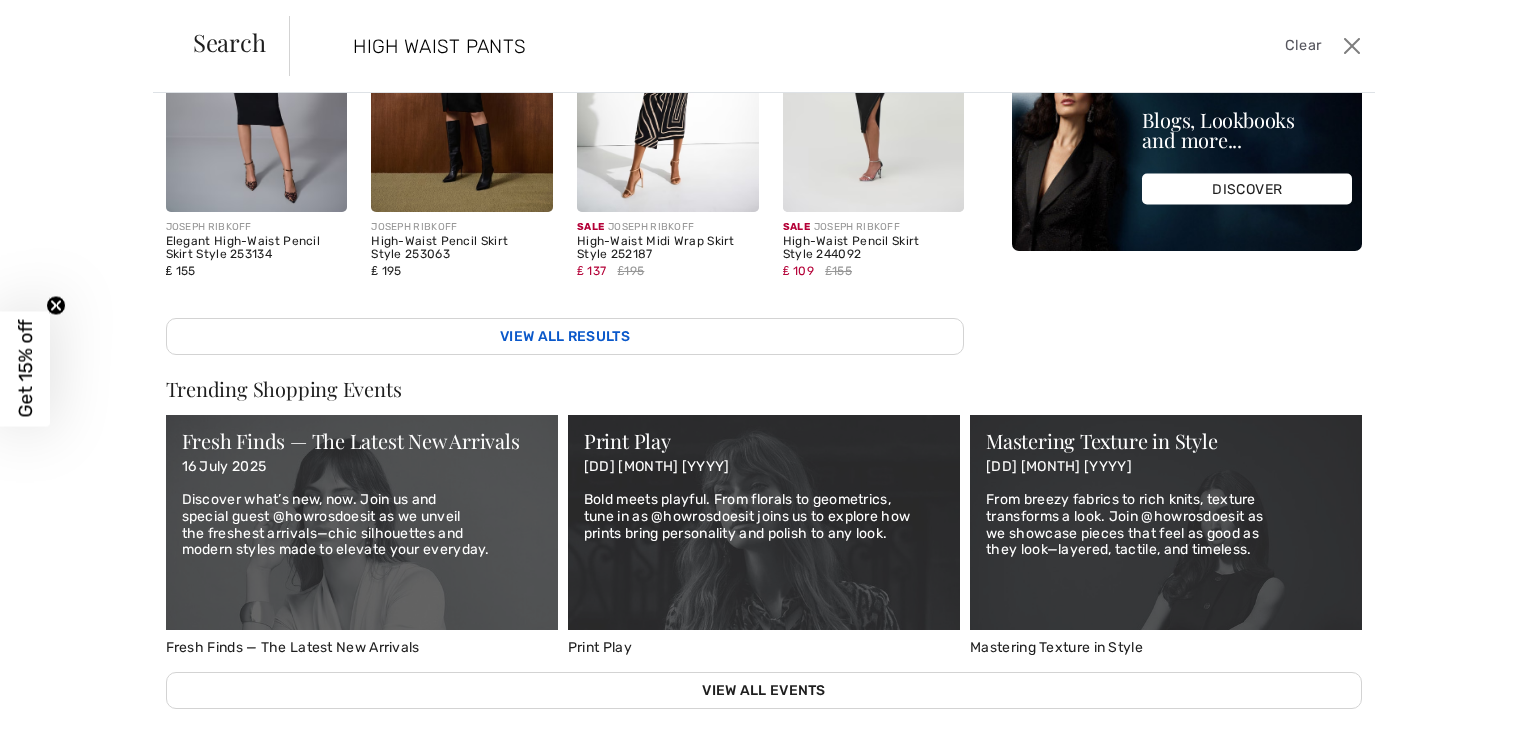 type on "HIGH WAIST PANTS" 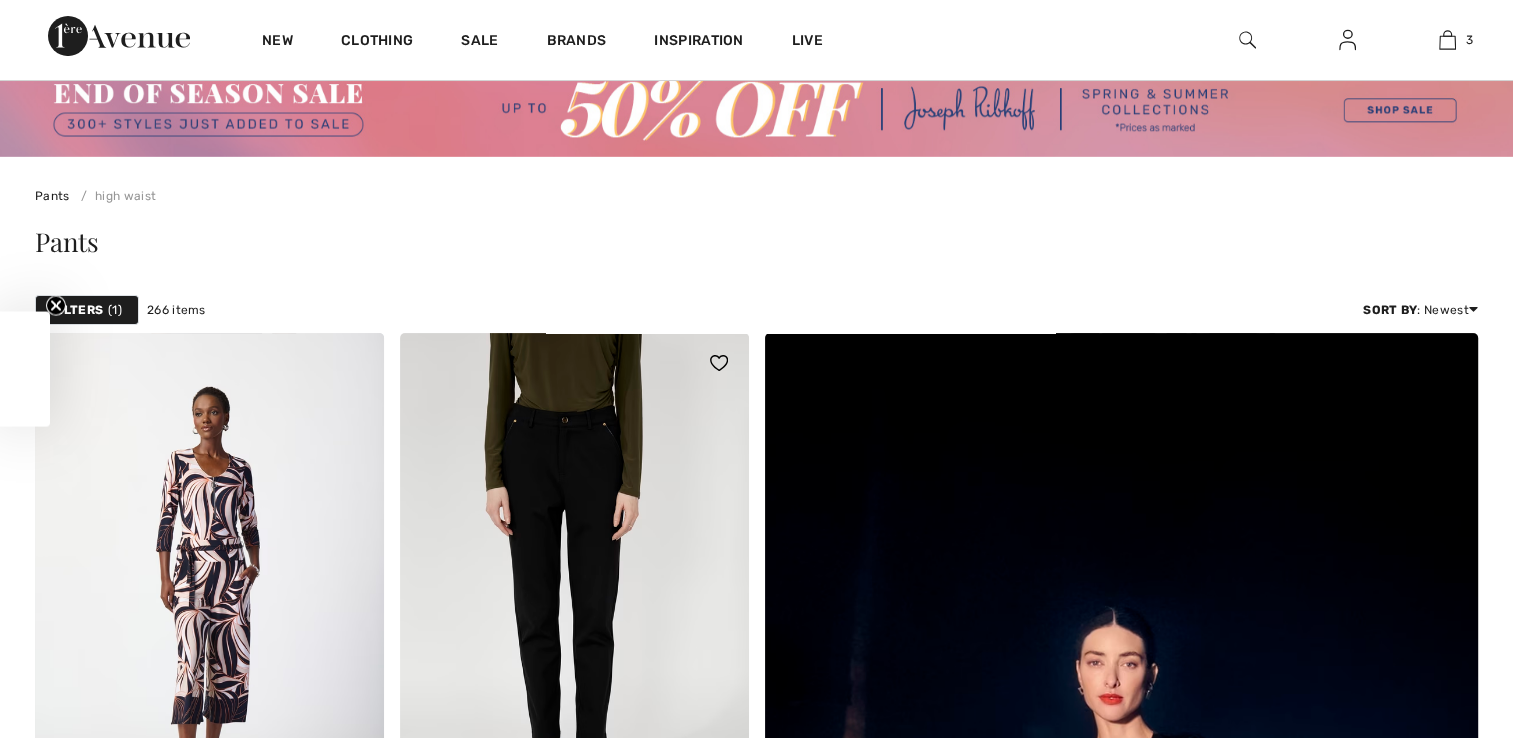 scroll, scrollTop: 500, scrollLeft: 0, axis: vertical 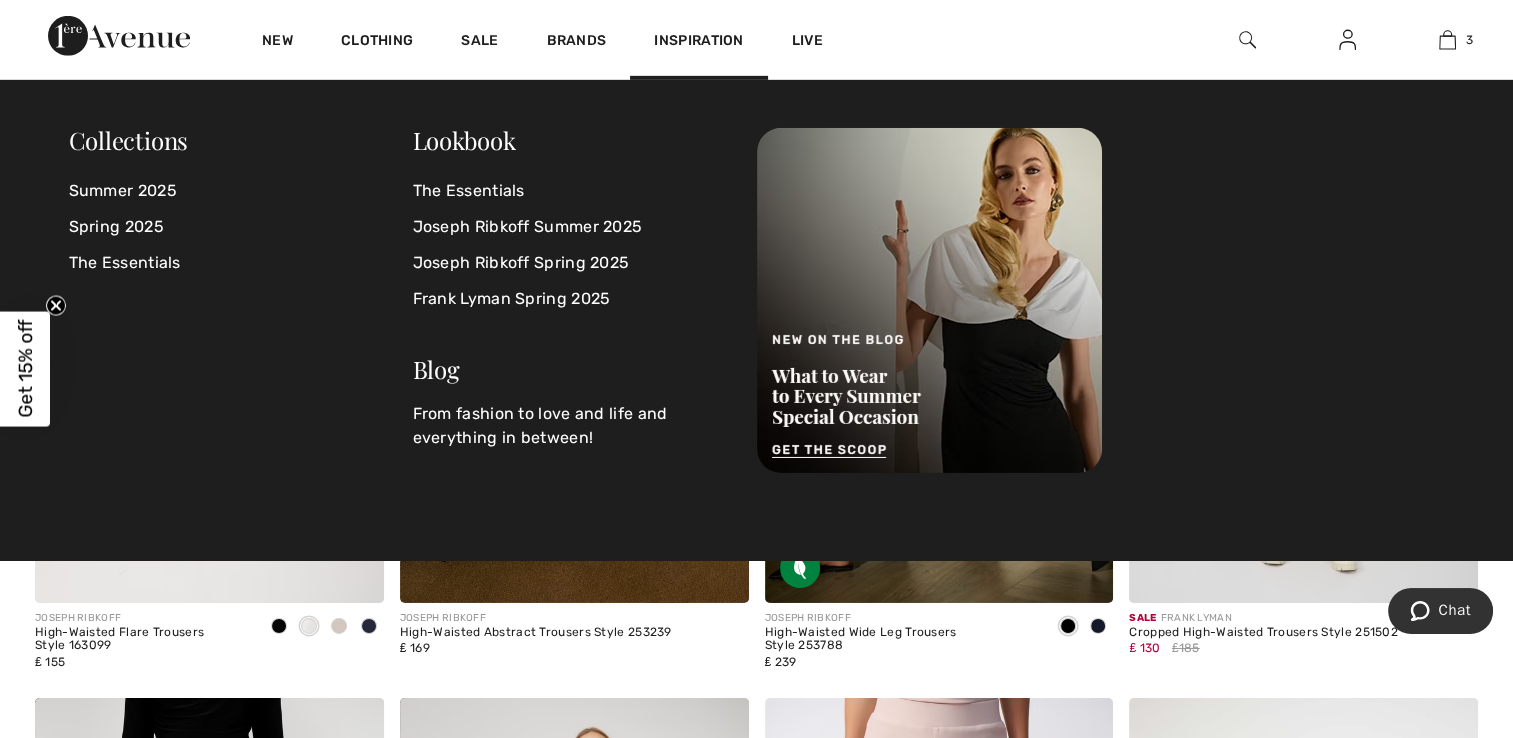 click at bounding box center [1247, 40] 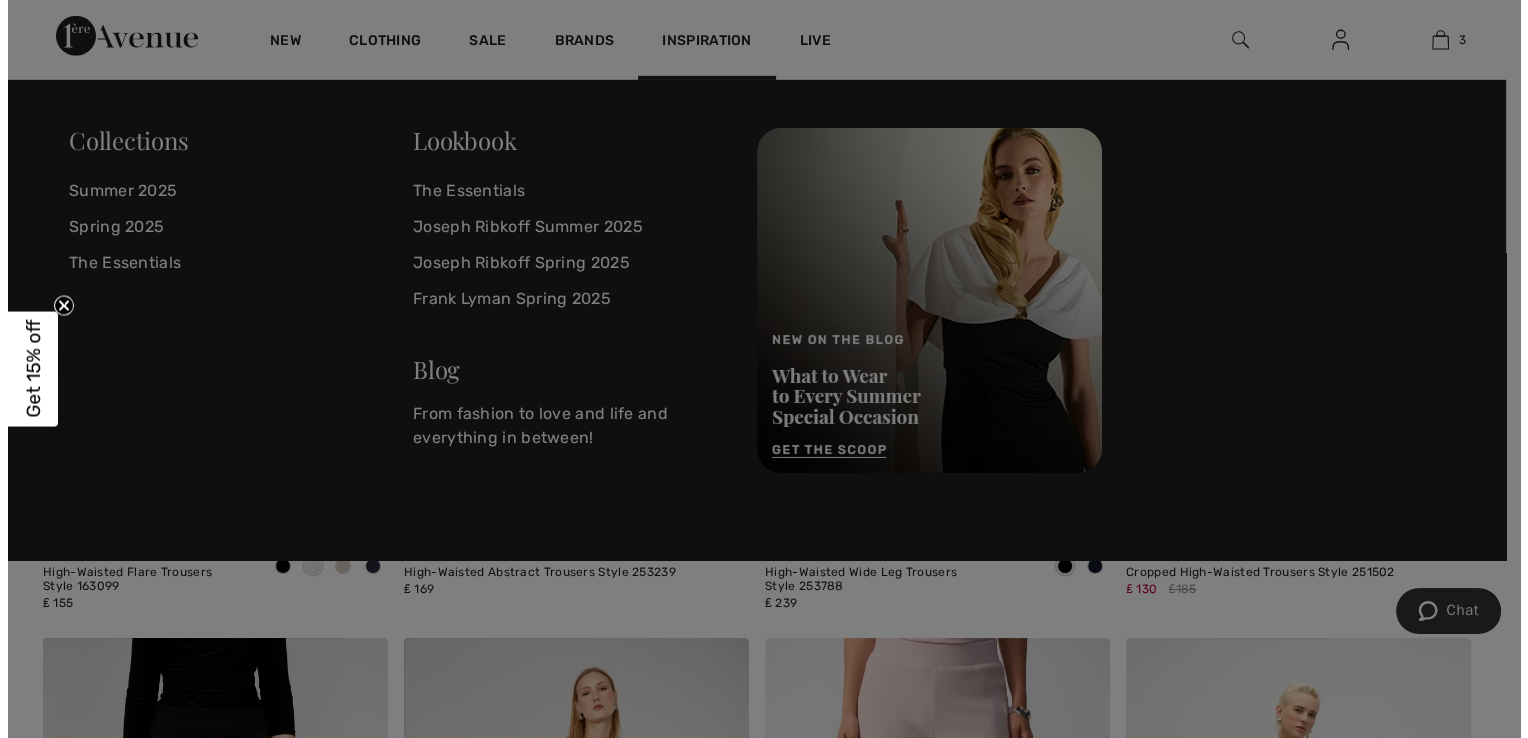 scroll, scrollTop: 6454, scrollLeft: 0, axis: vertical 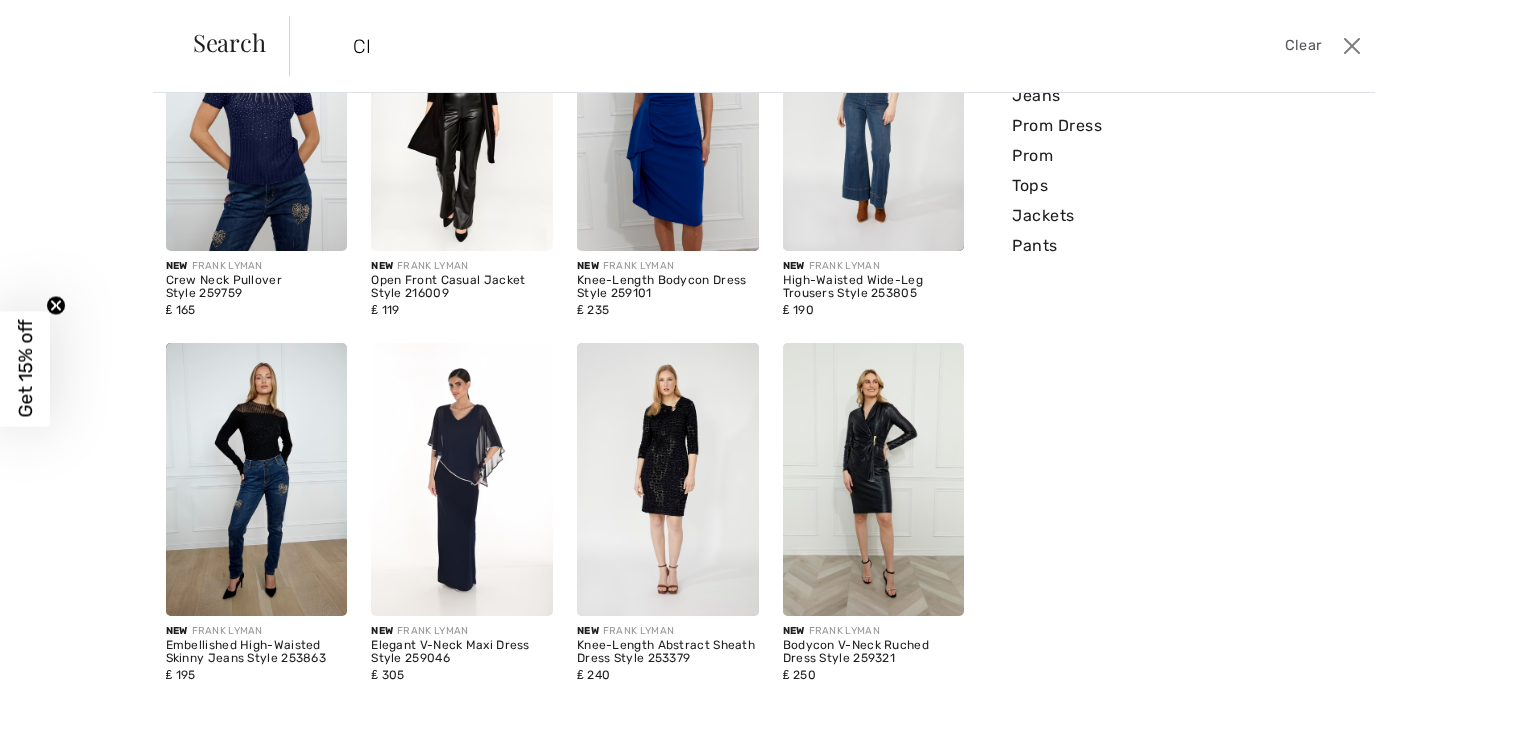 type on "C" 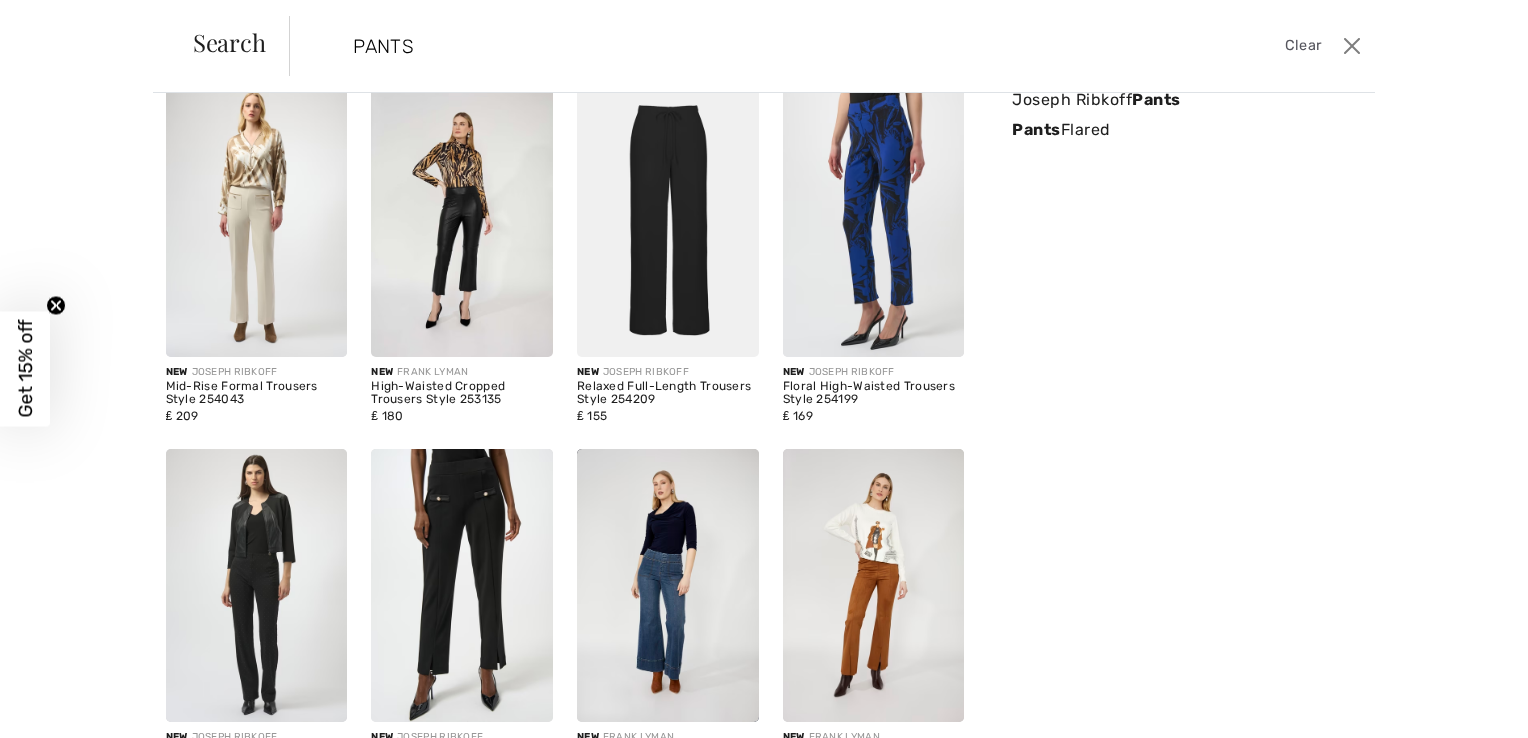 scroll, scrollTop: 443, scrollLeft: 0, axis: vertical 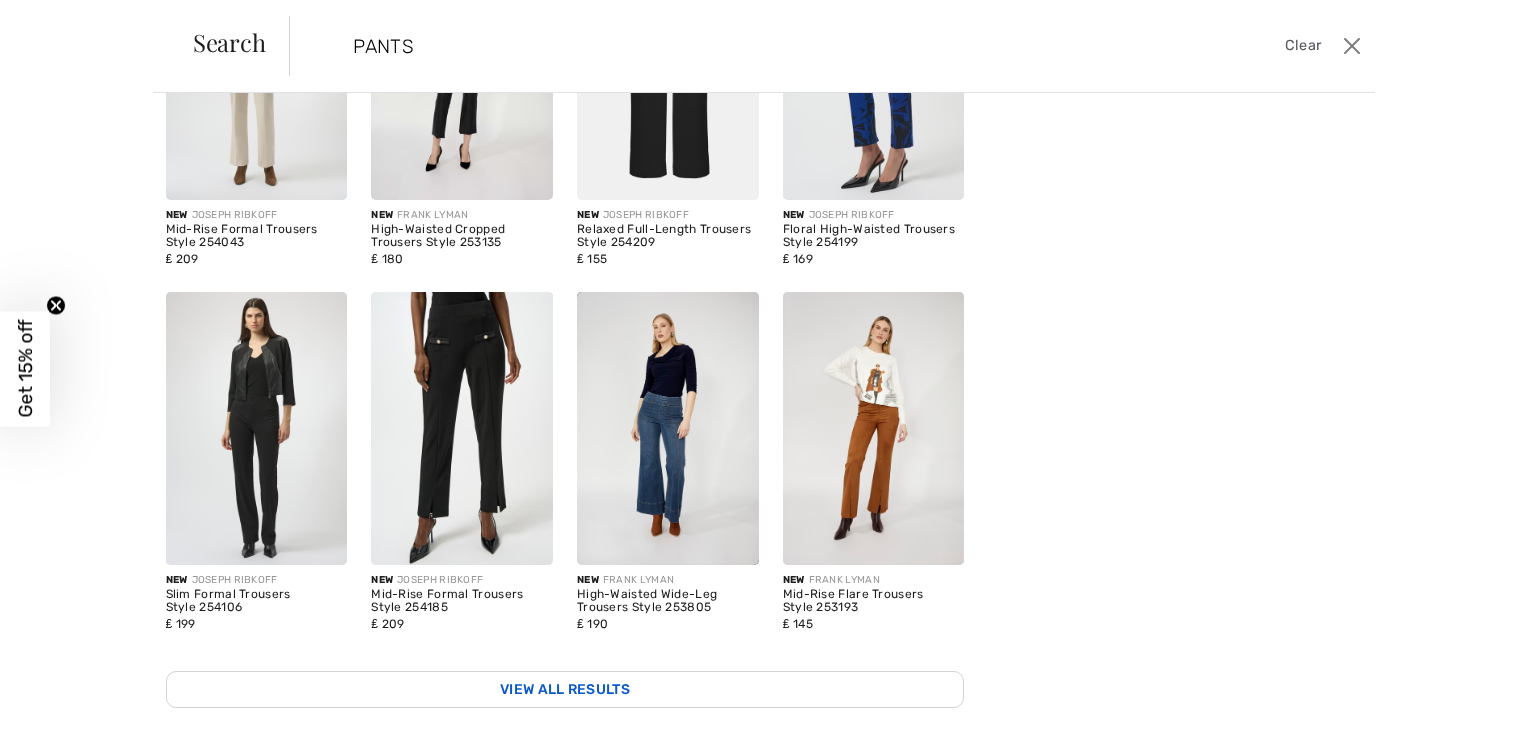 type on "PANTS" 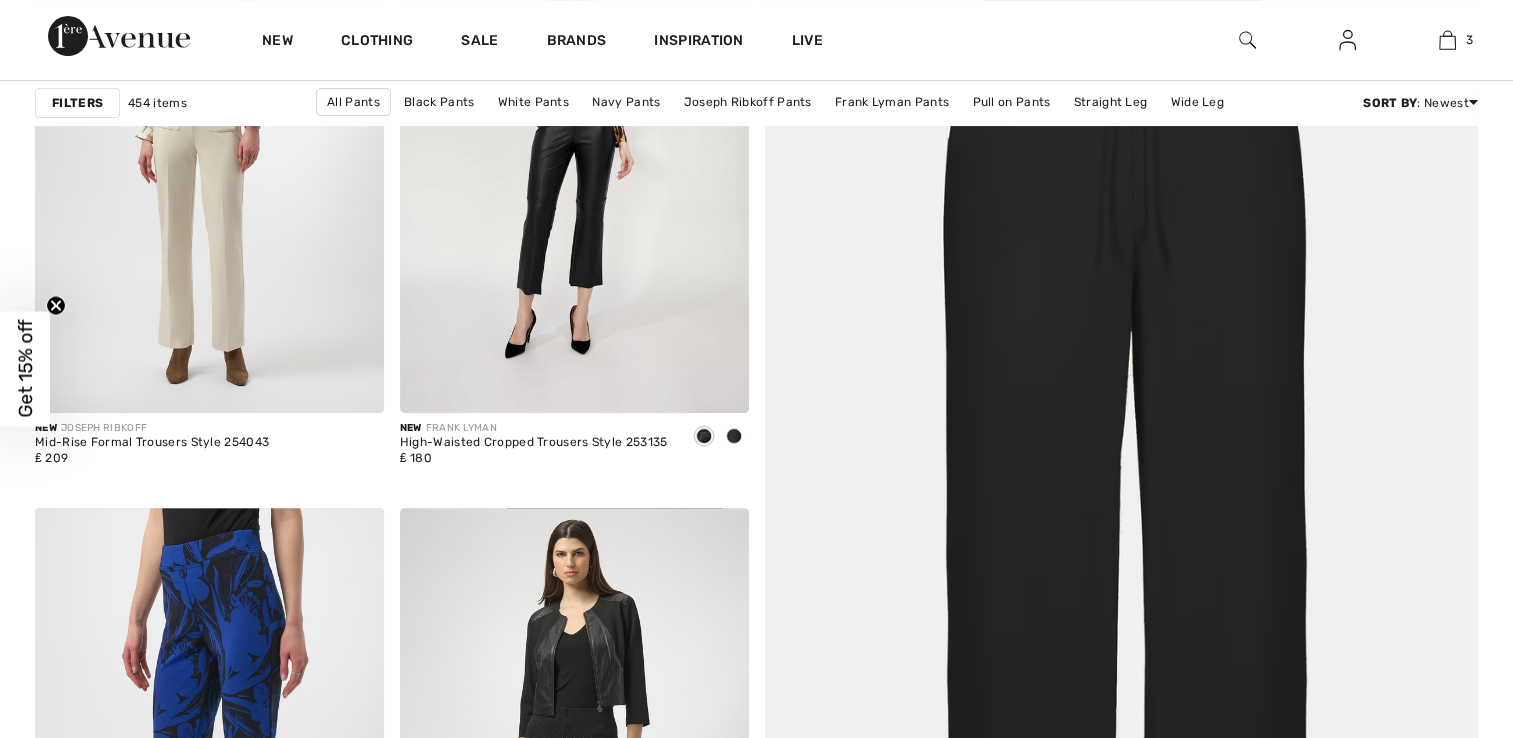 scroll, scrollTop: 500, scrollLeft: 0, axis: vertical 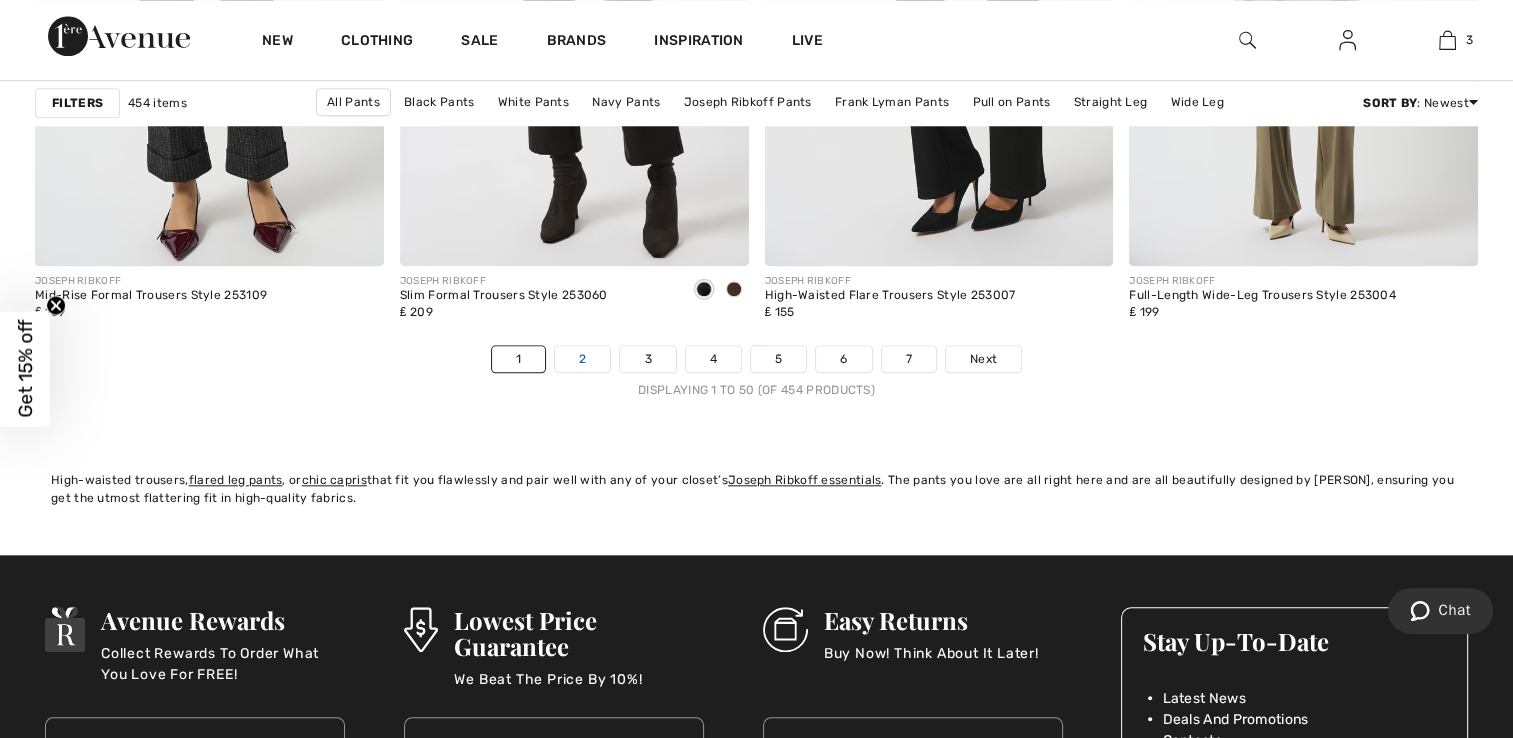 click on "2" at bounding box center (582, 359) 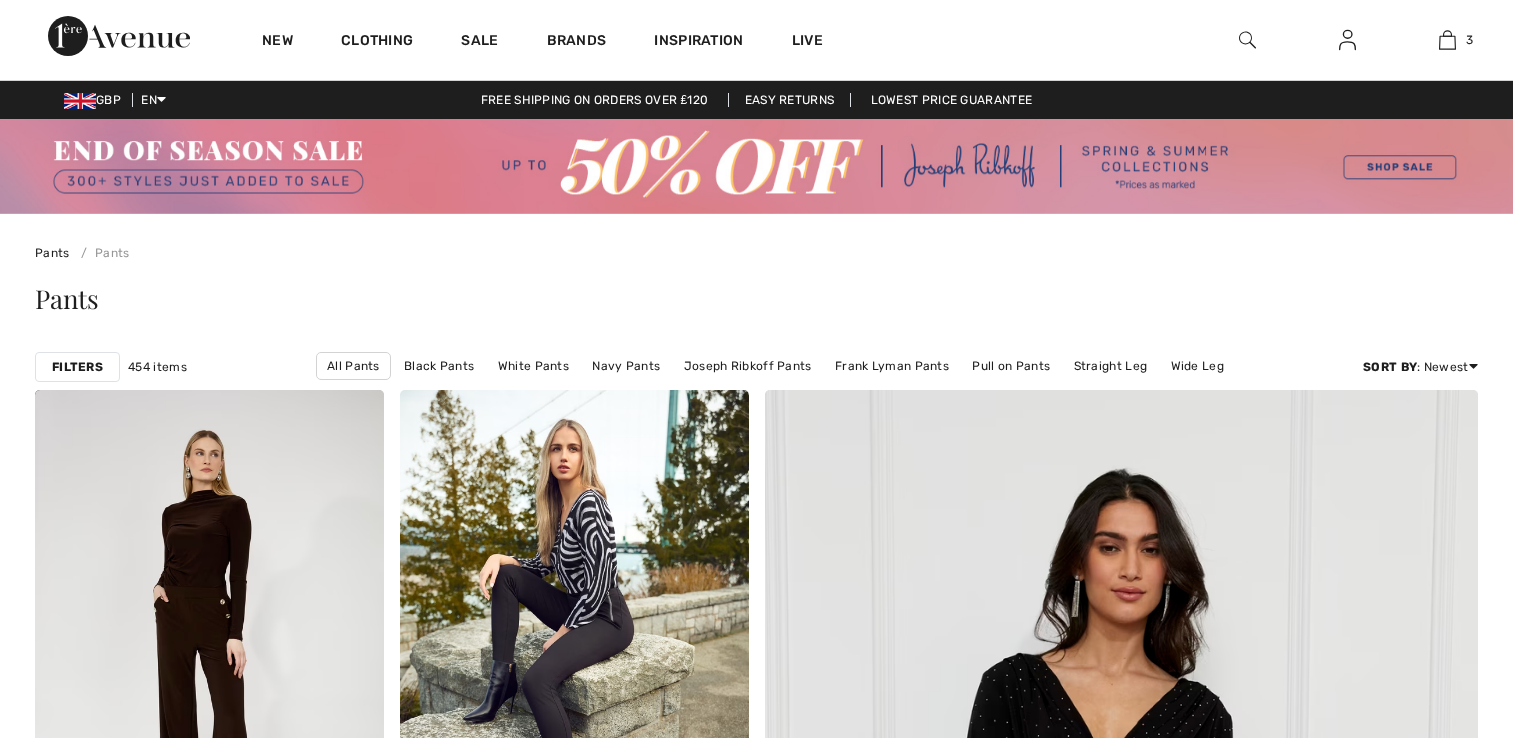 scroll, scrollTop: 0, scrollLeft: 0, axis: both 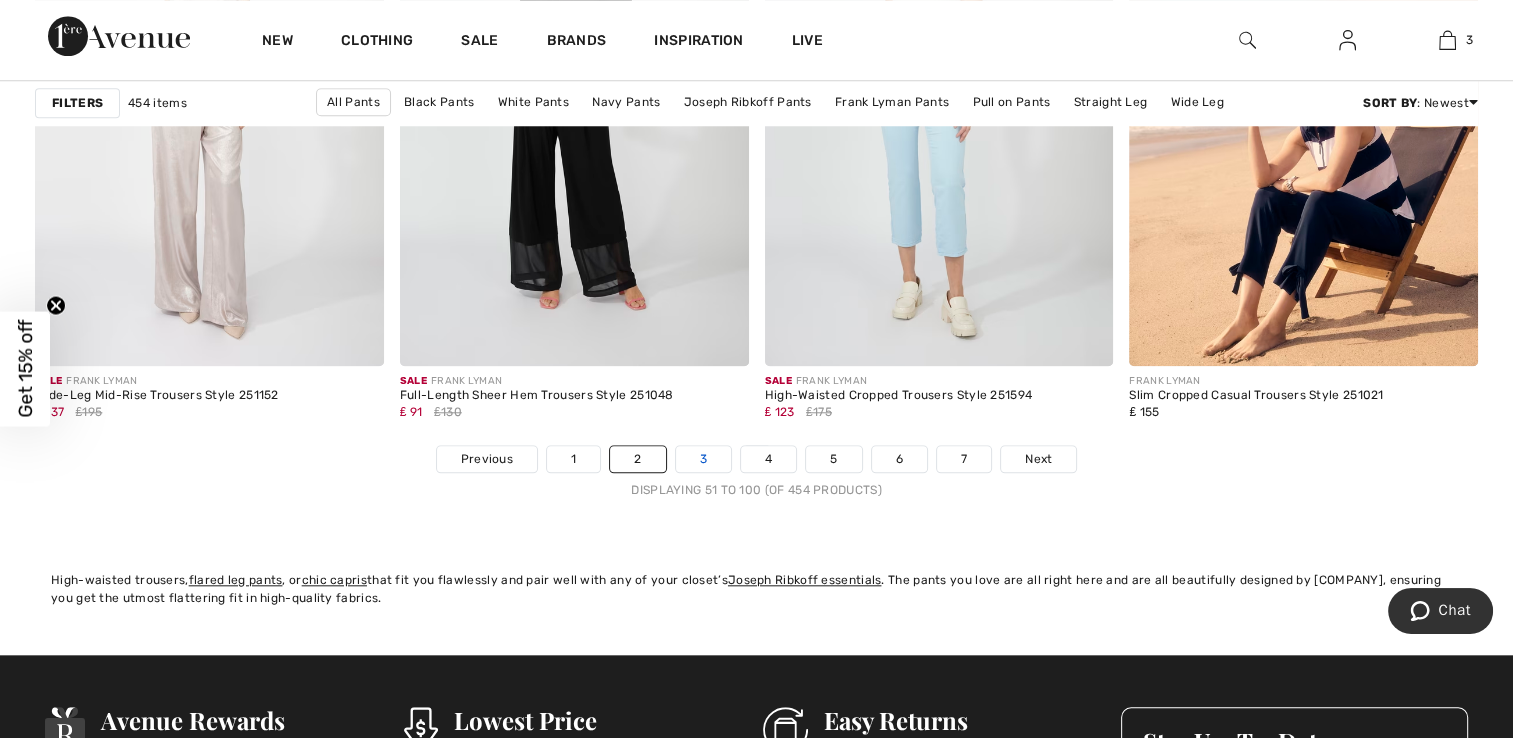 click on "3" at bounding box center (703, 459) 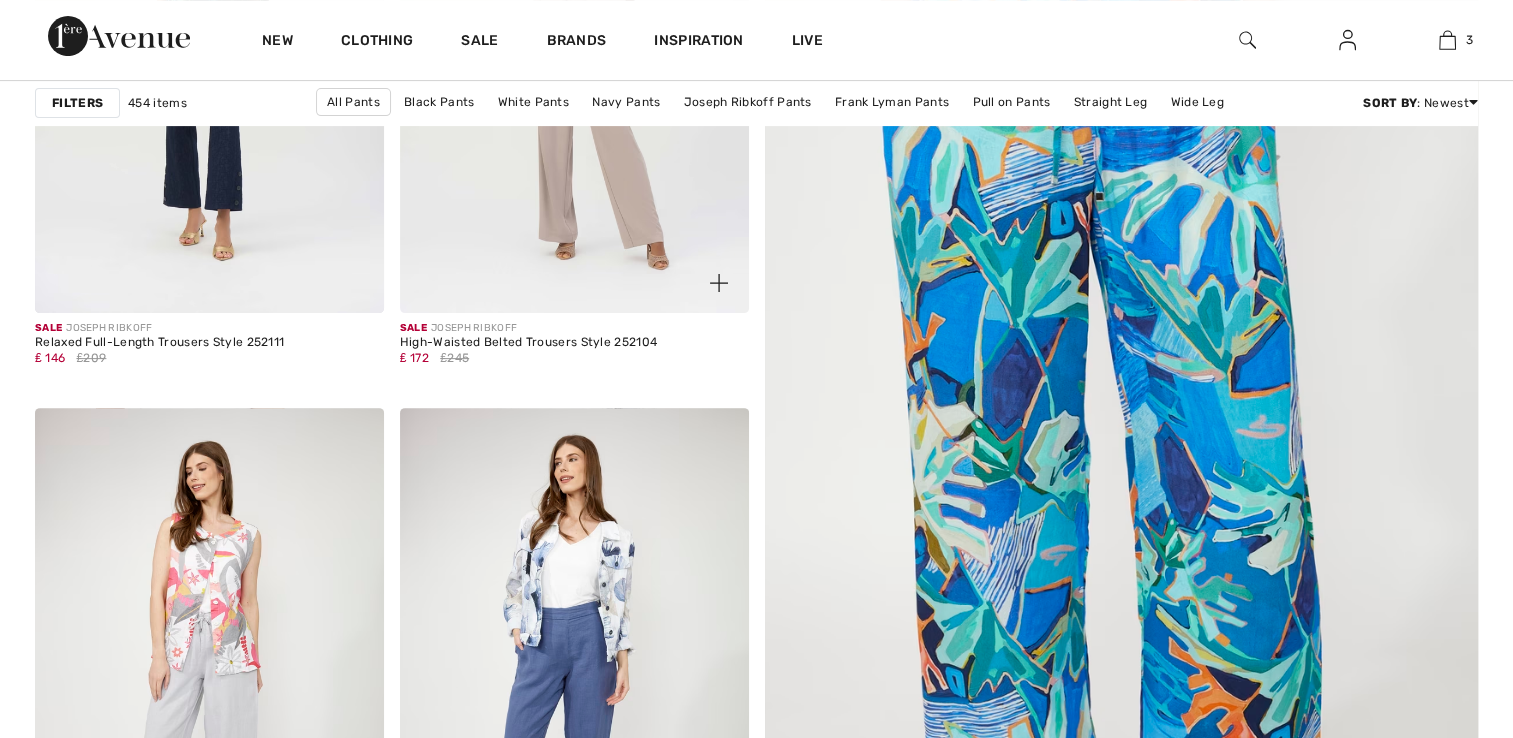scroll, scrollTop: 600, scrollLeft: 0, axis: vertical 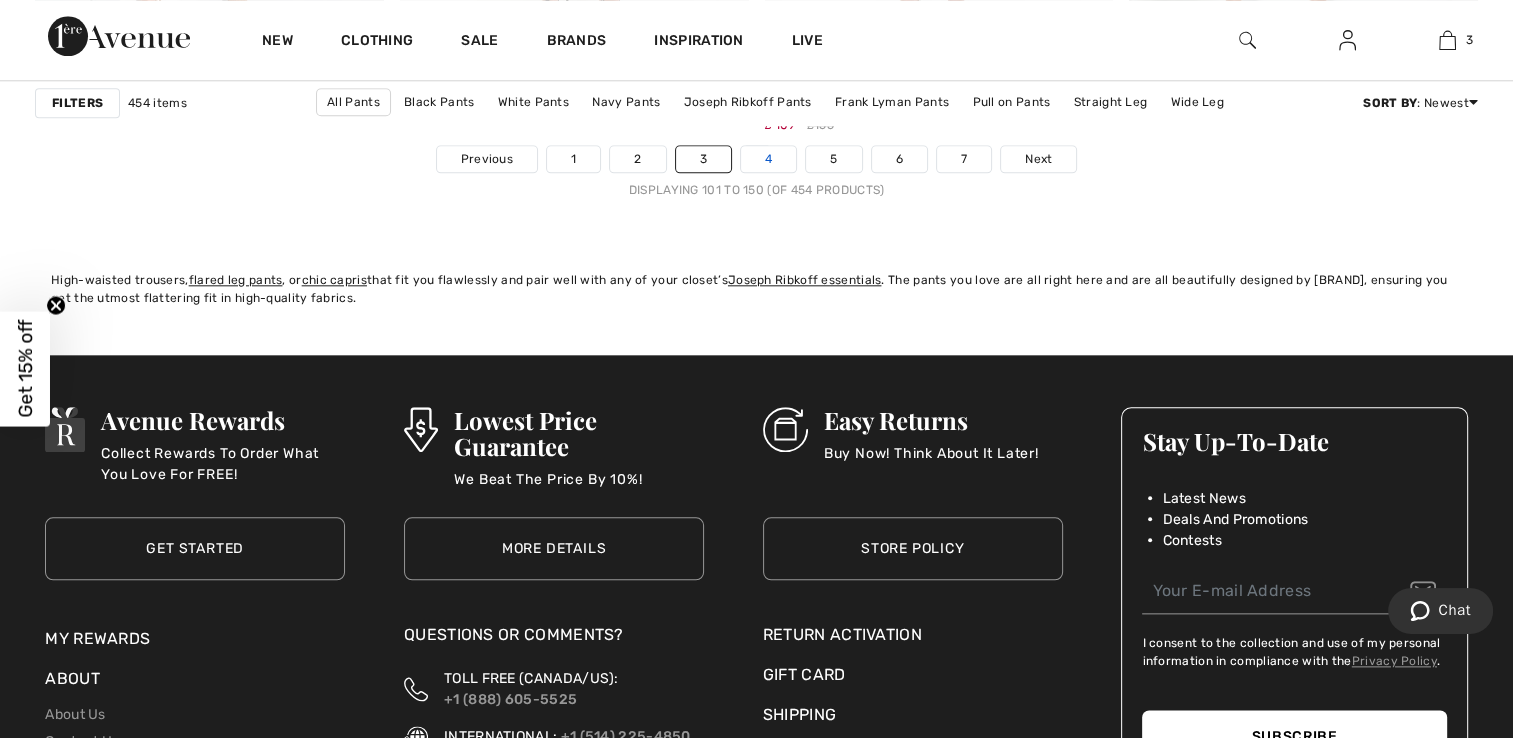 click on "4" at bounding box center (768, 159) 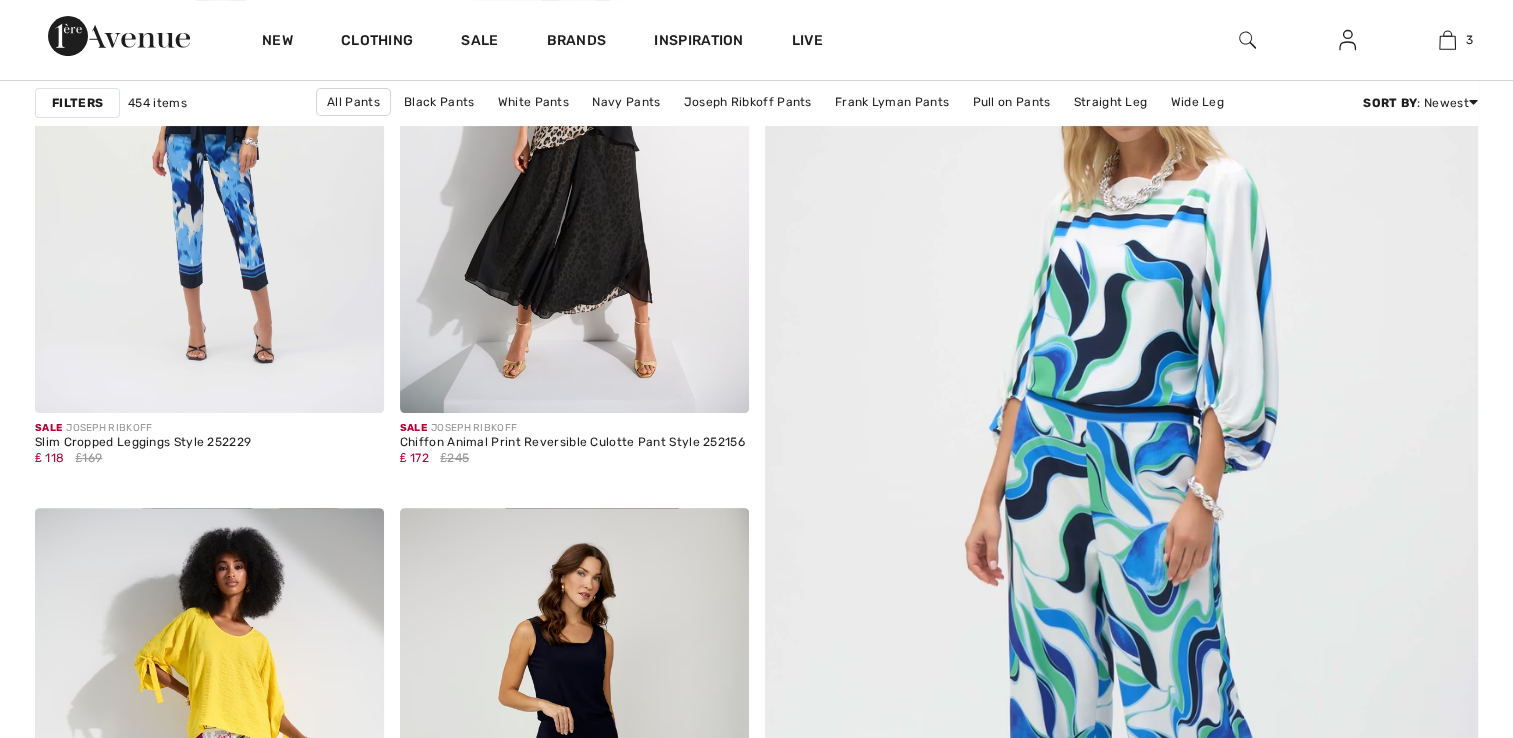 scroll, scrollTop: 0, scrollLeft: 0, axis: both 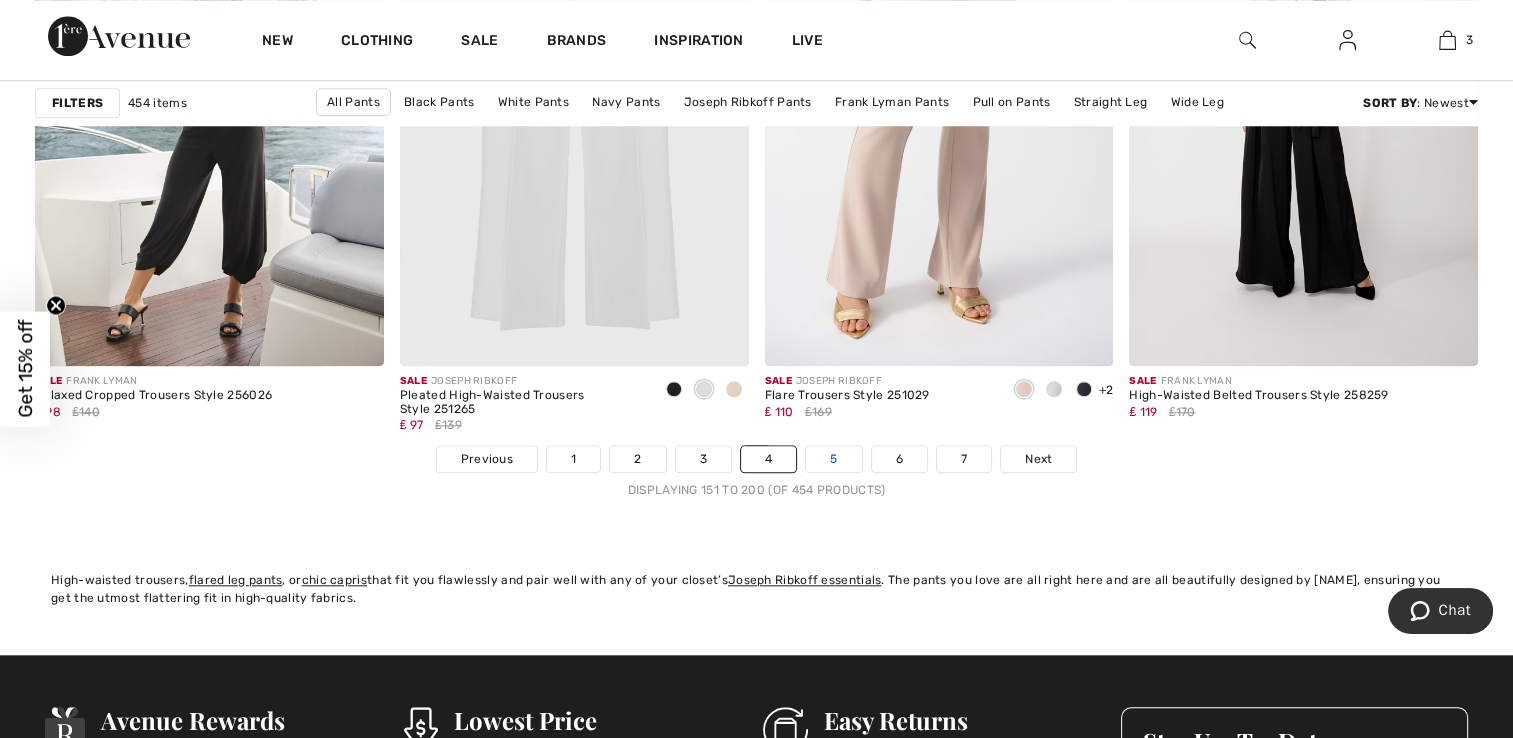 click on "5" at bounding box center [833, 459] 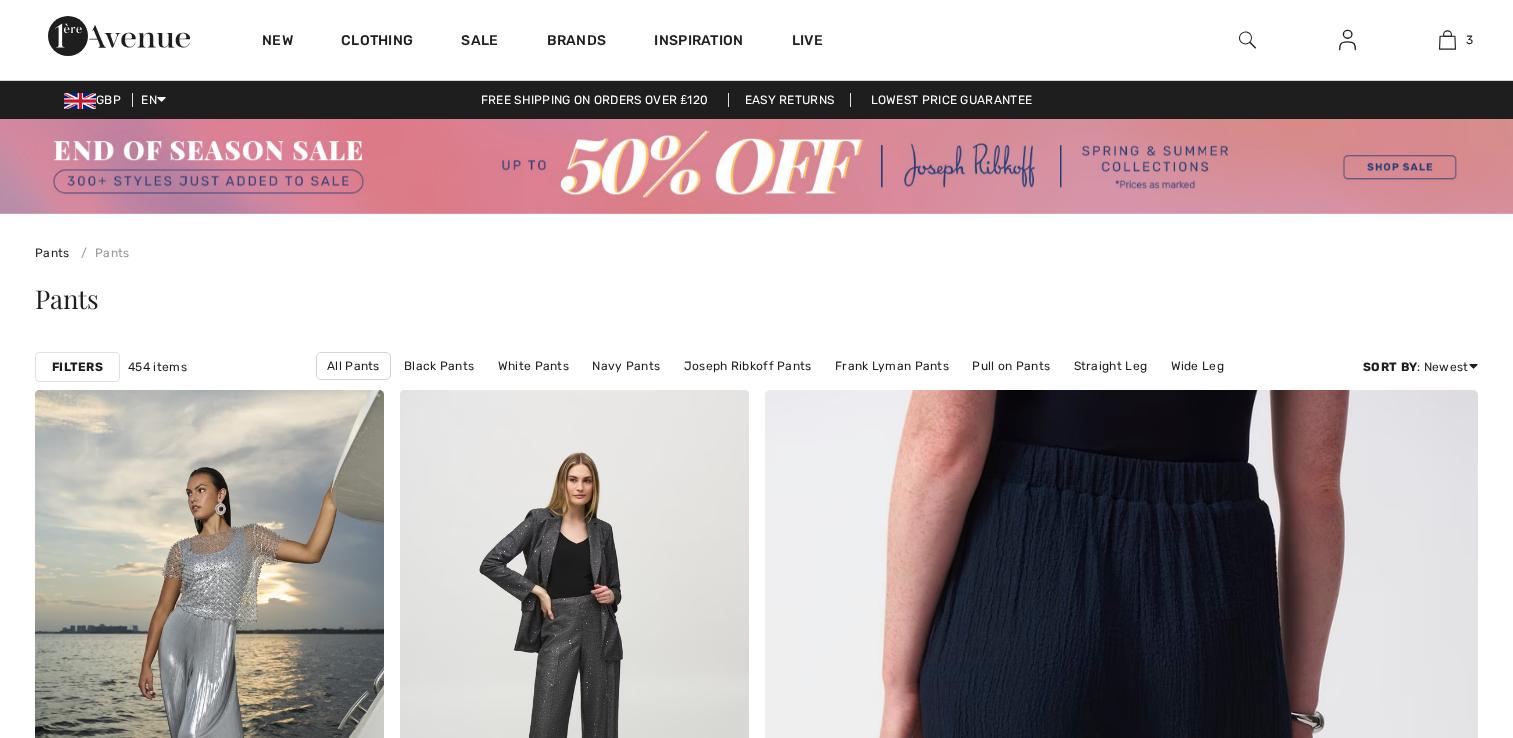 scroll, scrollTop: 100, scrollLeft: 0, axis: vertical 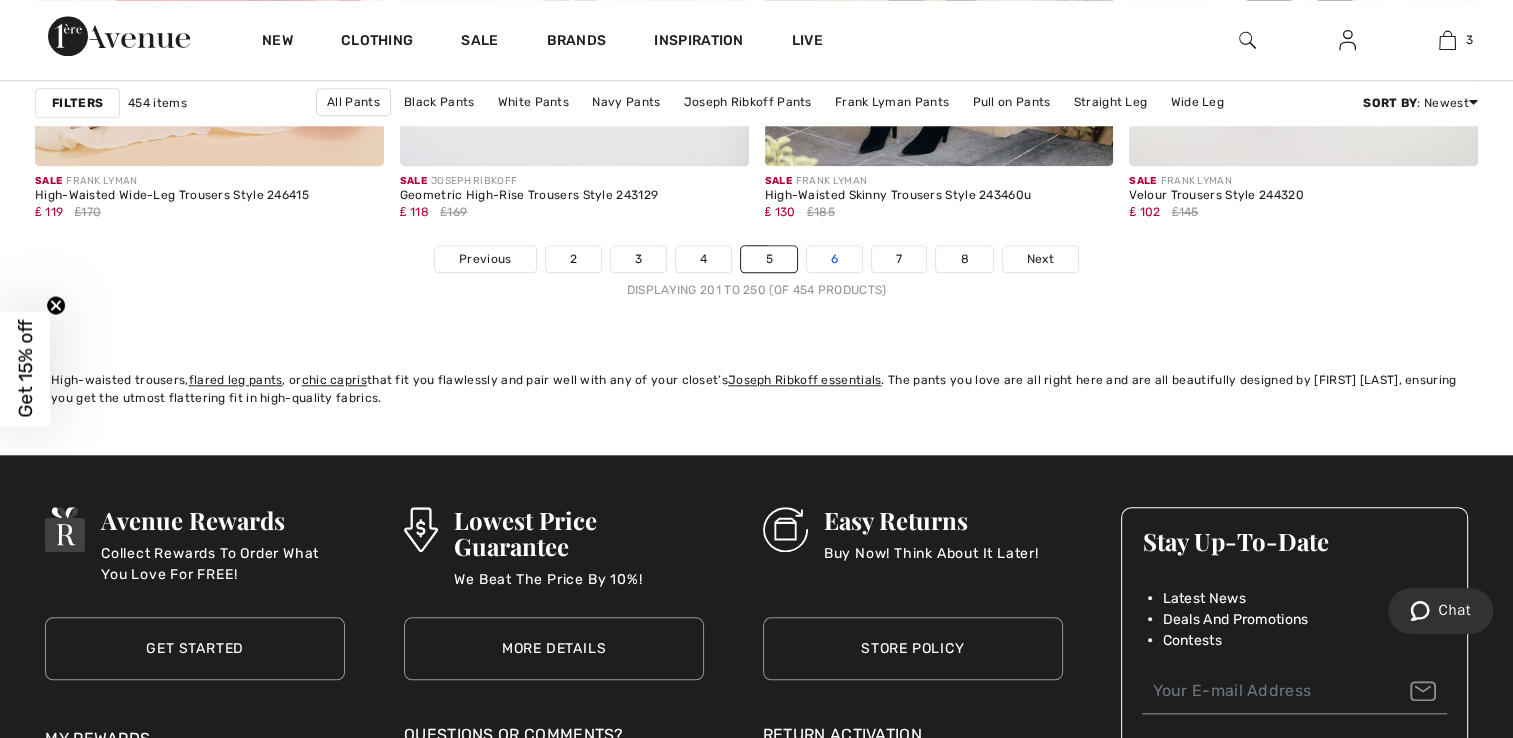 click on "6" at bounding box center [834, 259] 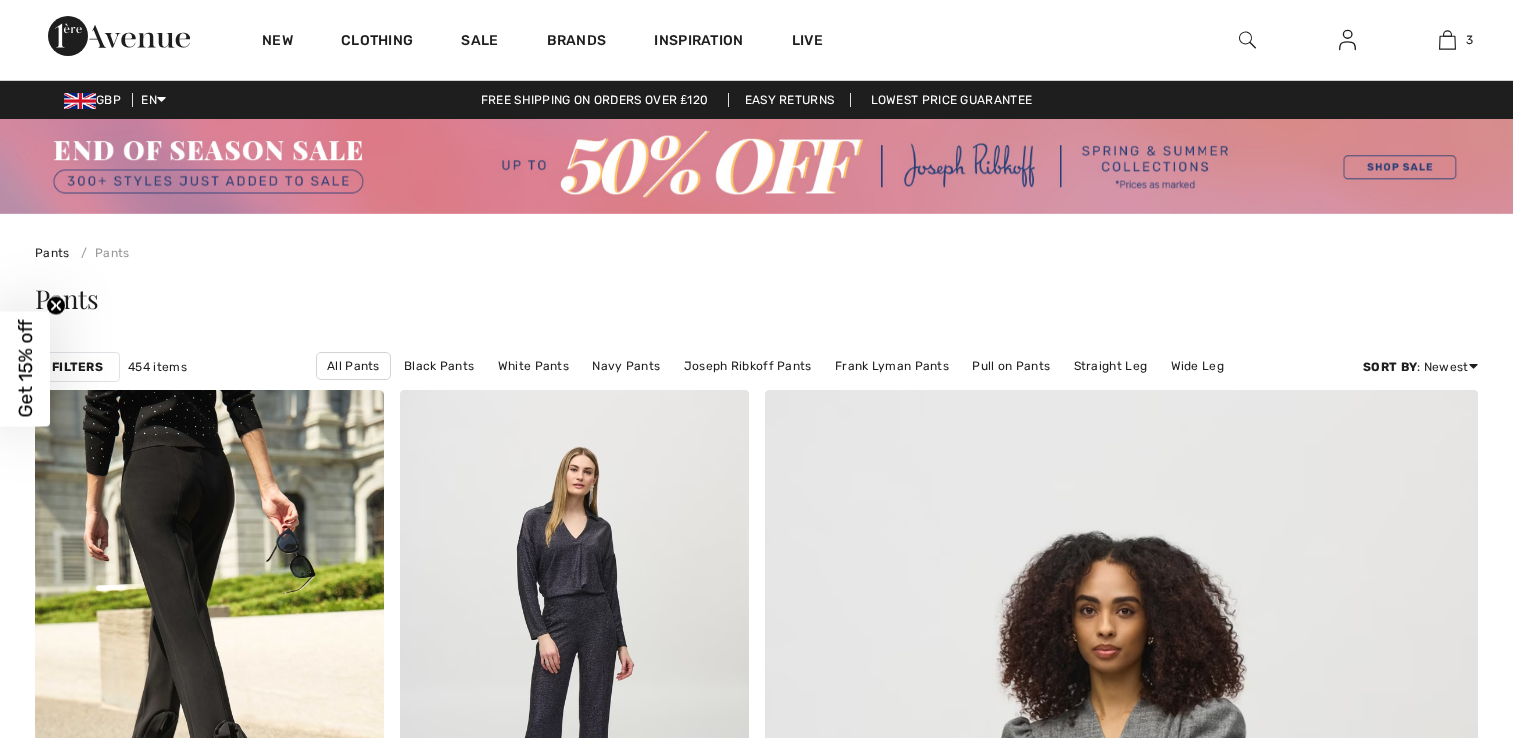 scroll, scrollTop: 0, scrollLeft: 0, axis: both 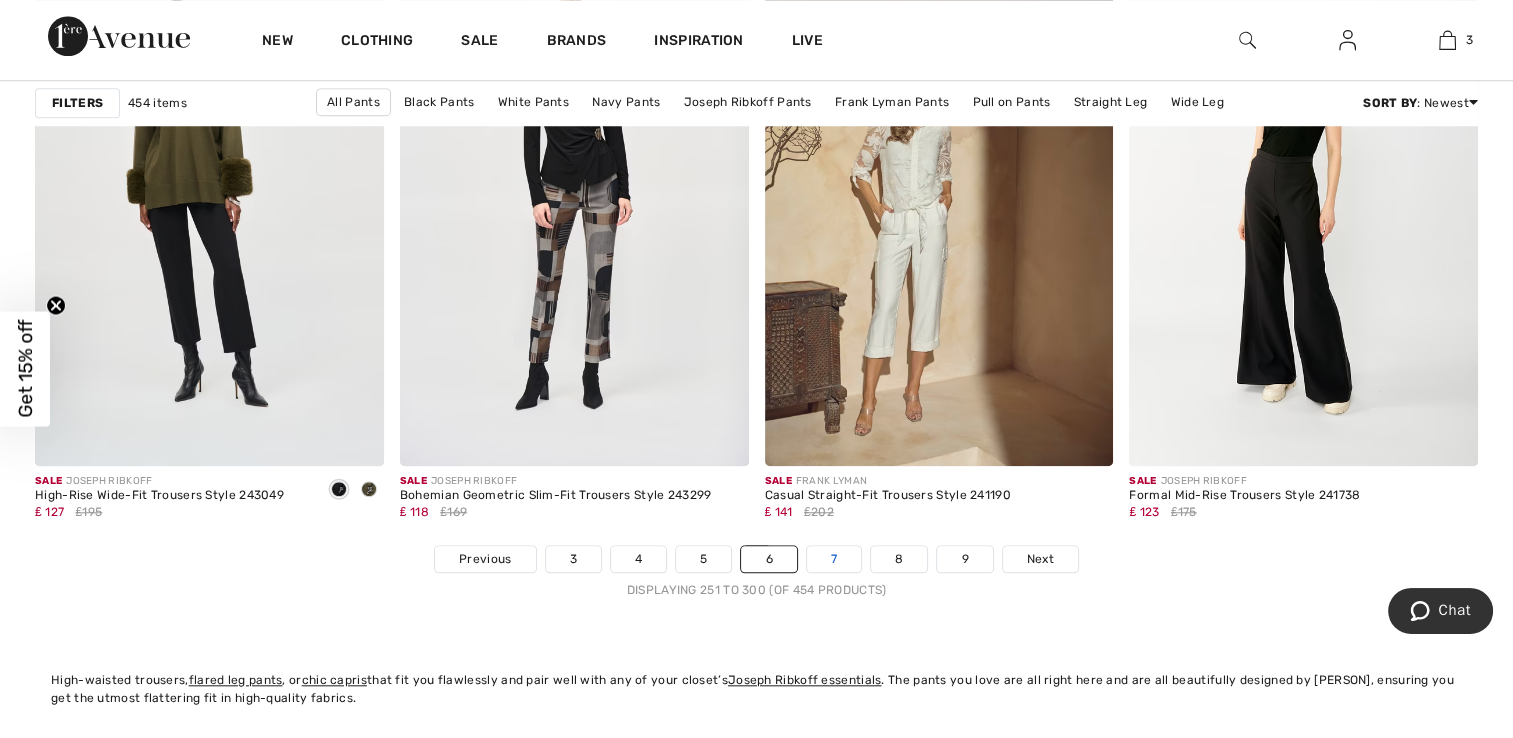 click on "7" at bounding box center [834, 559] 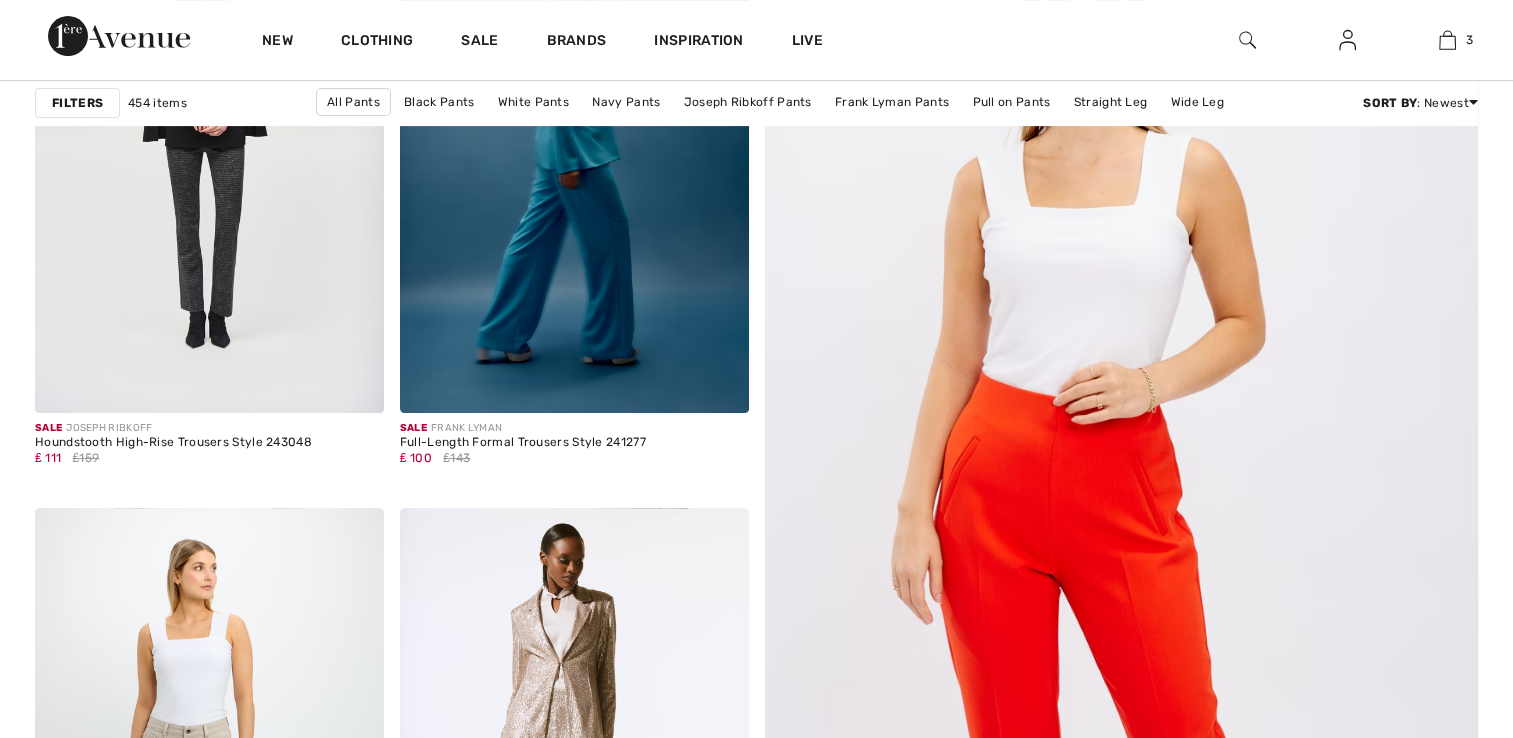 scroll, scrollTop: 500, scrollLeft: 0, axis: vertical 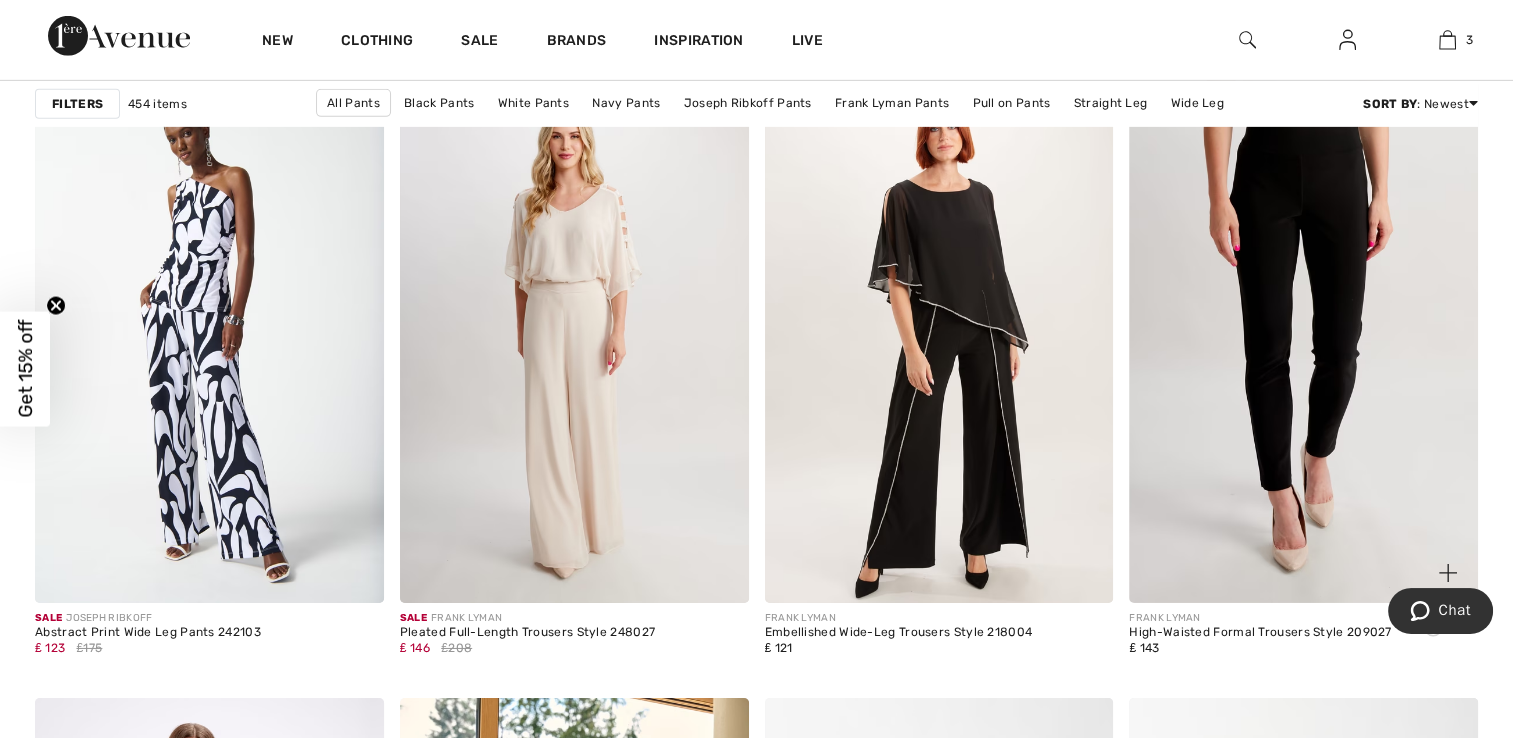 click at bounding box center (1303, 341) 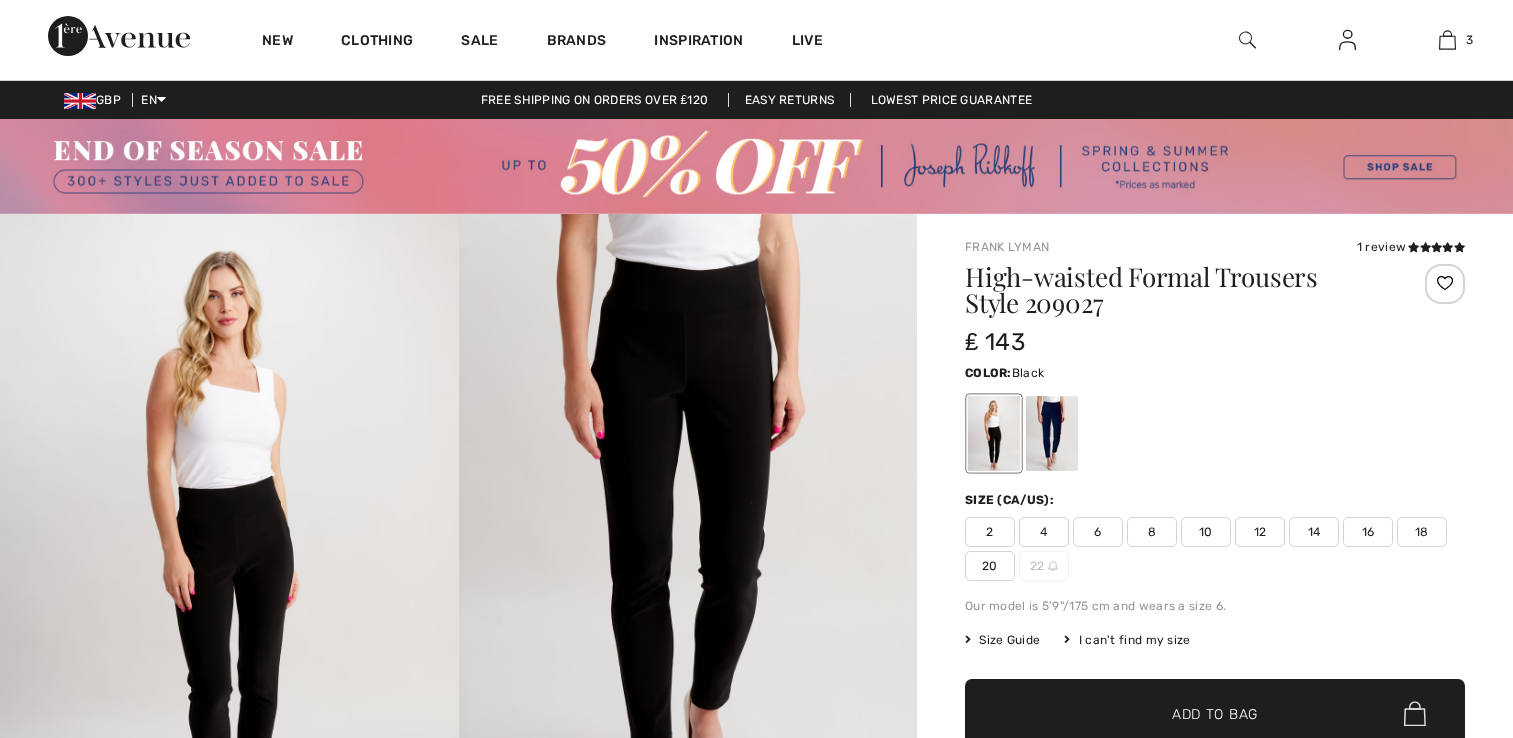 checkbox on "true" 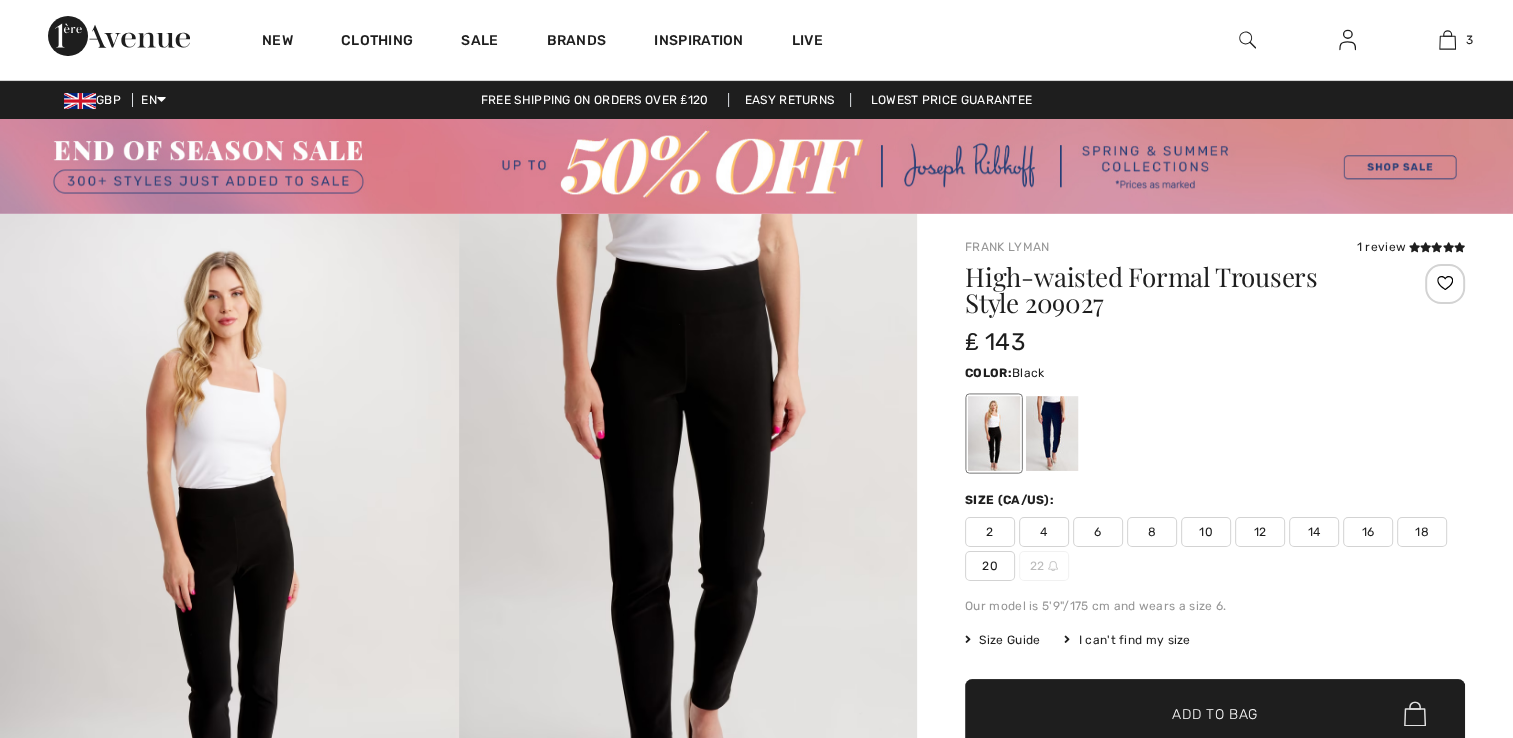 scroll, scrollTop: 0, scrollLeft: 0, axis: both 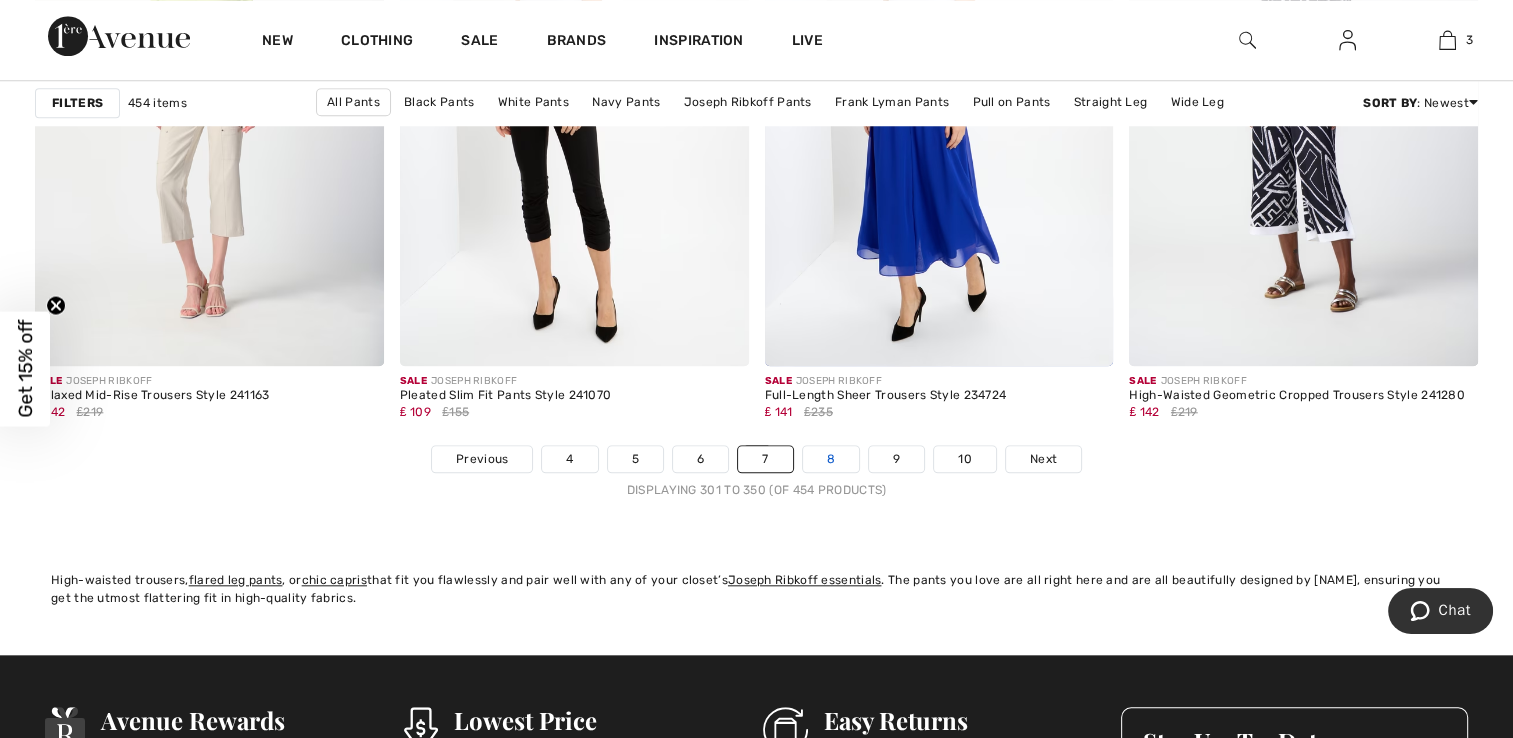 click on "8" at bounding box center [831, 459] 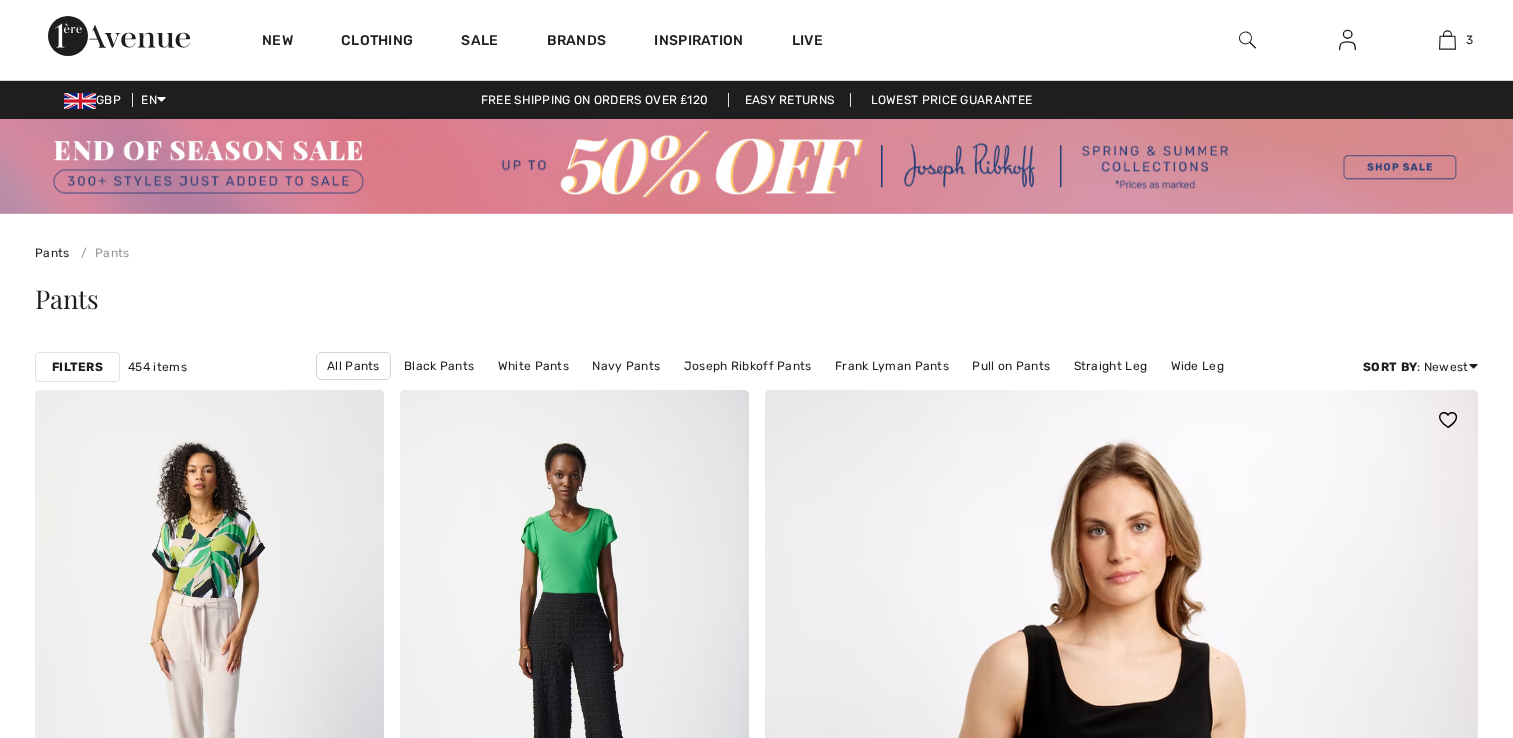 scroll, scrollTop: 500, scrollLeft: 0, axis: vertical 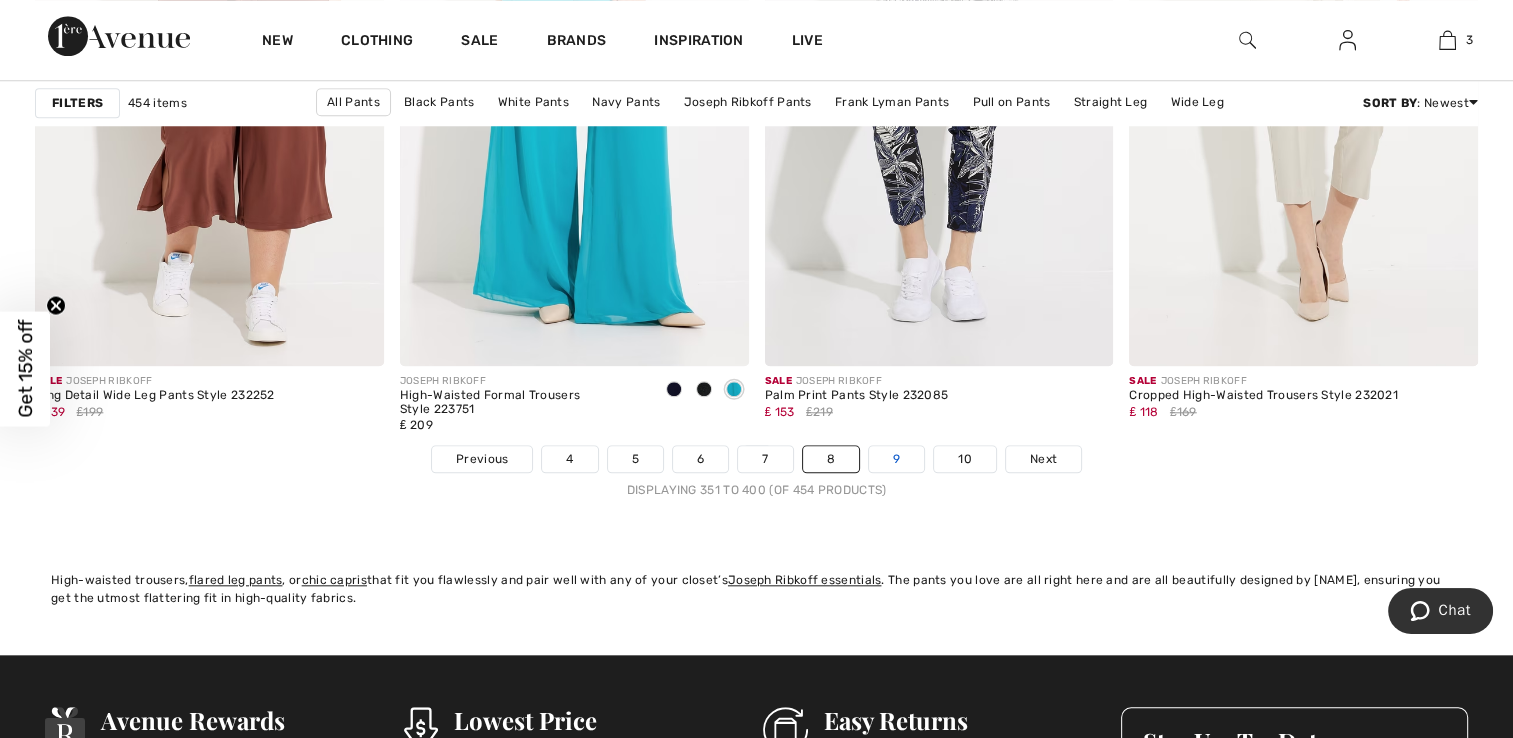 click on "9" at bounding box center [896, 459] 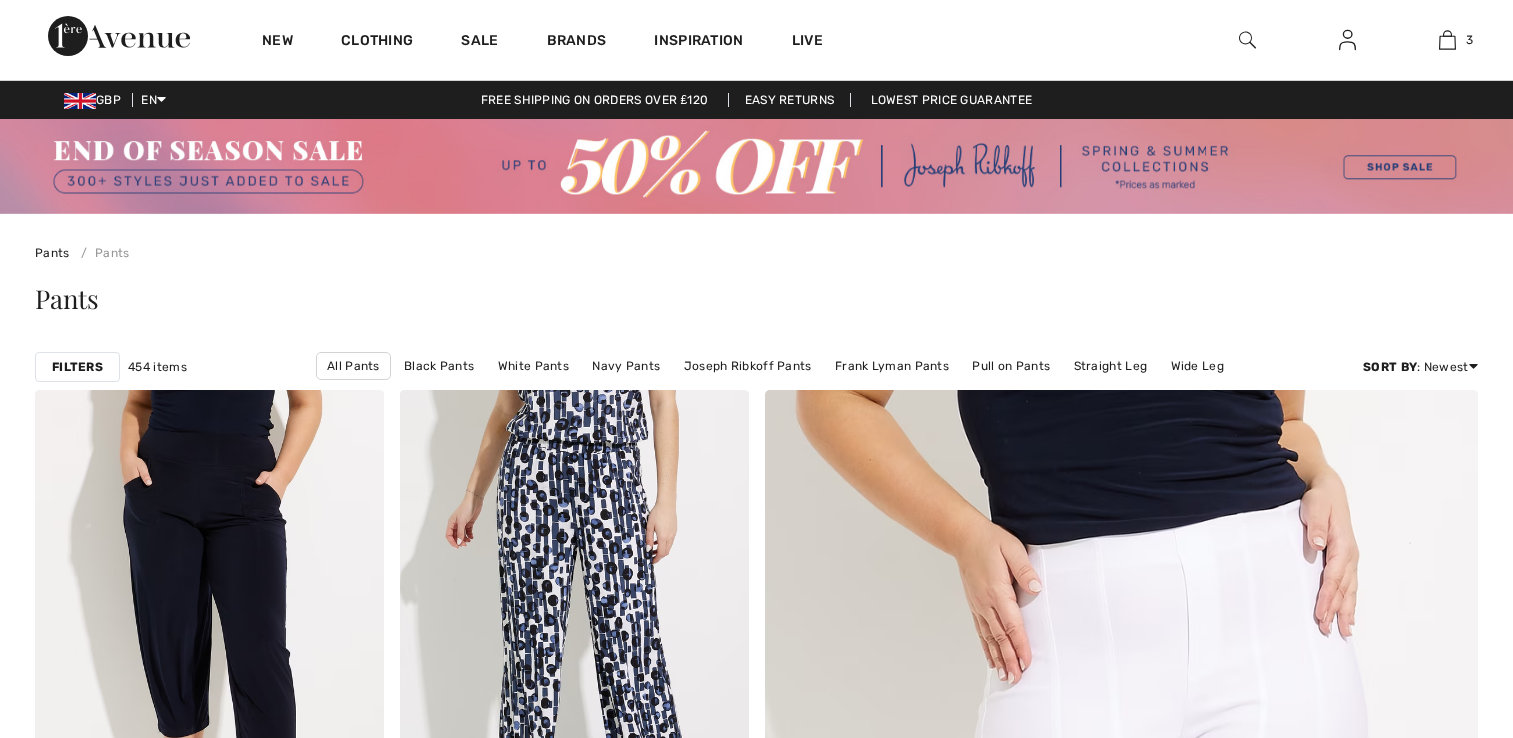 scroll, scrollTop: 0, scrollLeft: 0, axis: both 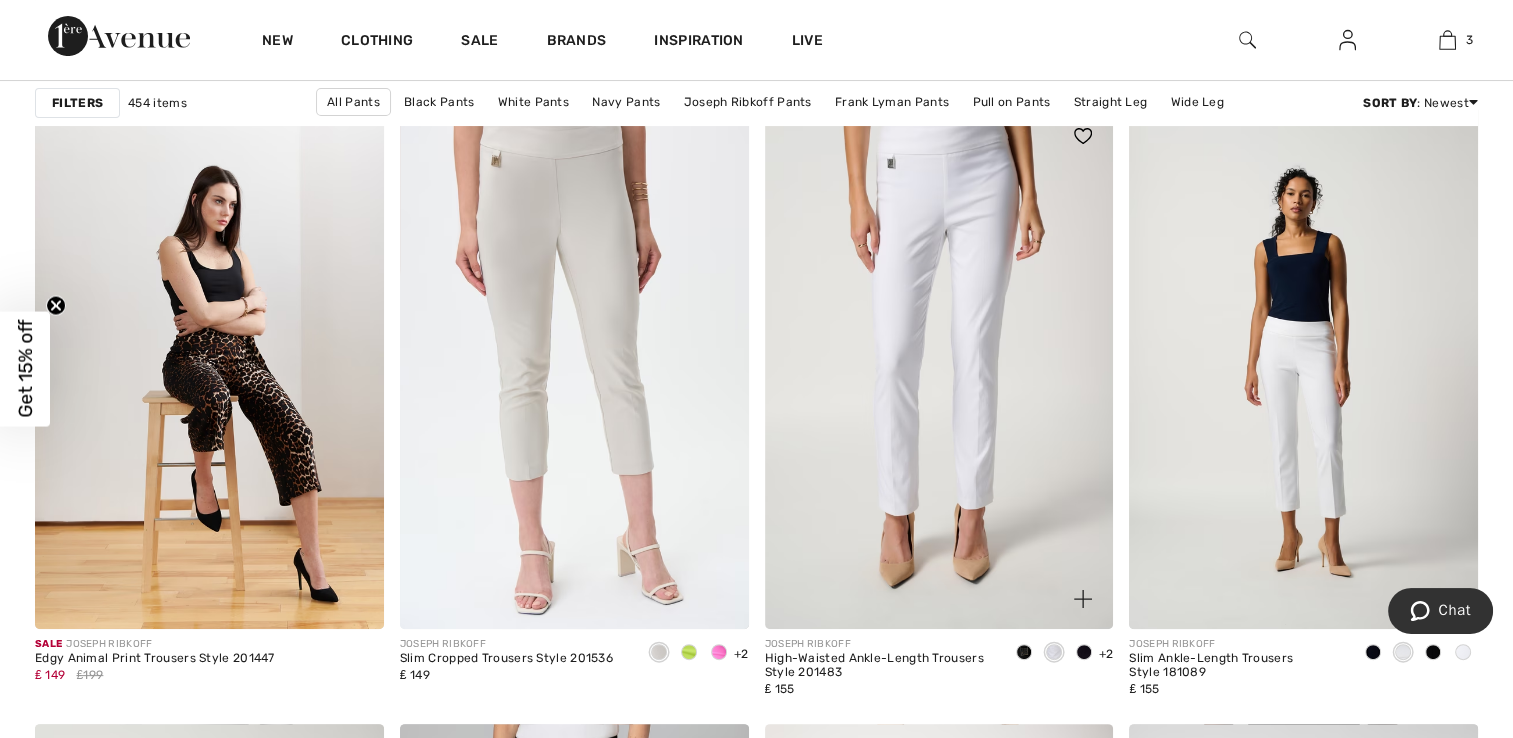 click at bounding box center [939, 367] 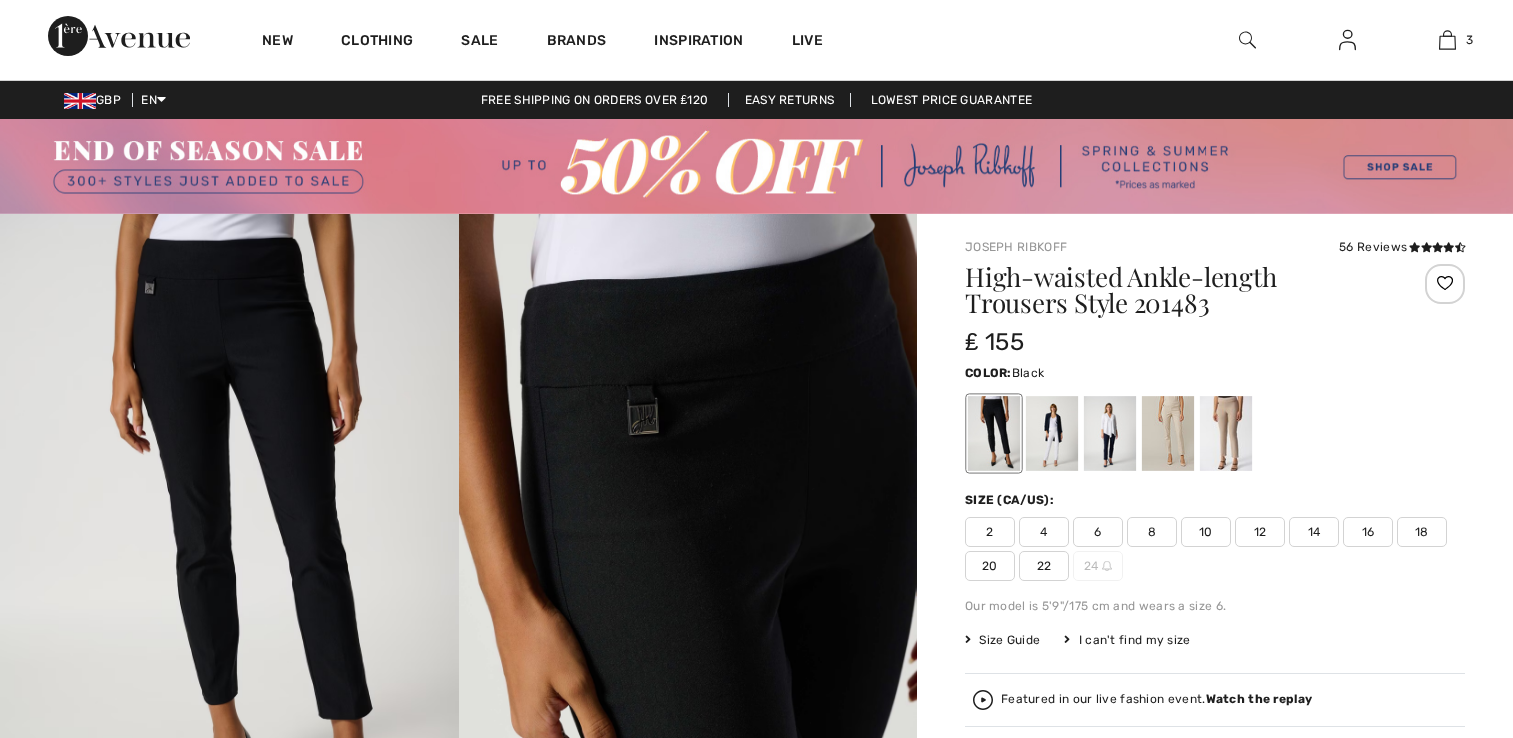 scroll, scrollTop: 0, scrollLeft: 0, axis: both 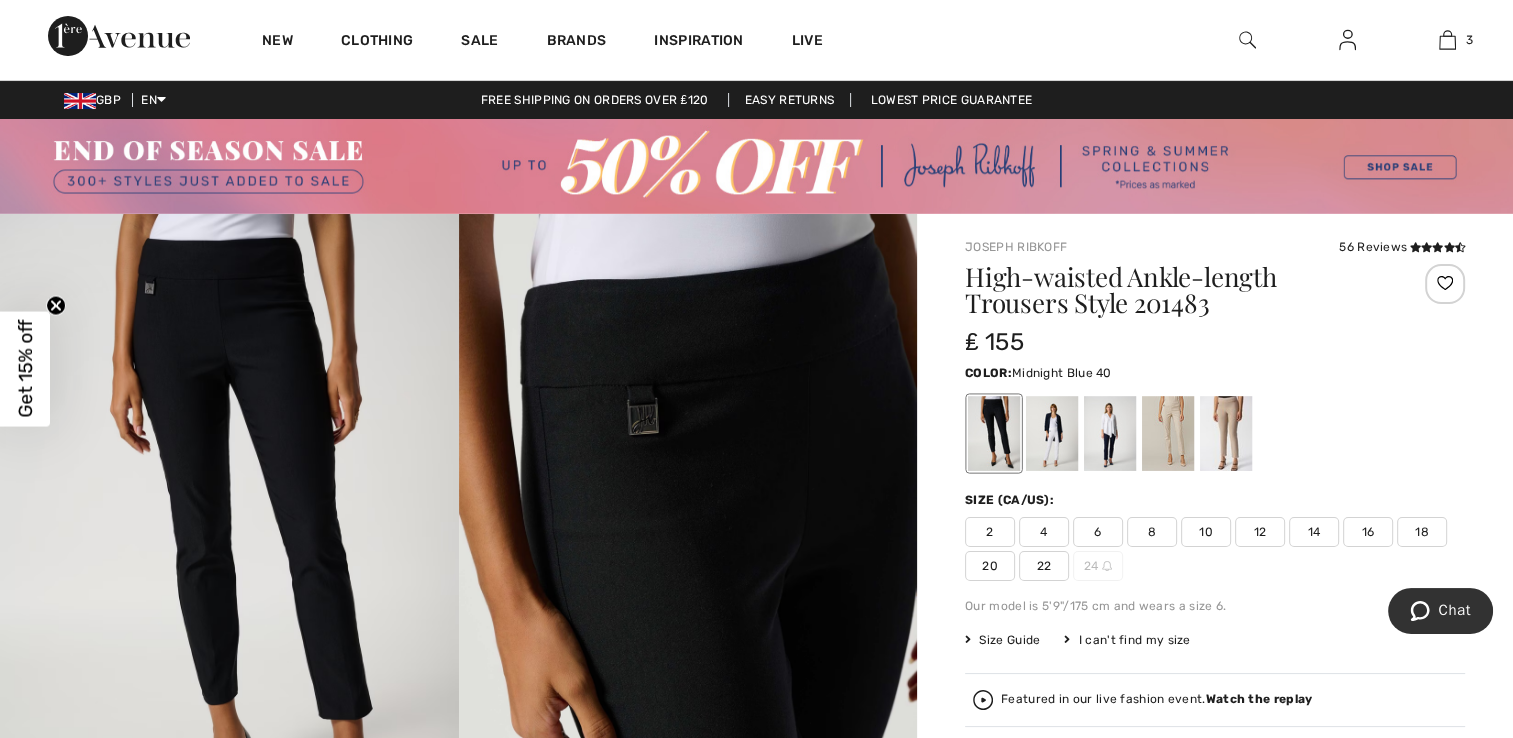 click at bounding box center [1110, 433] 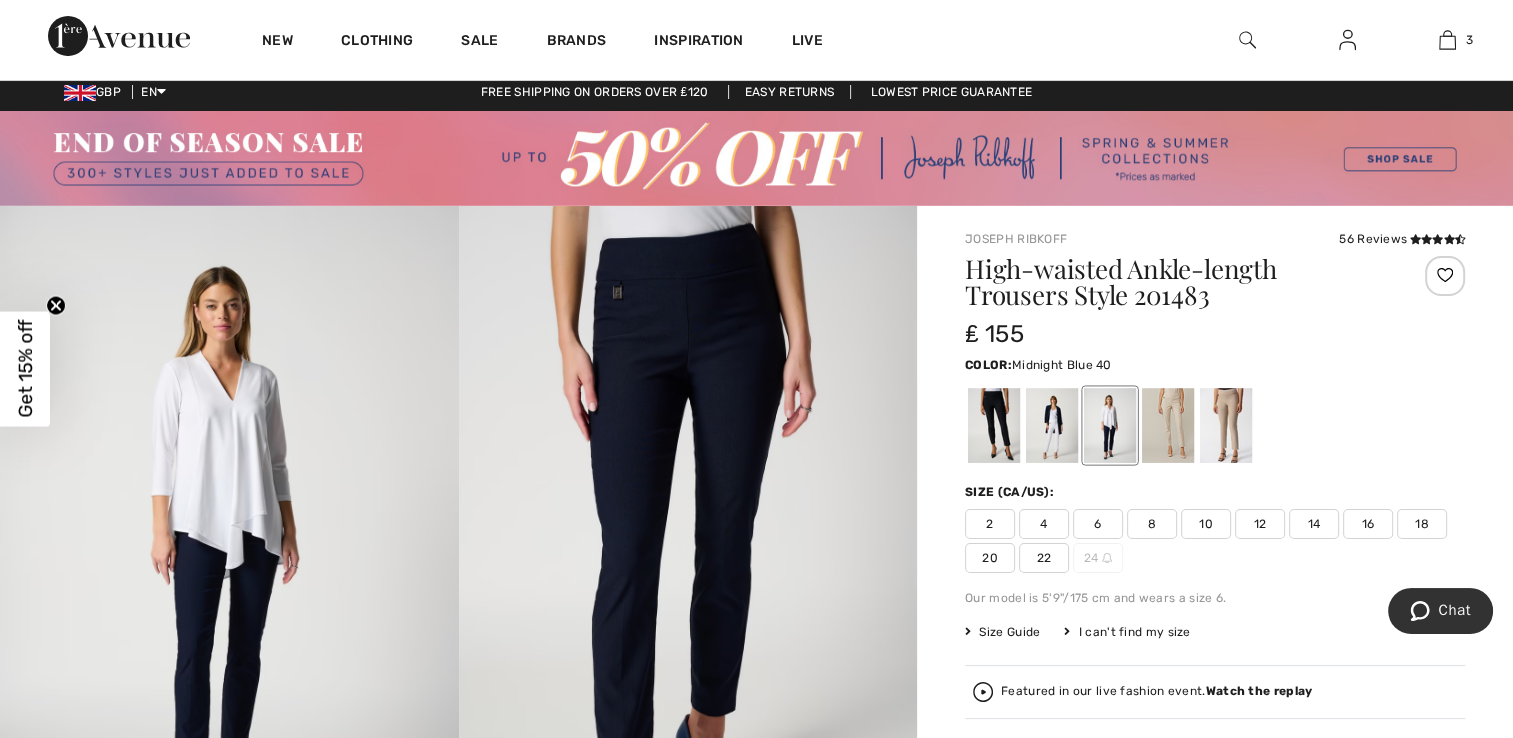 scroll, scrollTop: 0, scrollLeft: 0, axis: both 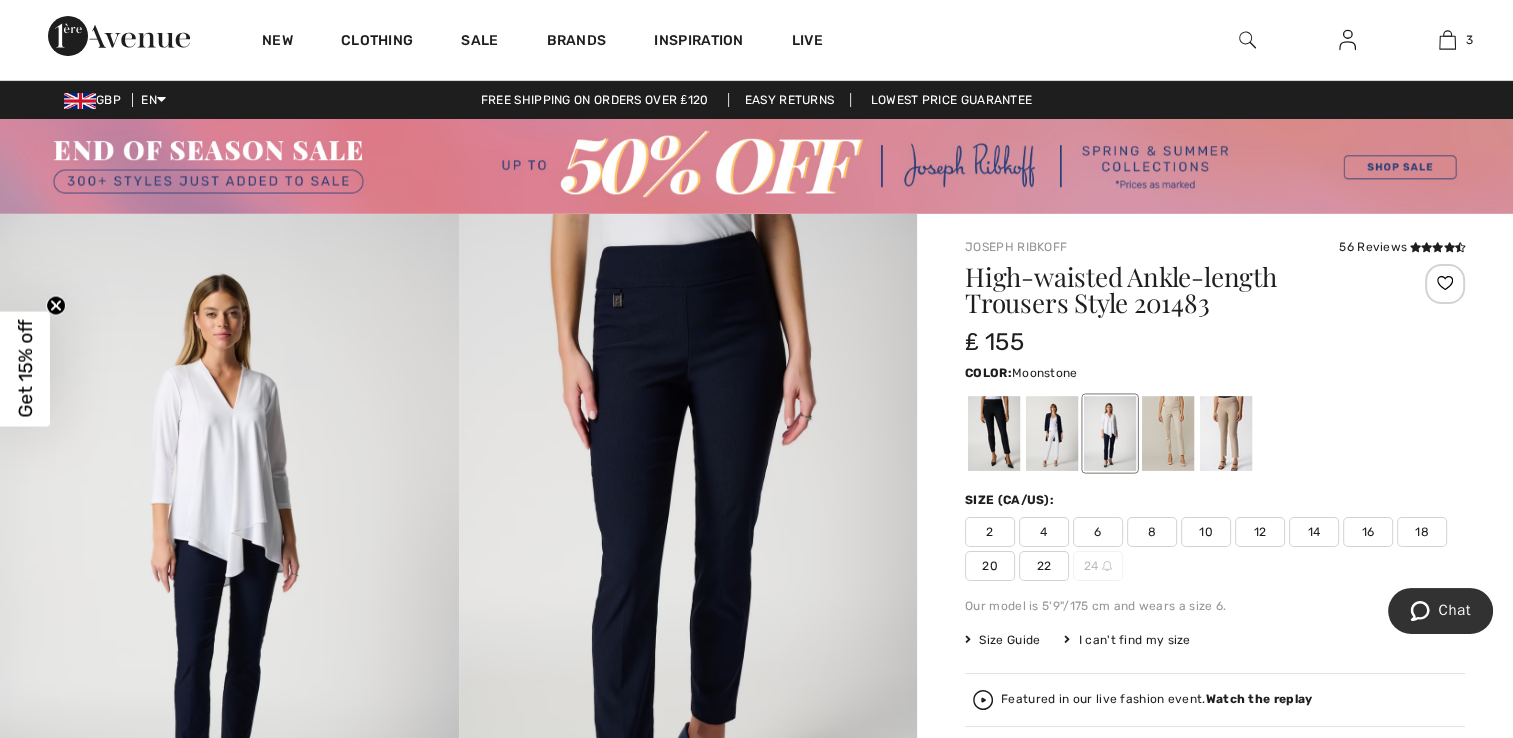 click at bounding box center (1168, 433) 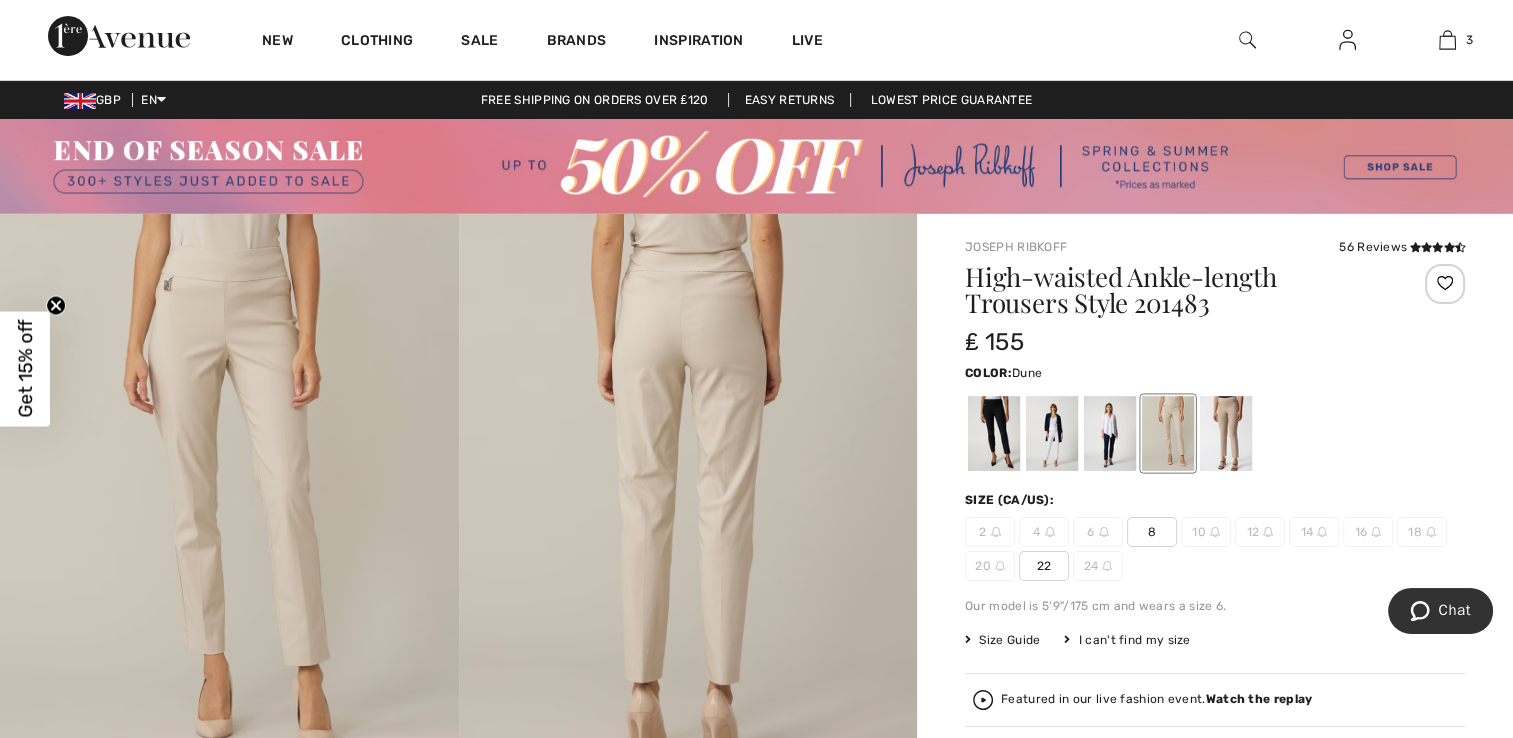 click at bounding box center (1226, 433) 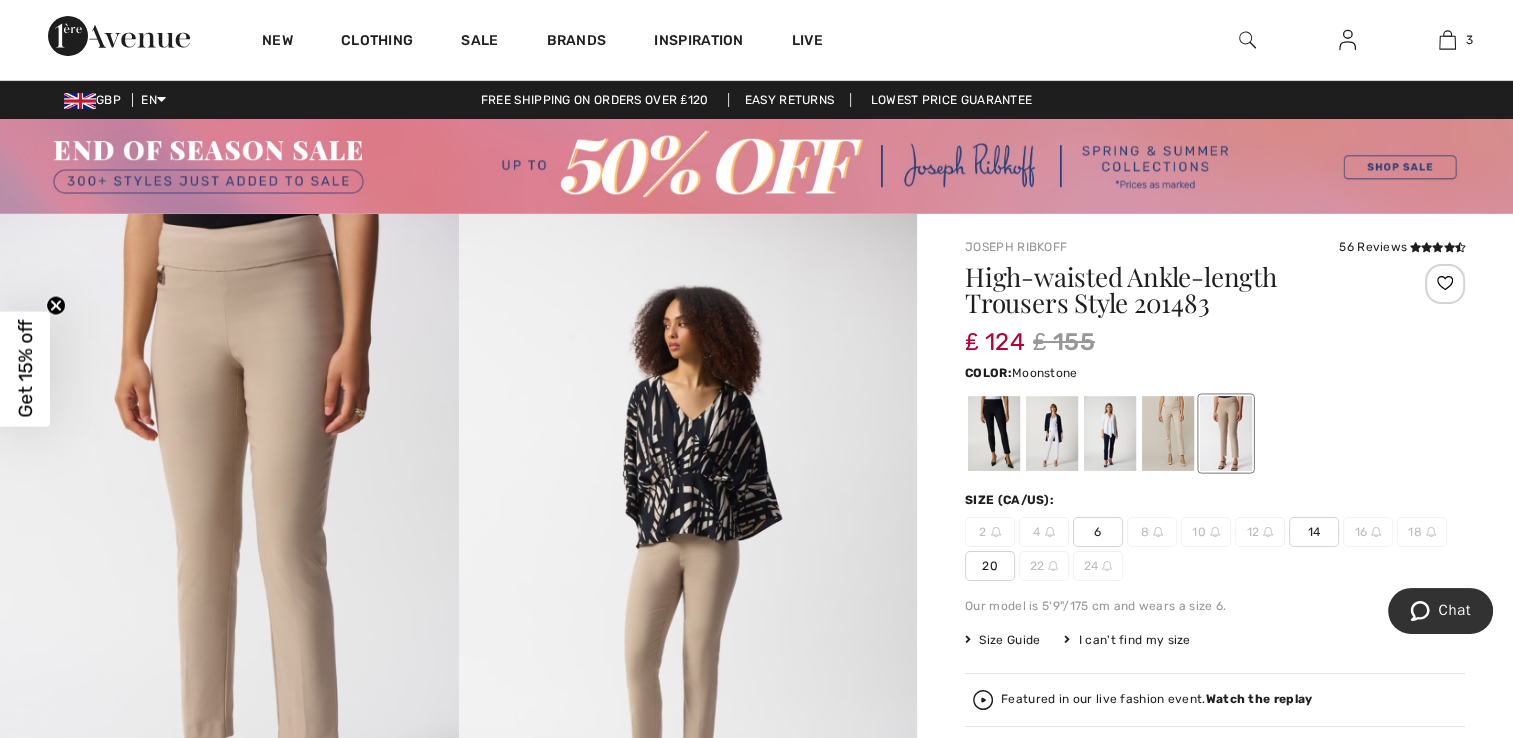 click at bounding box center [1168, 433] 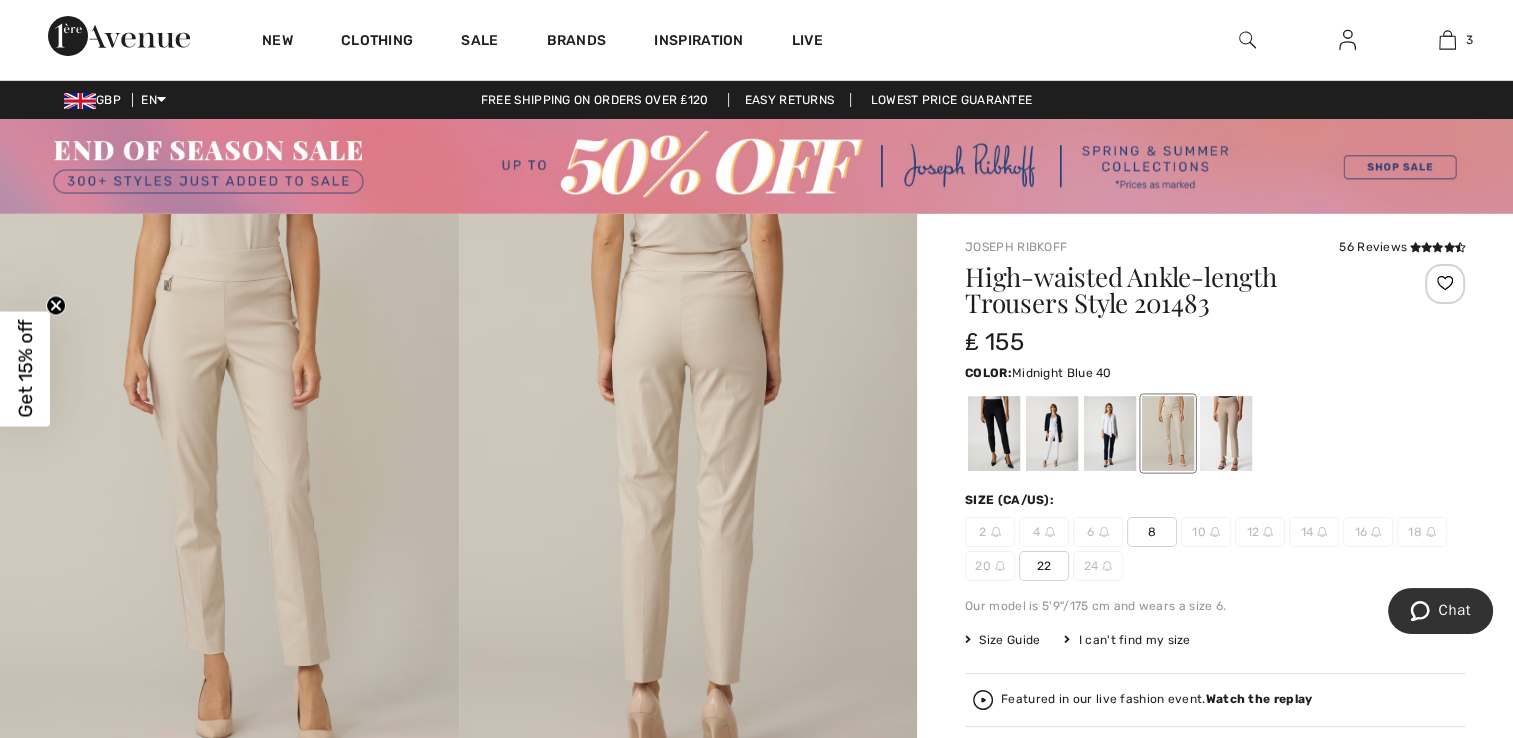 click at bounding box center [1110, 433] 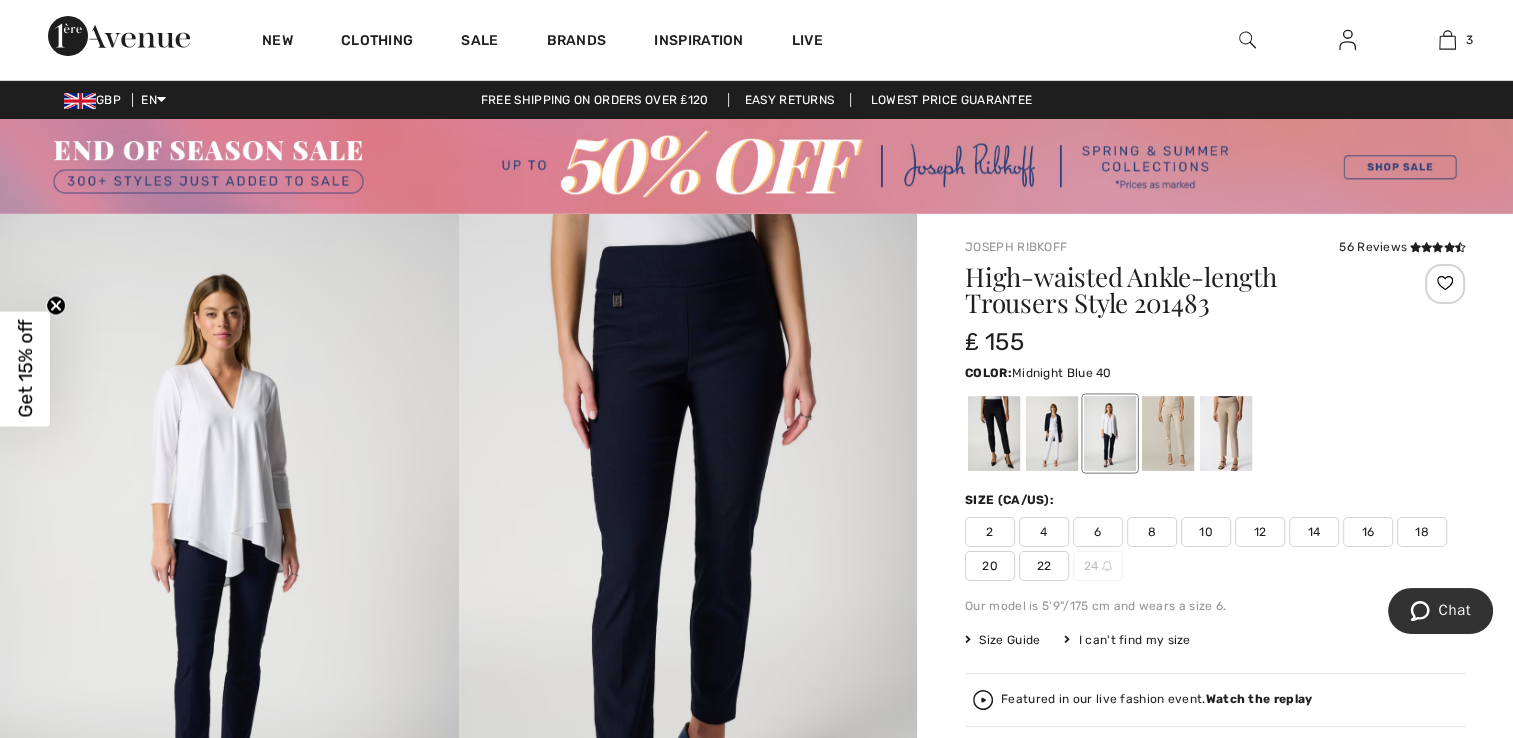 click on "18" at bounding box center (1422, 532) 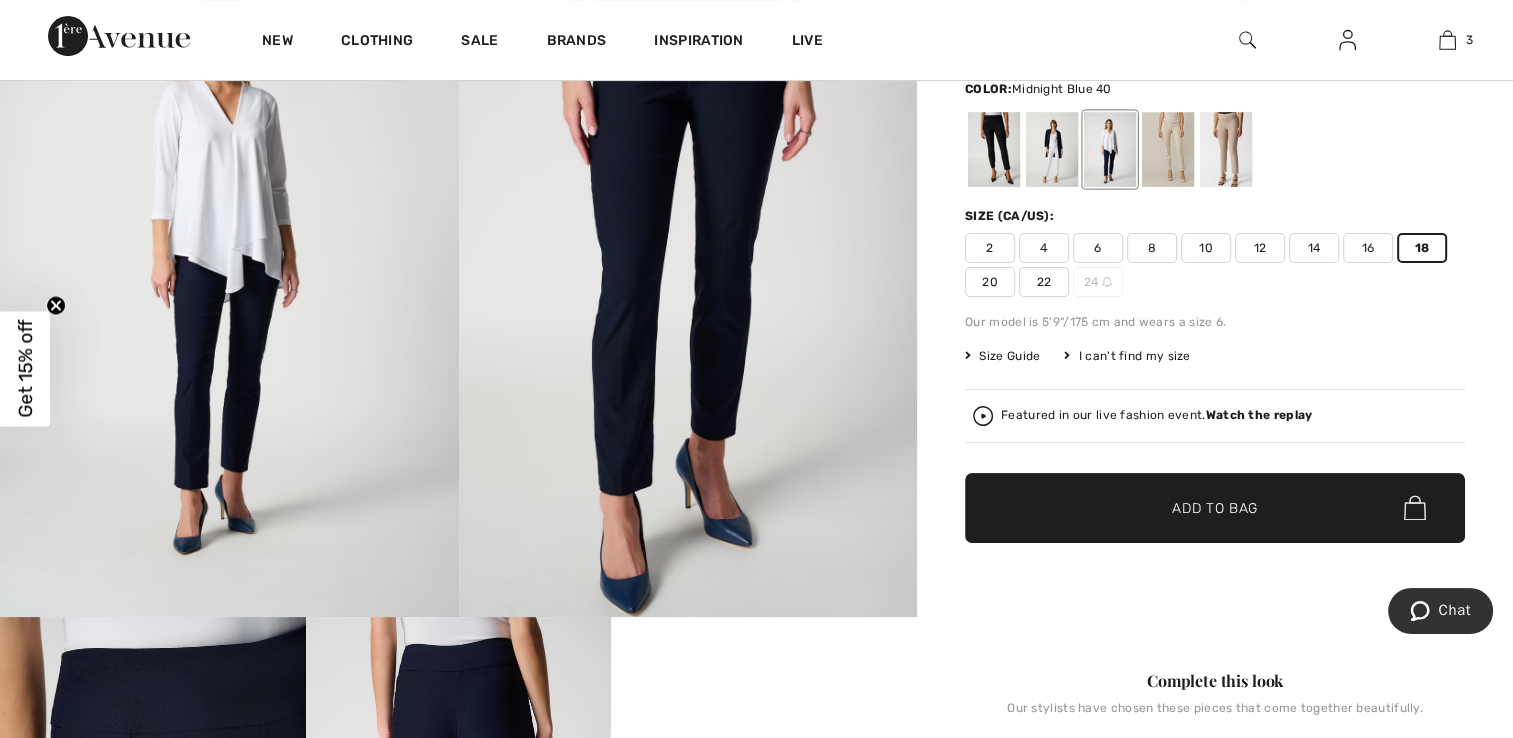 scroll, scrollTop: 300, scrollLeft: 0, axis: vertical 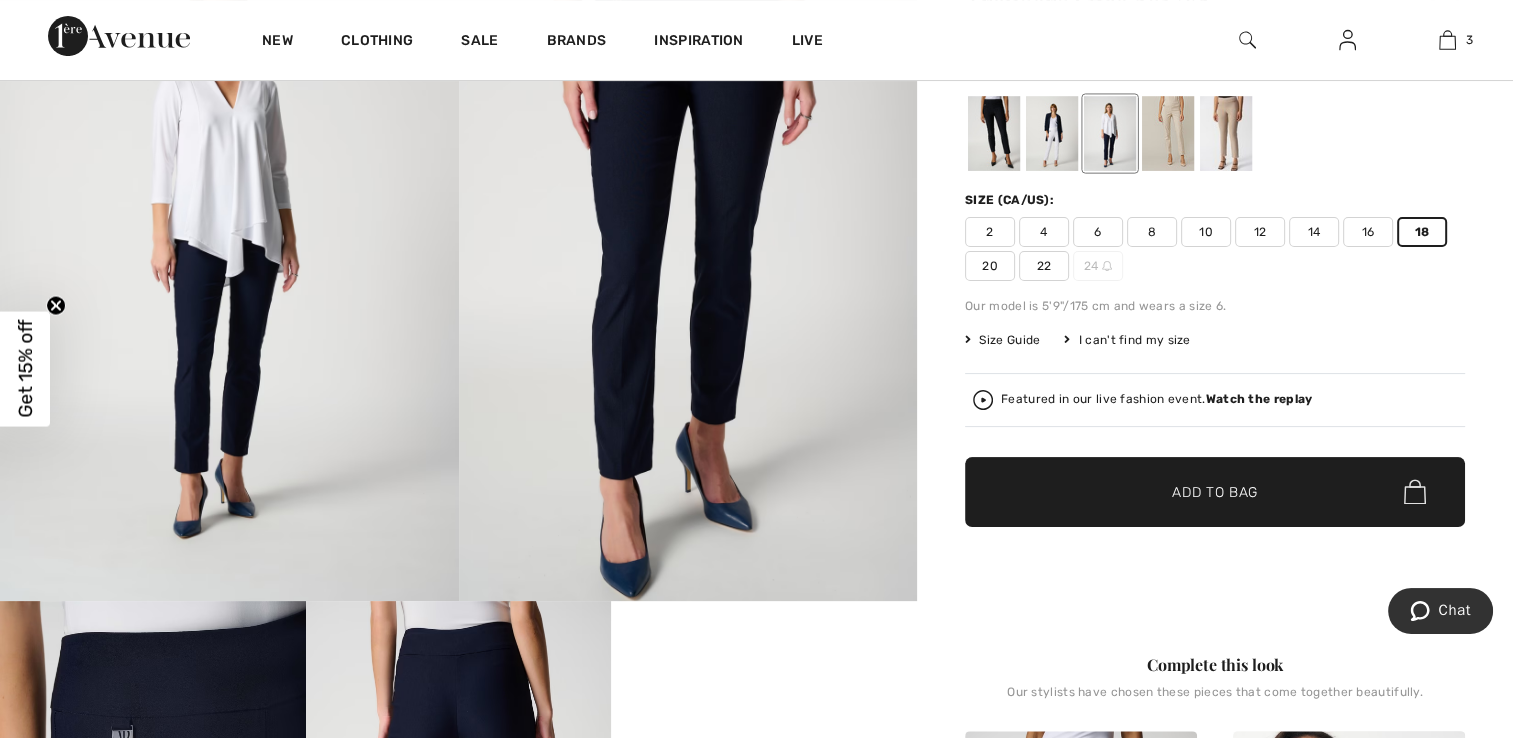 click on "Add to Bag" at bounding box center [1215, 491] 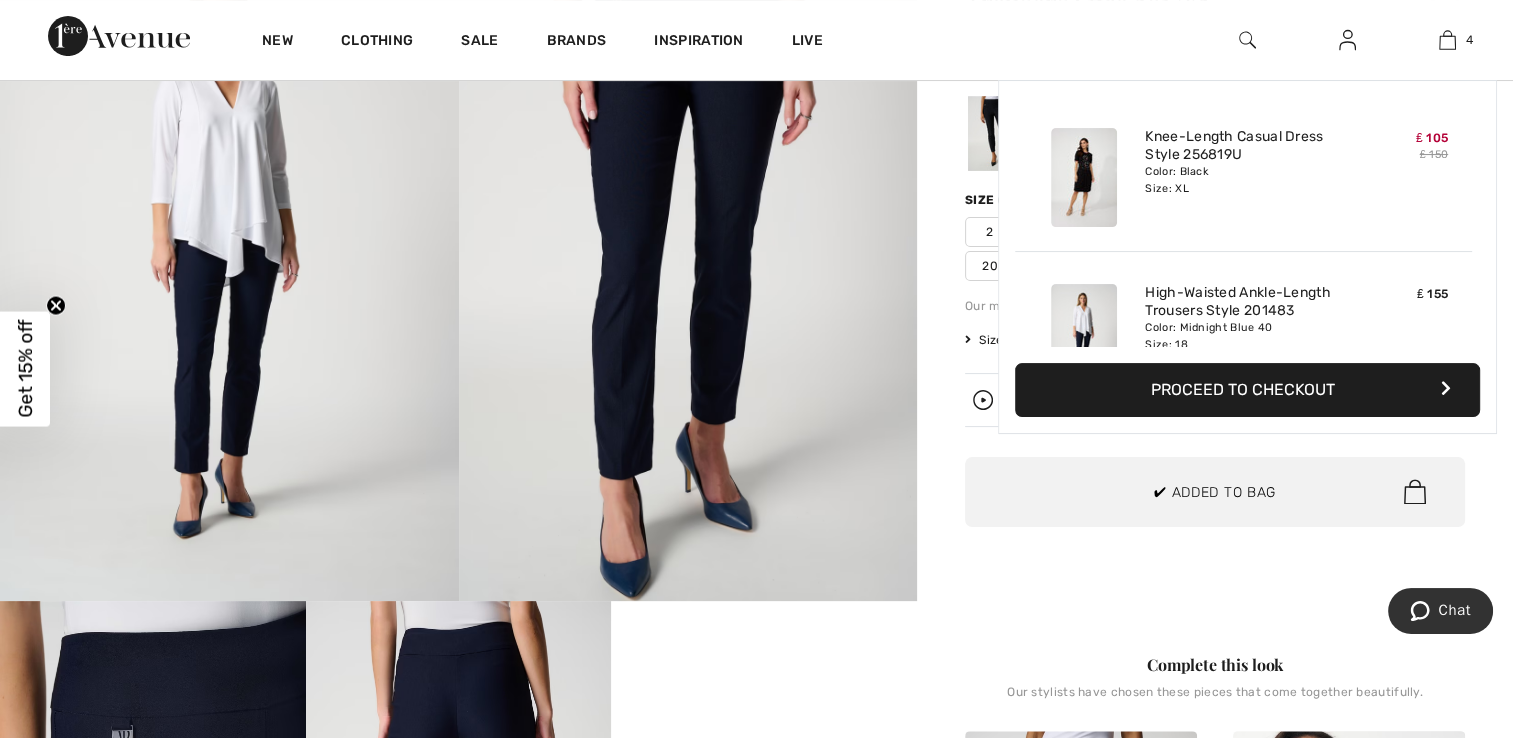 scroll, scrollTop: 372, scrollLeft: 0, axis: vertical 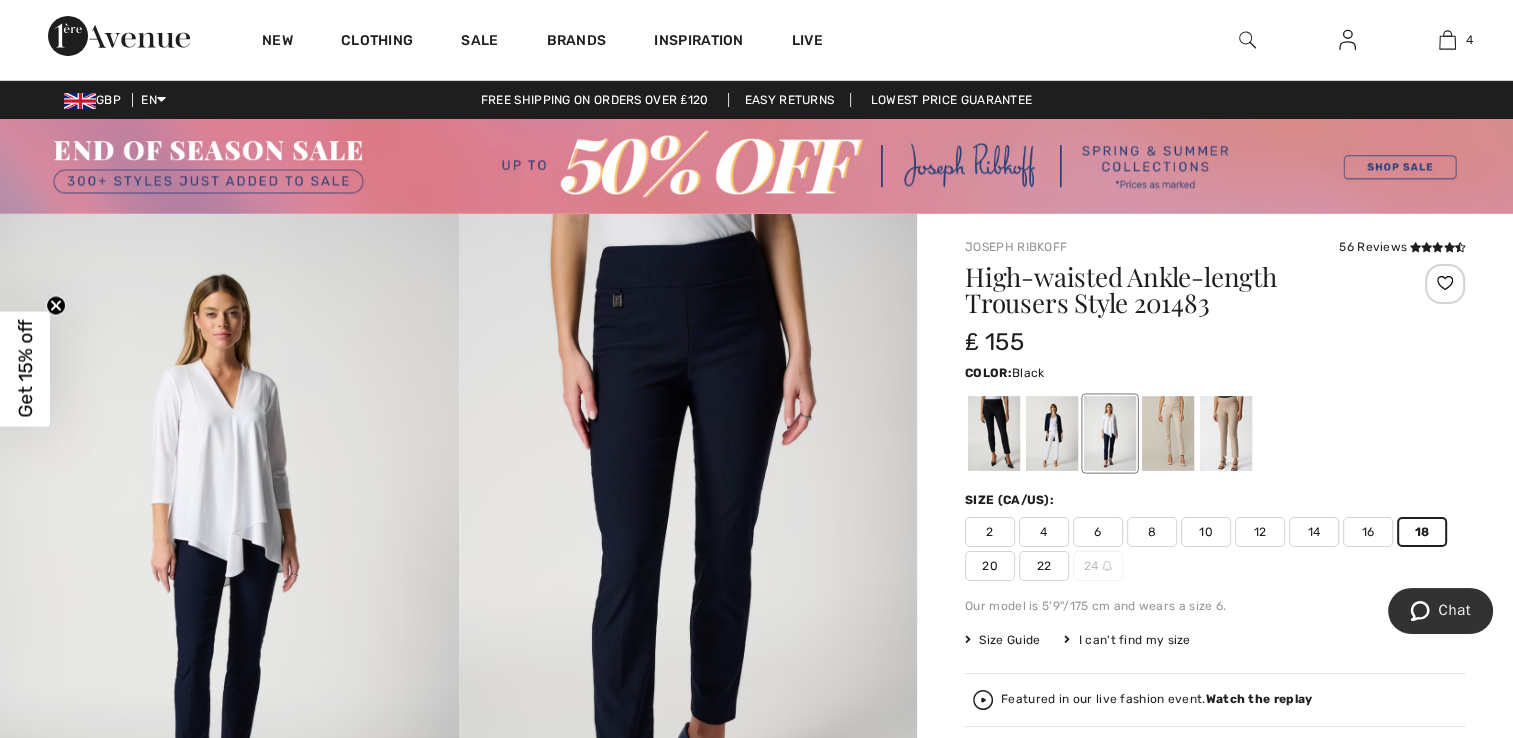 click at bounding box center (994, 433) 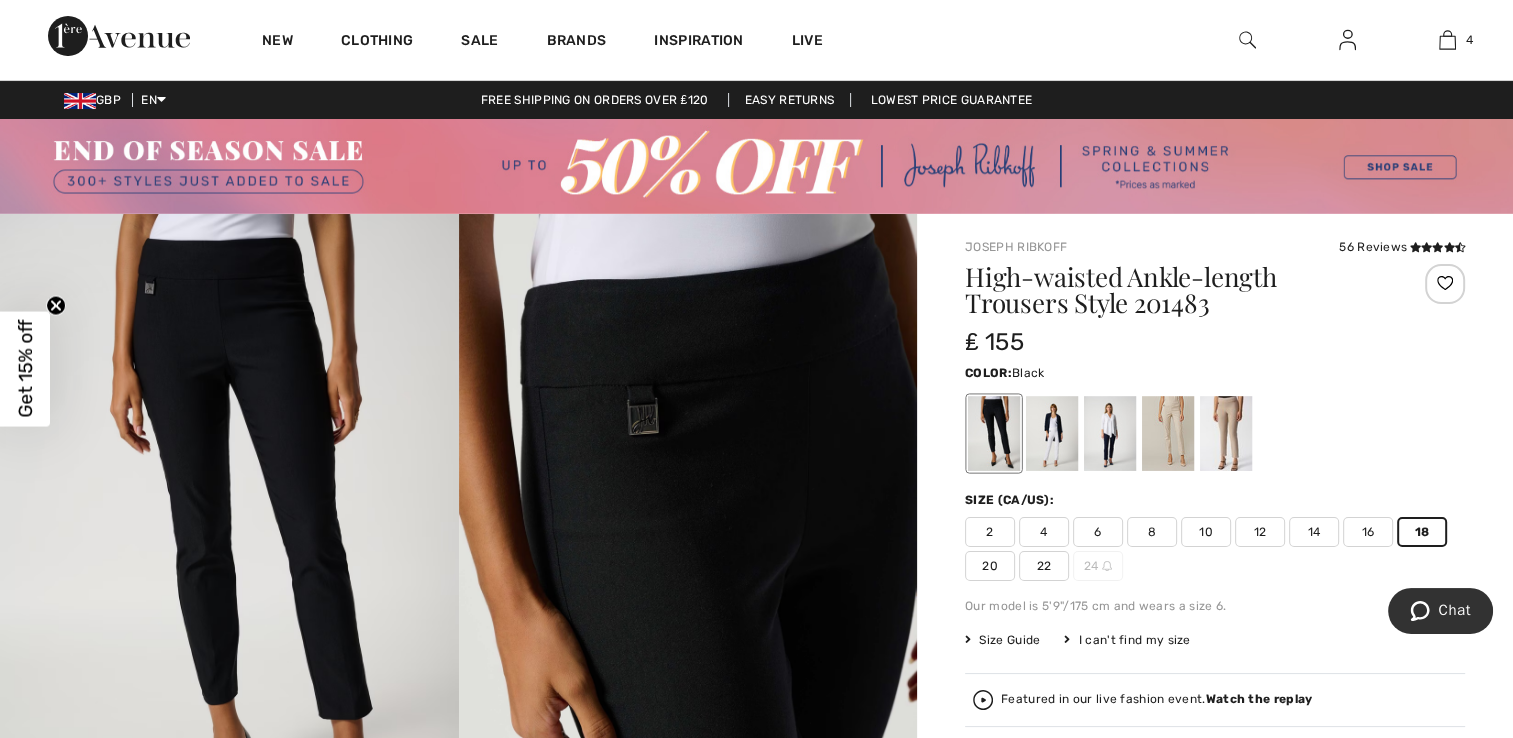 click on "18" at bounding box center (1422, 532) 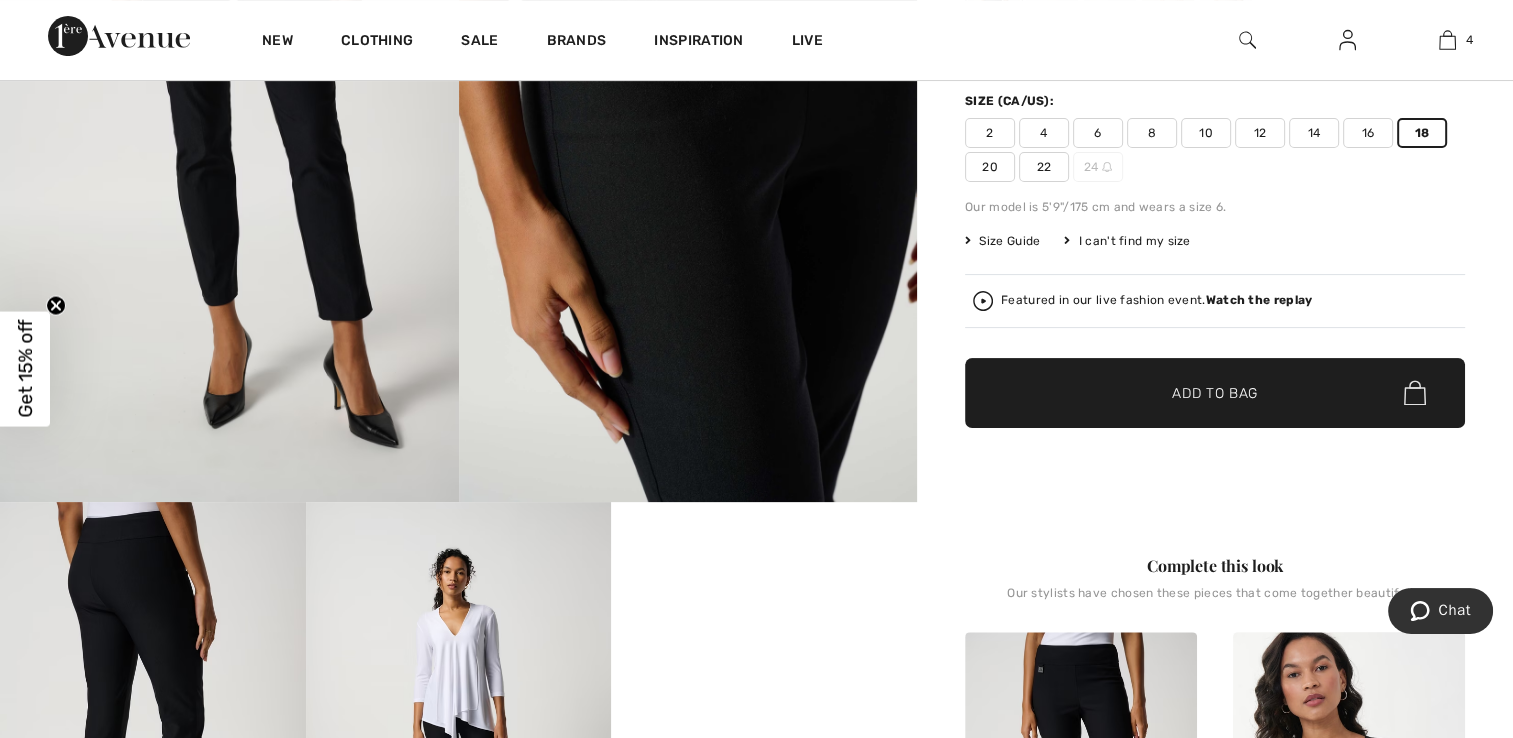 scroll, scrollTop: 400, scrollLeft: 0, axis: vertical 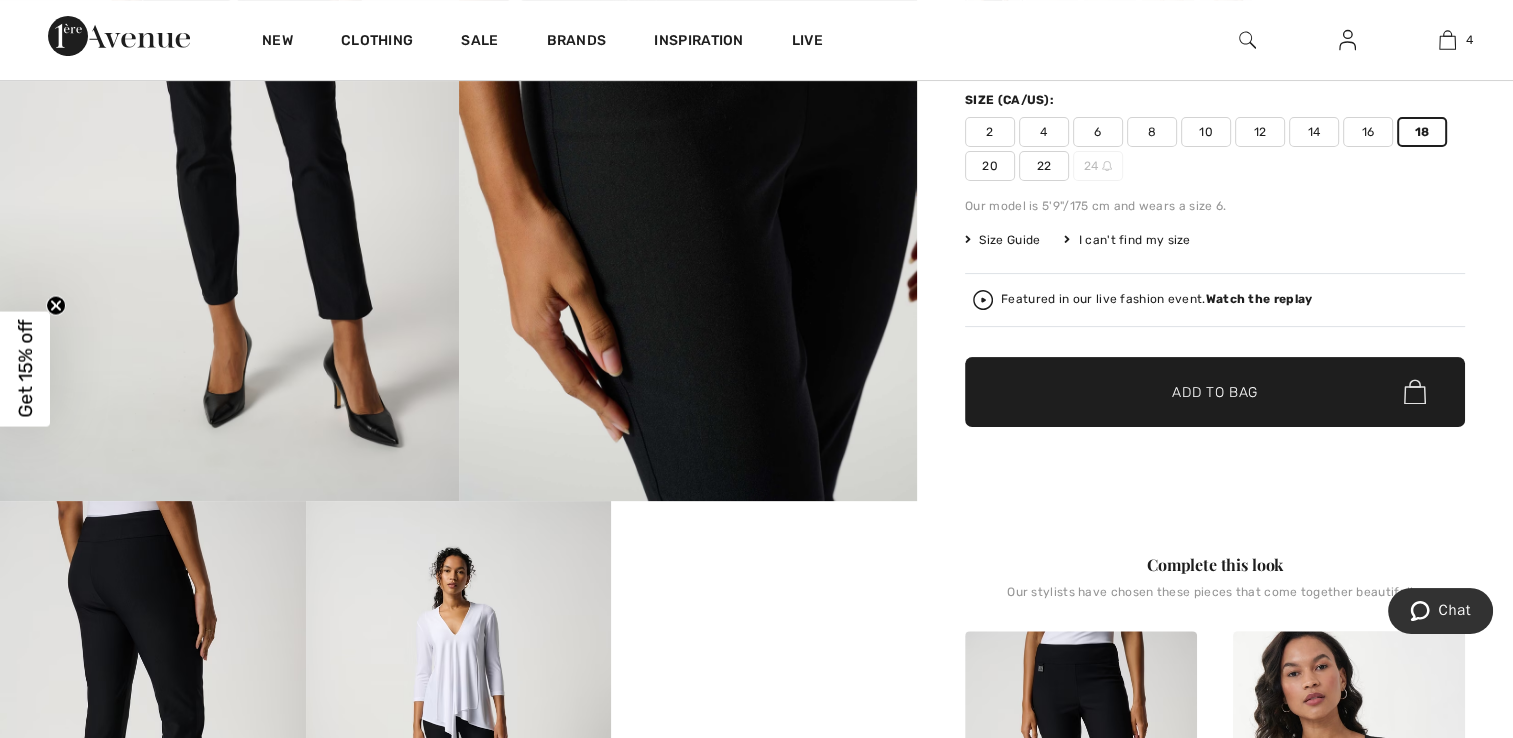 click on "✔ Added to Bag
Add to Bag" at bounding box center (1215, 392) 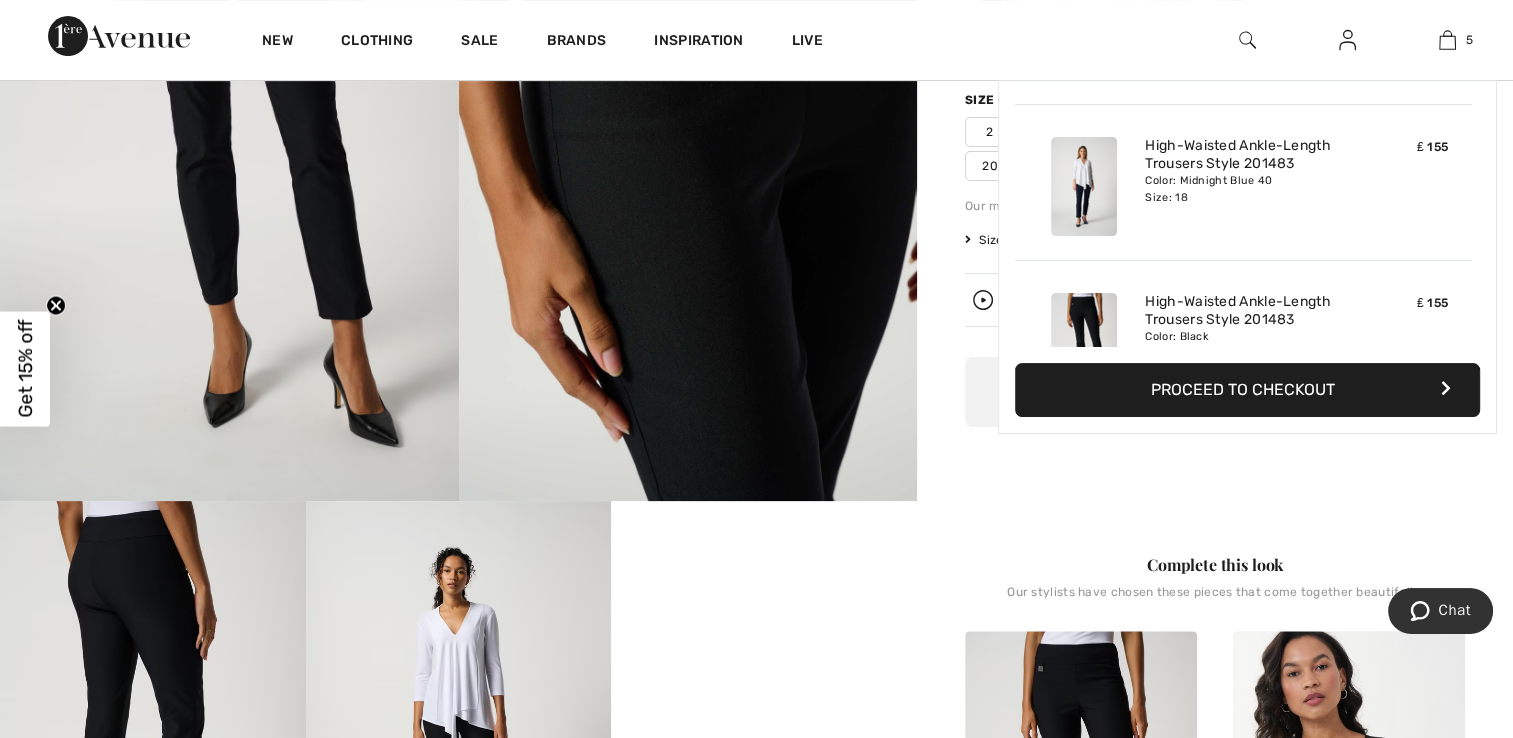 scroll, scrollTop: 528, scrollLeft: 0, axis: vertical 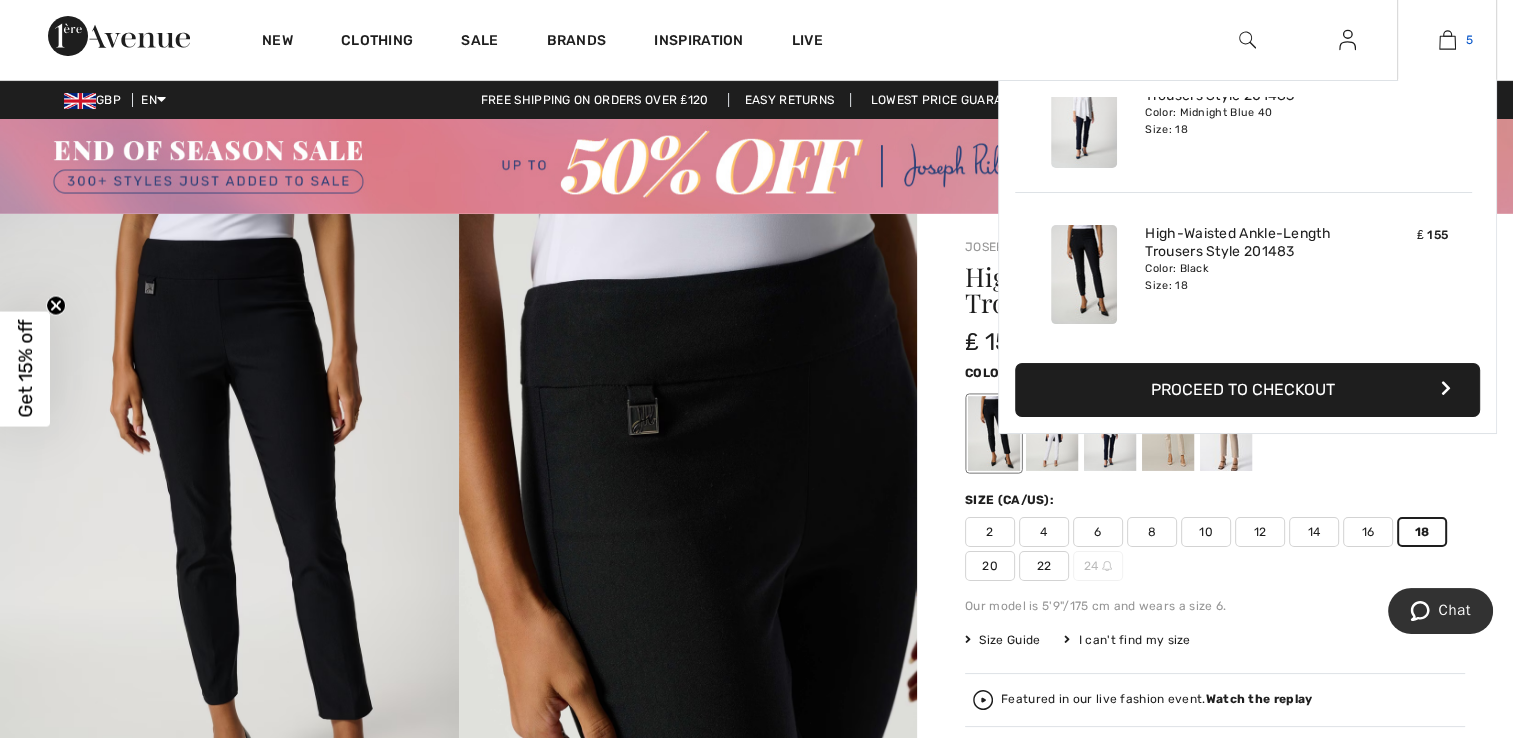 click at bounding box center (1447, 40) 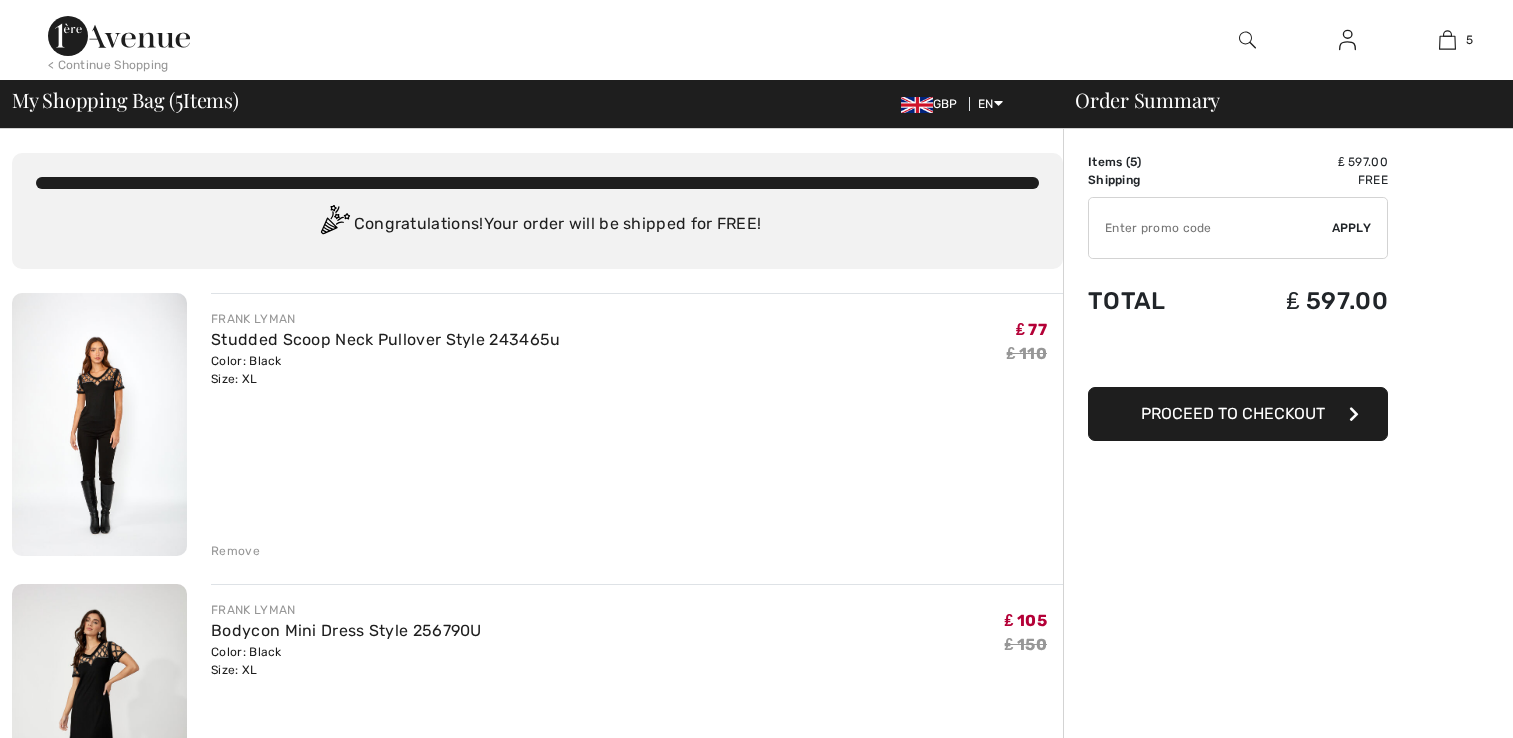 scroll, scrollTop: 0, scrollLeft: 0, axis: both 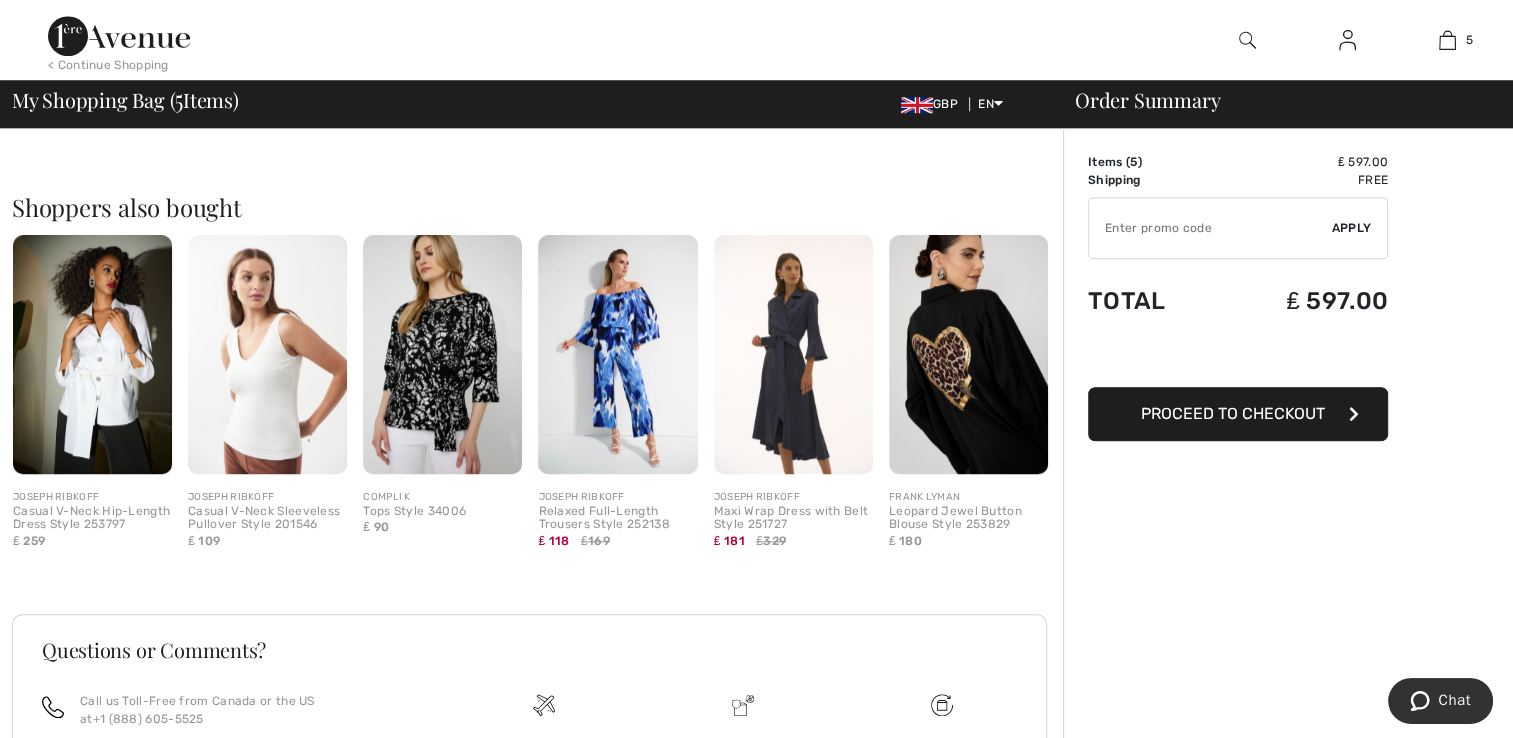 click at bounding box center [968, 354] 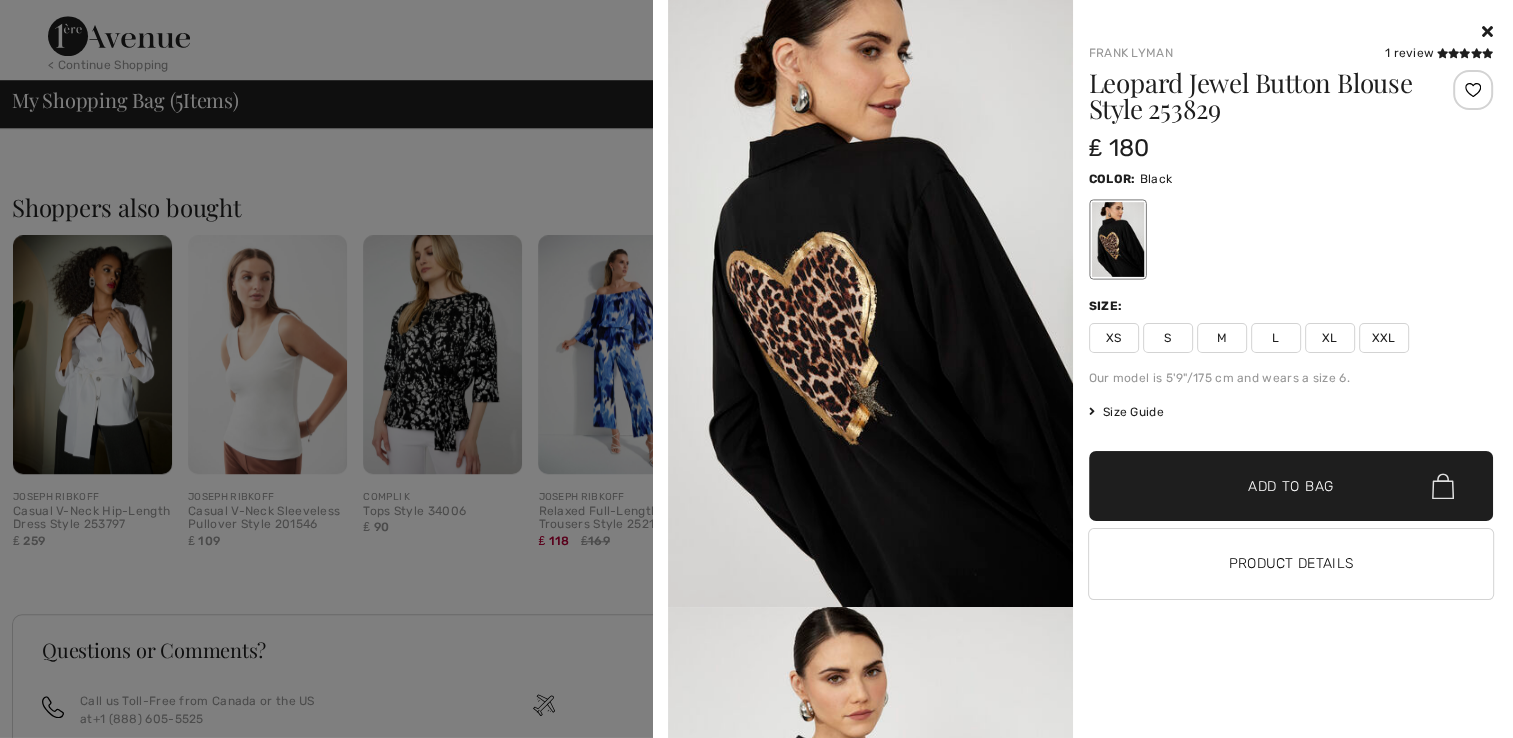 click at bounding box center (756, 369) 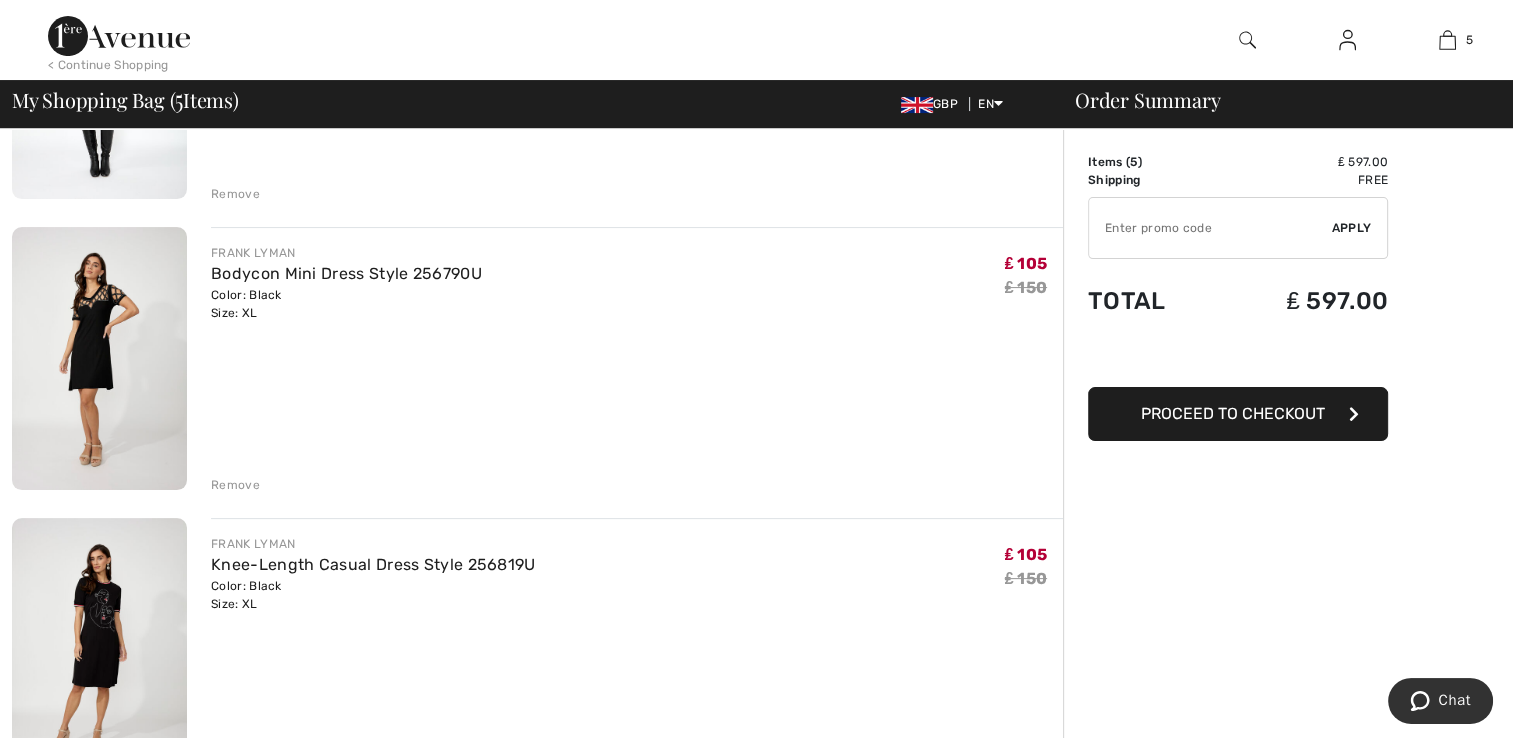 scroll, scrollTop: 0, scrollLeft: 0, axis: both 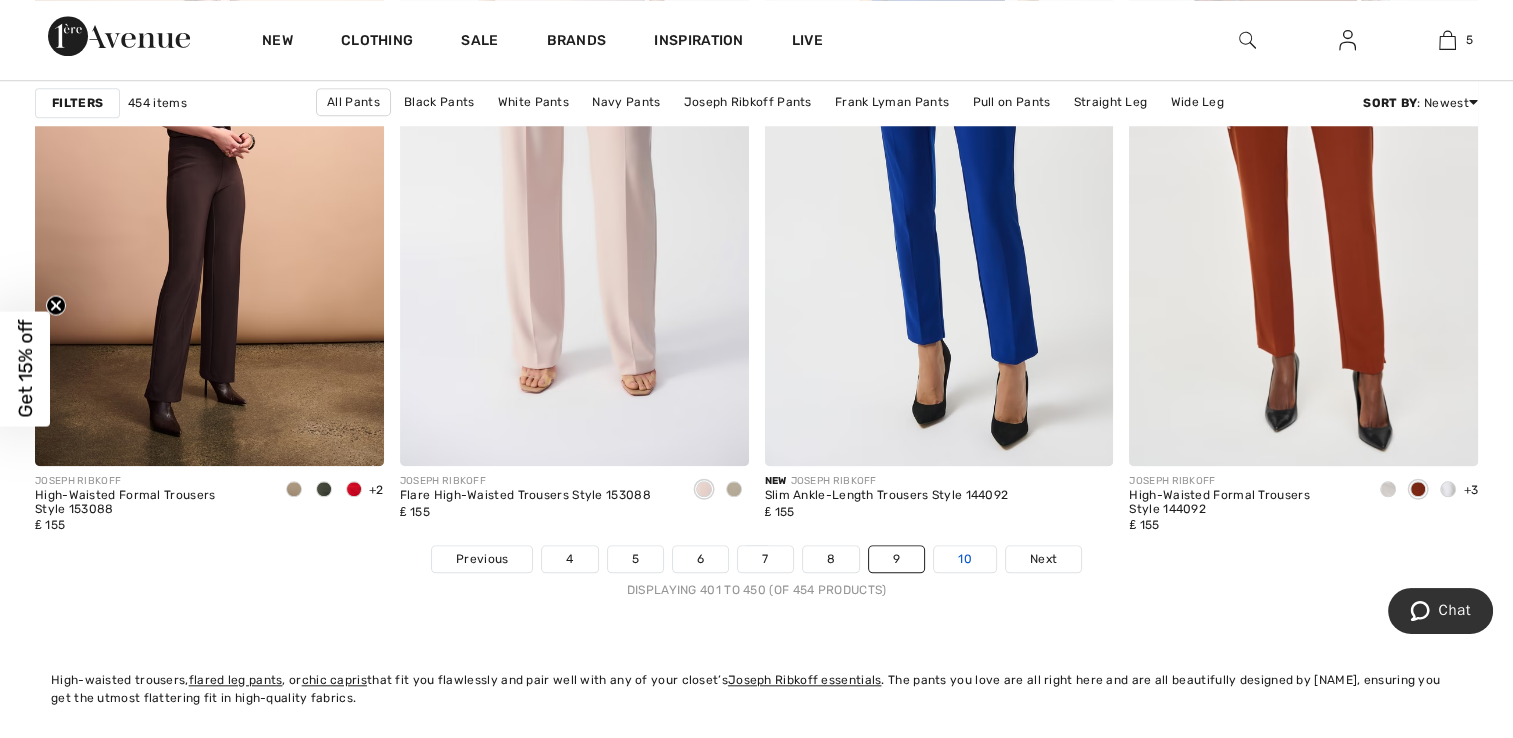 click on "10" at bounding box center (965, 559) 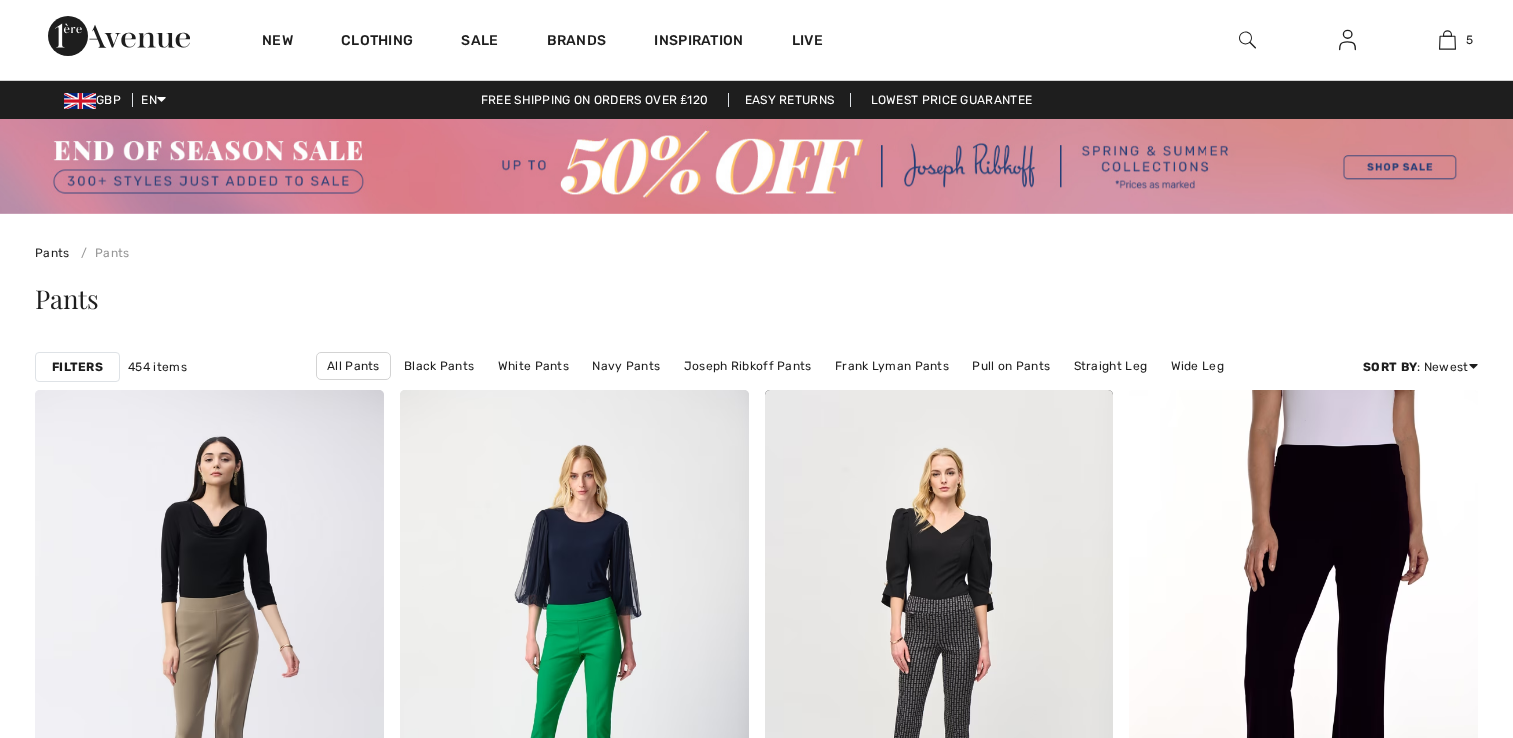 scroll, scrollTop: 0, scrollLeft: 0, axis: both 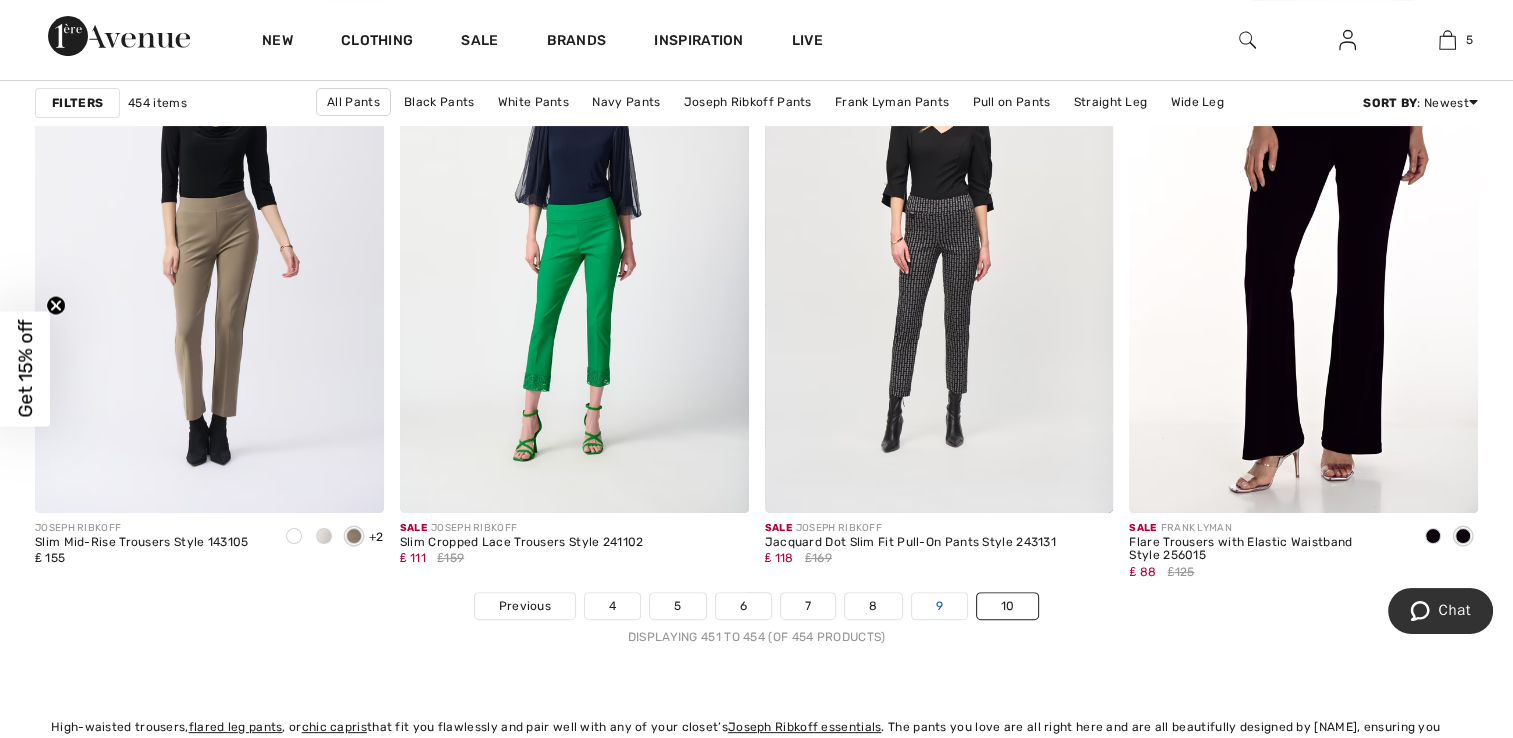 click on "9" at bounding box center [939, 606] 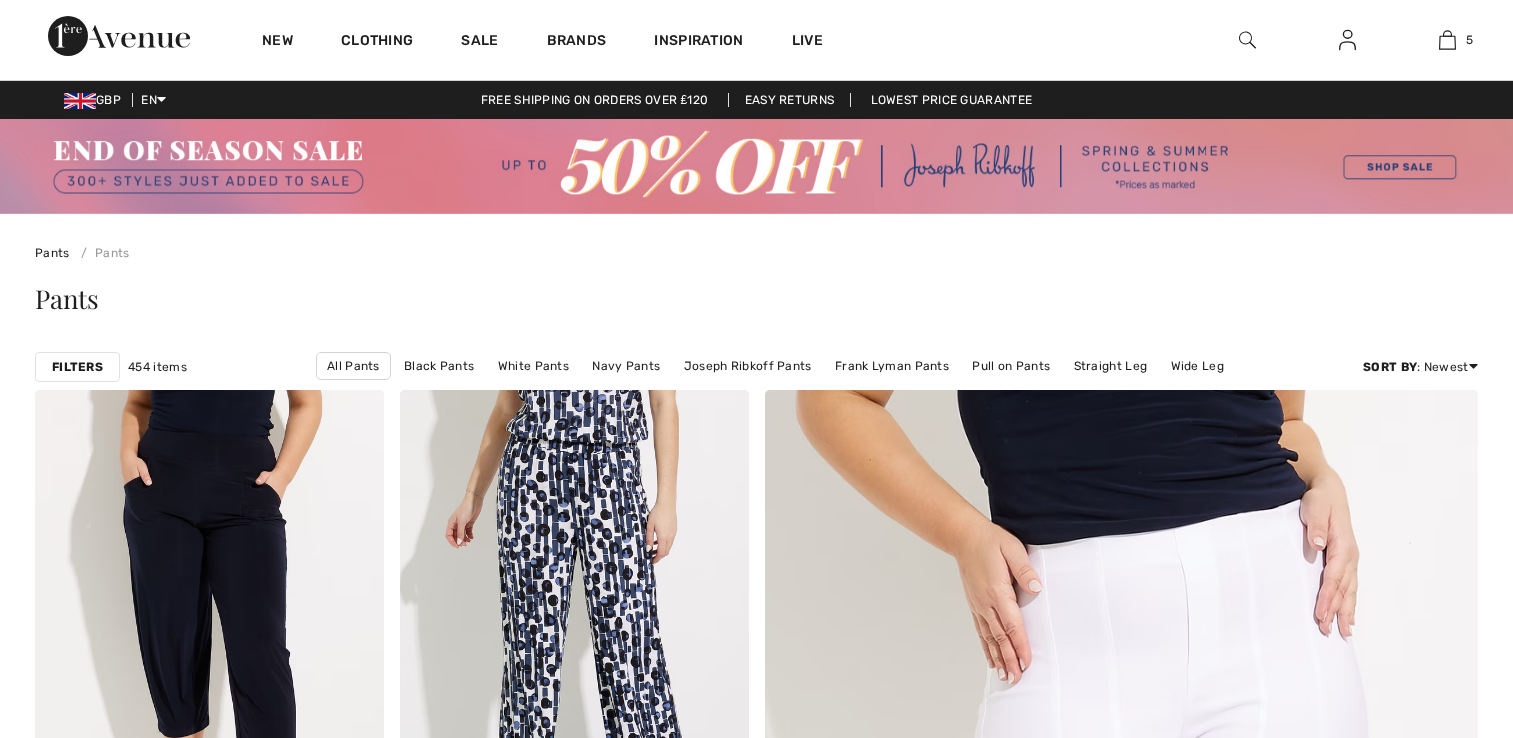 scroll, scrollTop: 0, scrollLeft: 0, axis: both 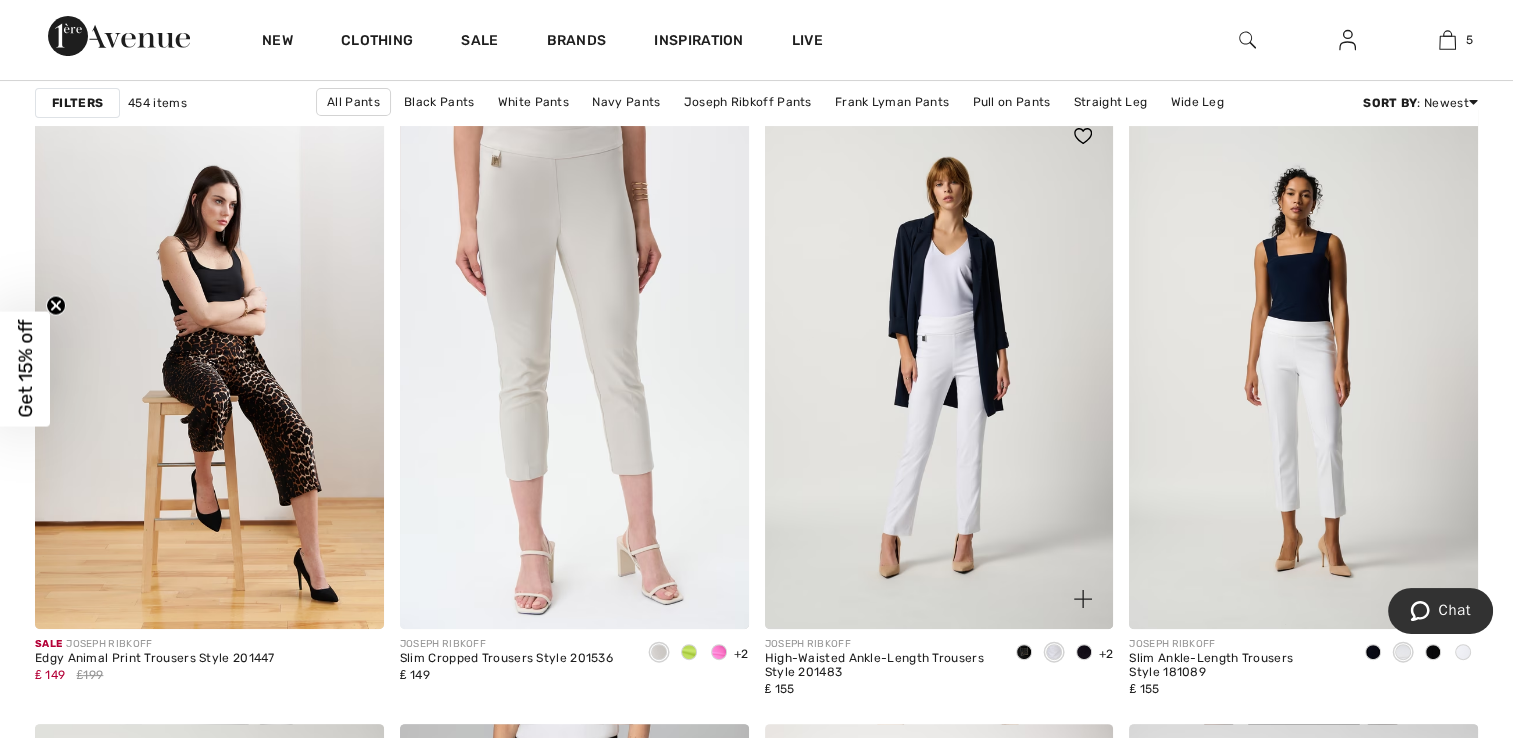 click on "+2" at bounding box center [1106, 654] 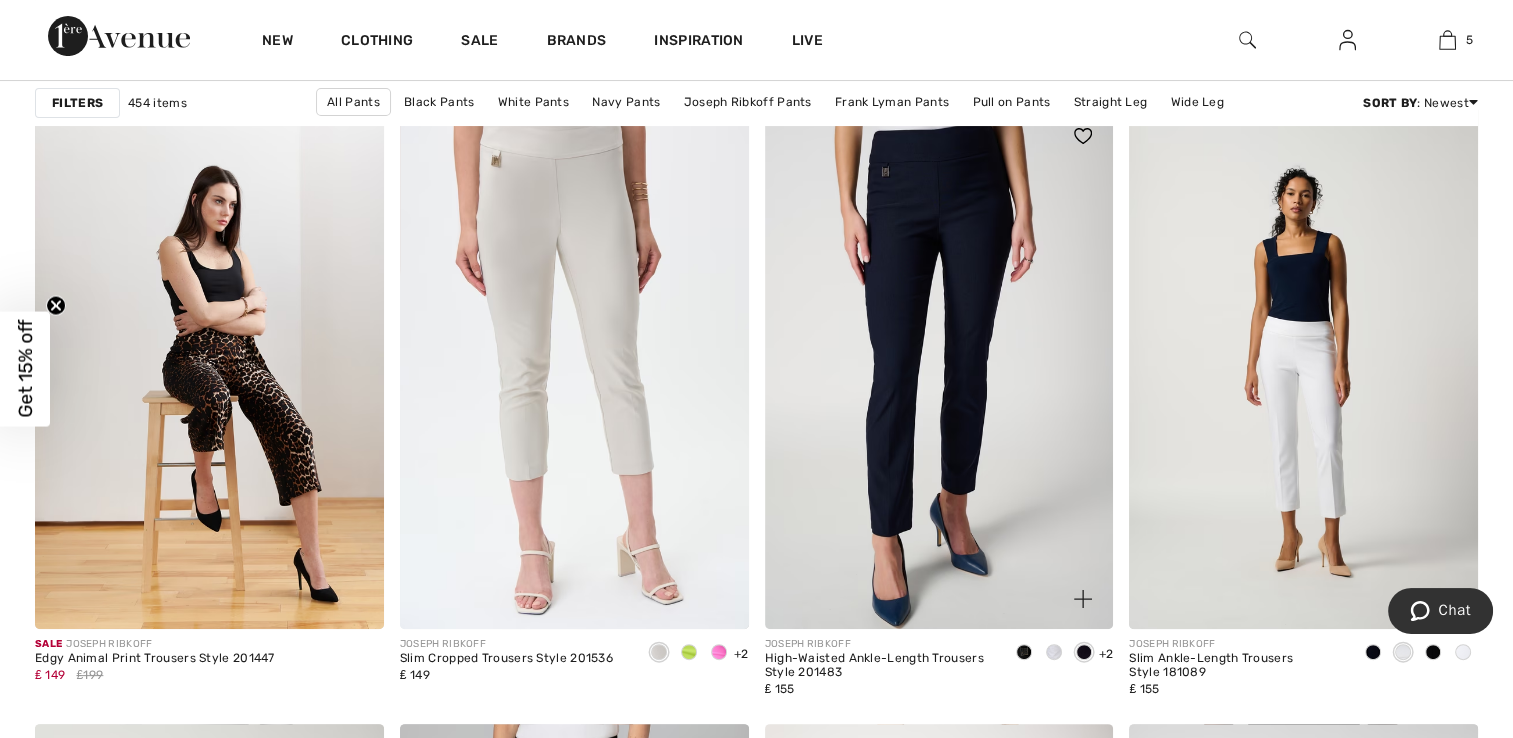 click at bounding box center (939, 367) 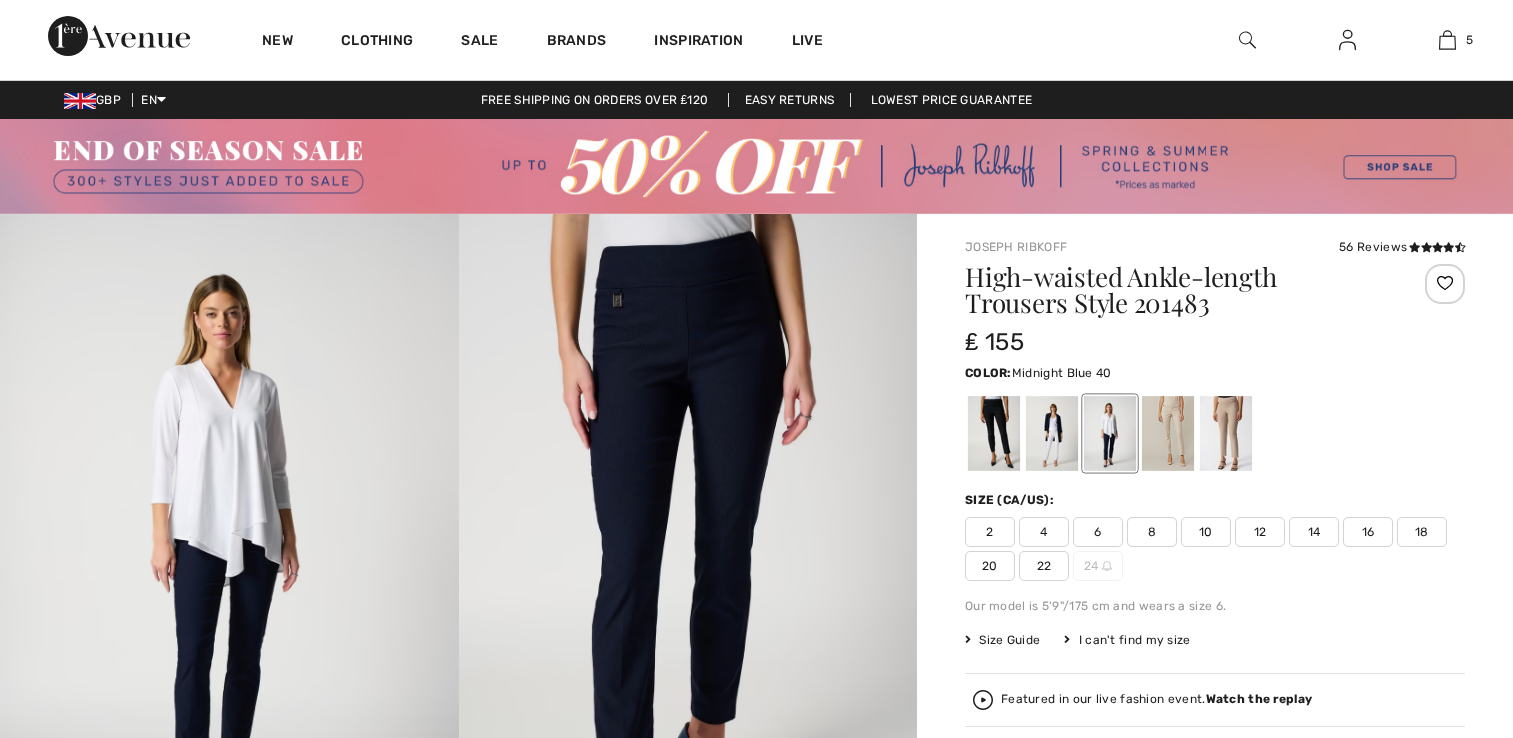 scroll, scrollTop: 0, scrollLeft: 0, axis: both 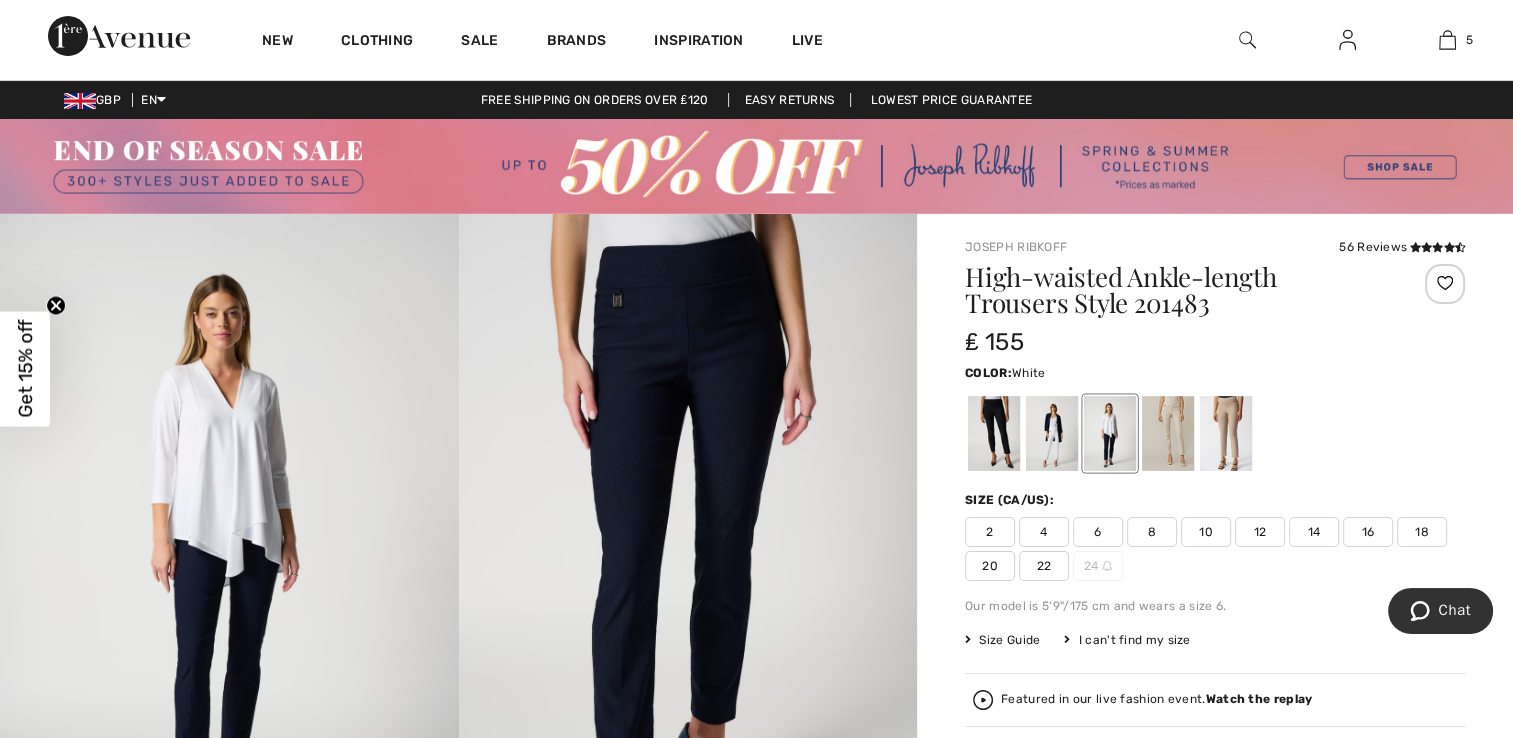 click at bounding box center (1052, 433) 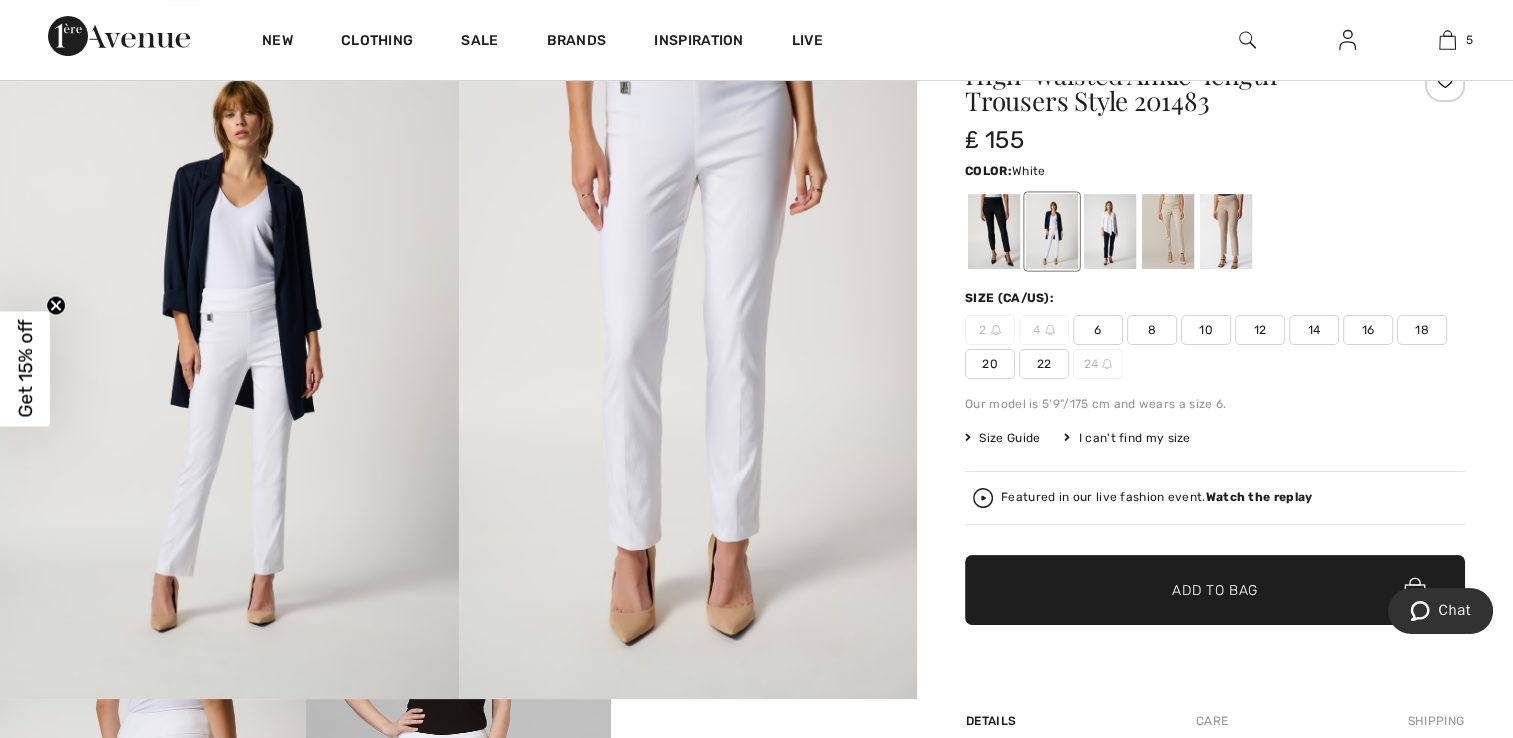 scroll, scrollTop: 200, scrollLeft: 0, axis: vertical 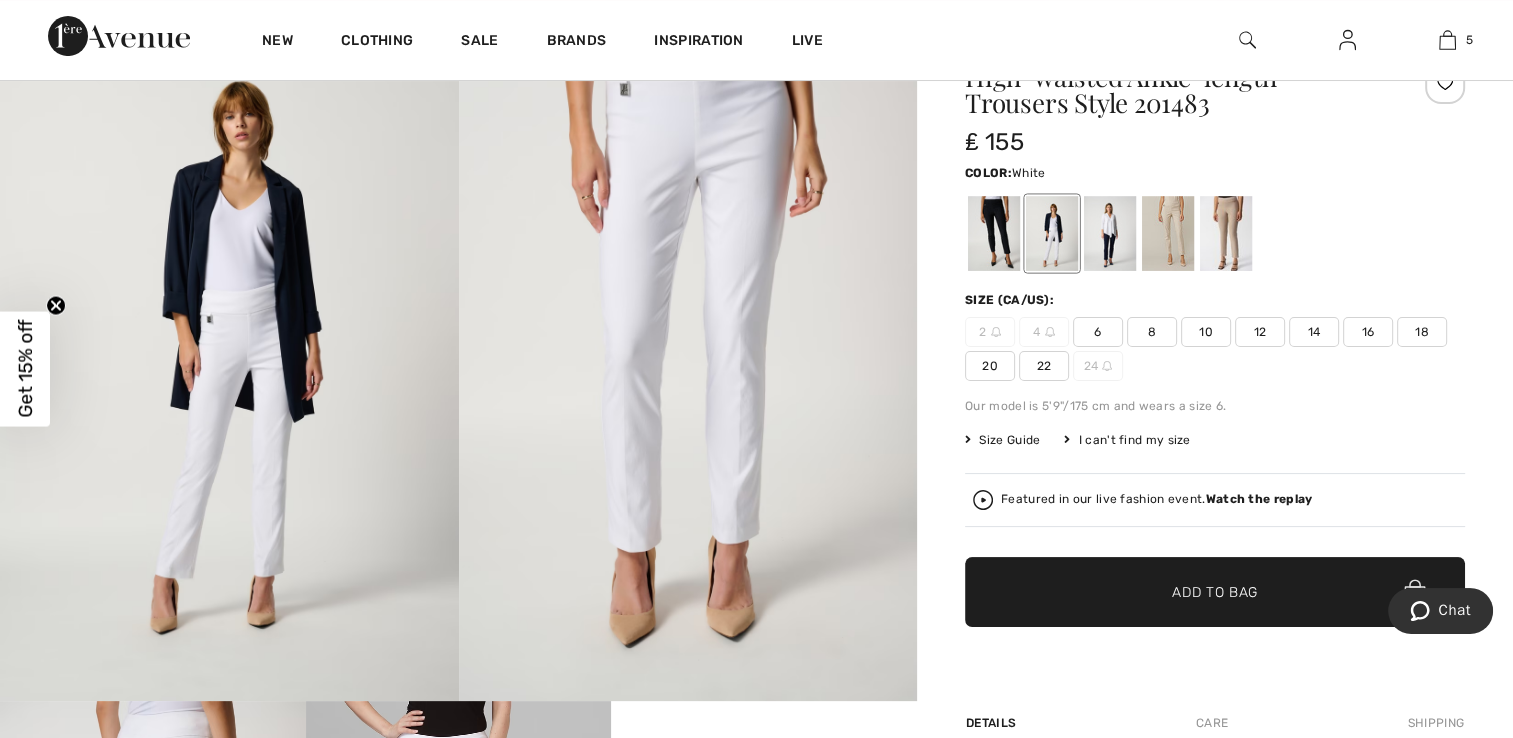 click on "16" at bounding box center (1368, 332) 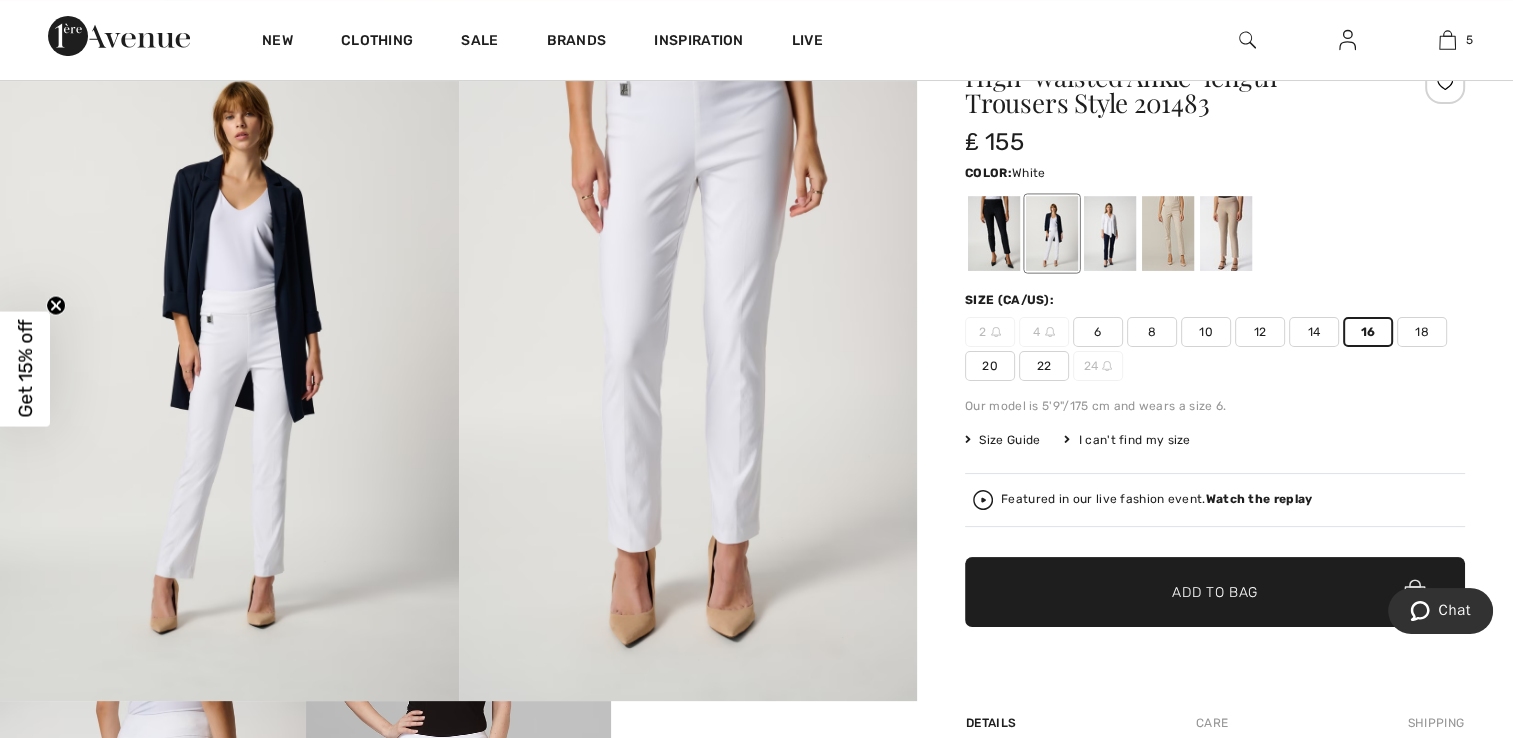 click on "18" at bounding box center [1422, 332] 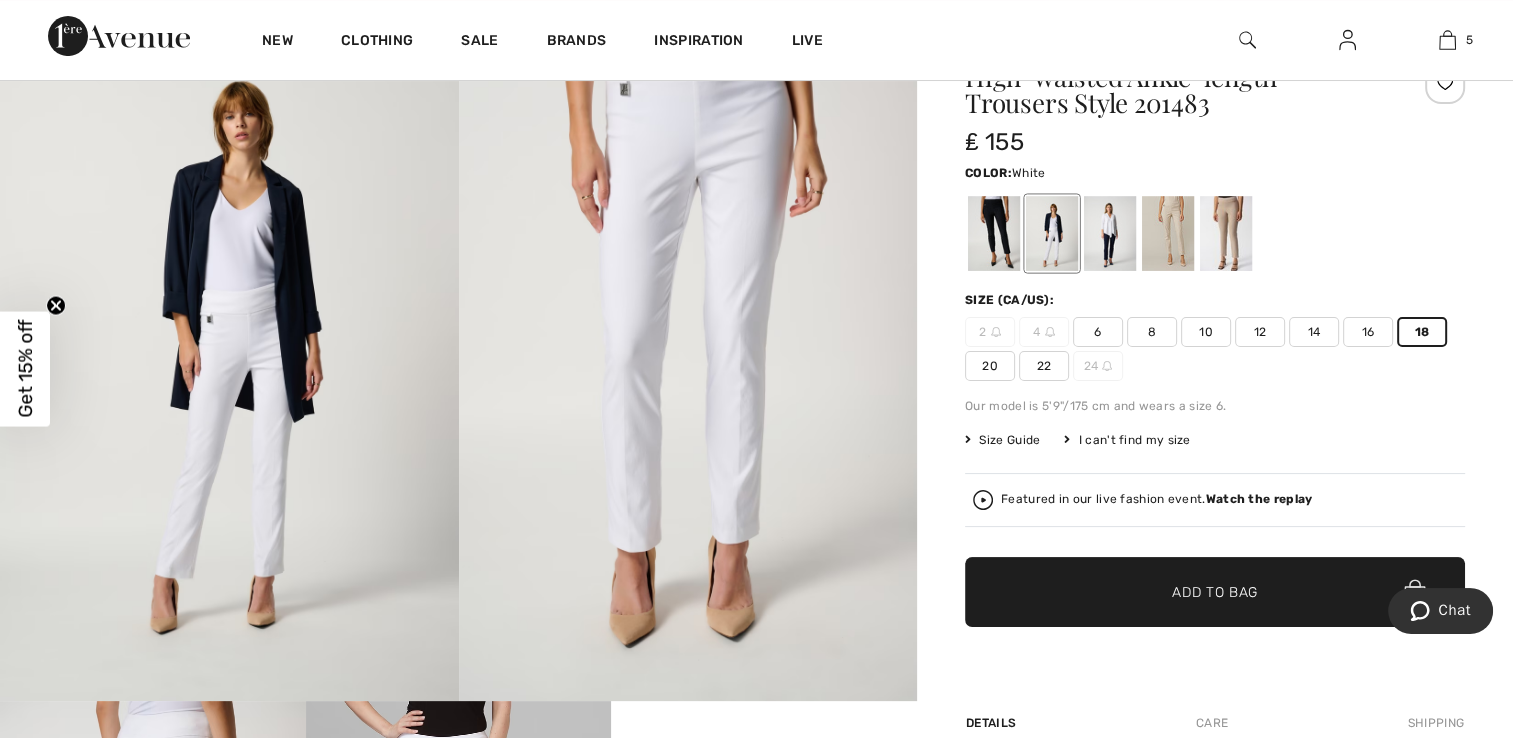 click on "Add to Bag" at bounding box center [1215, 591] 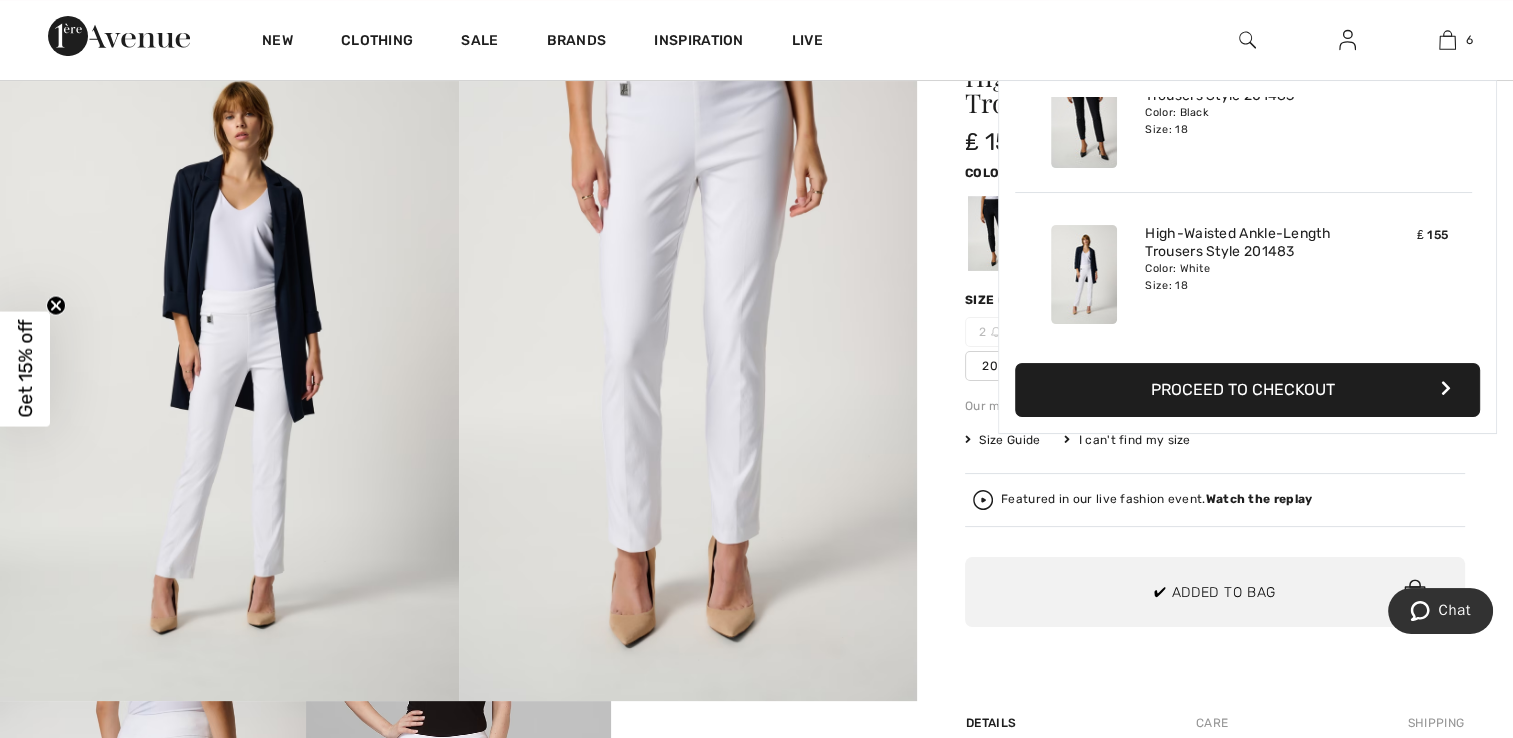 scroll, scrollTop: 684, scrollLeft: 0, axis: vertical 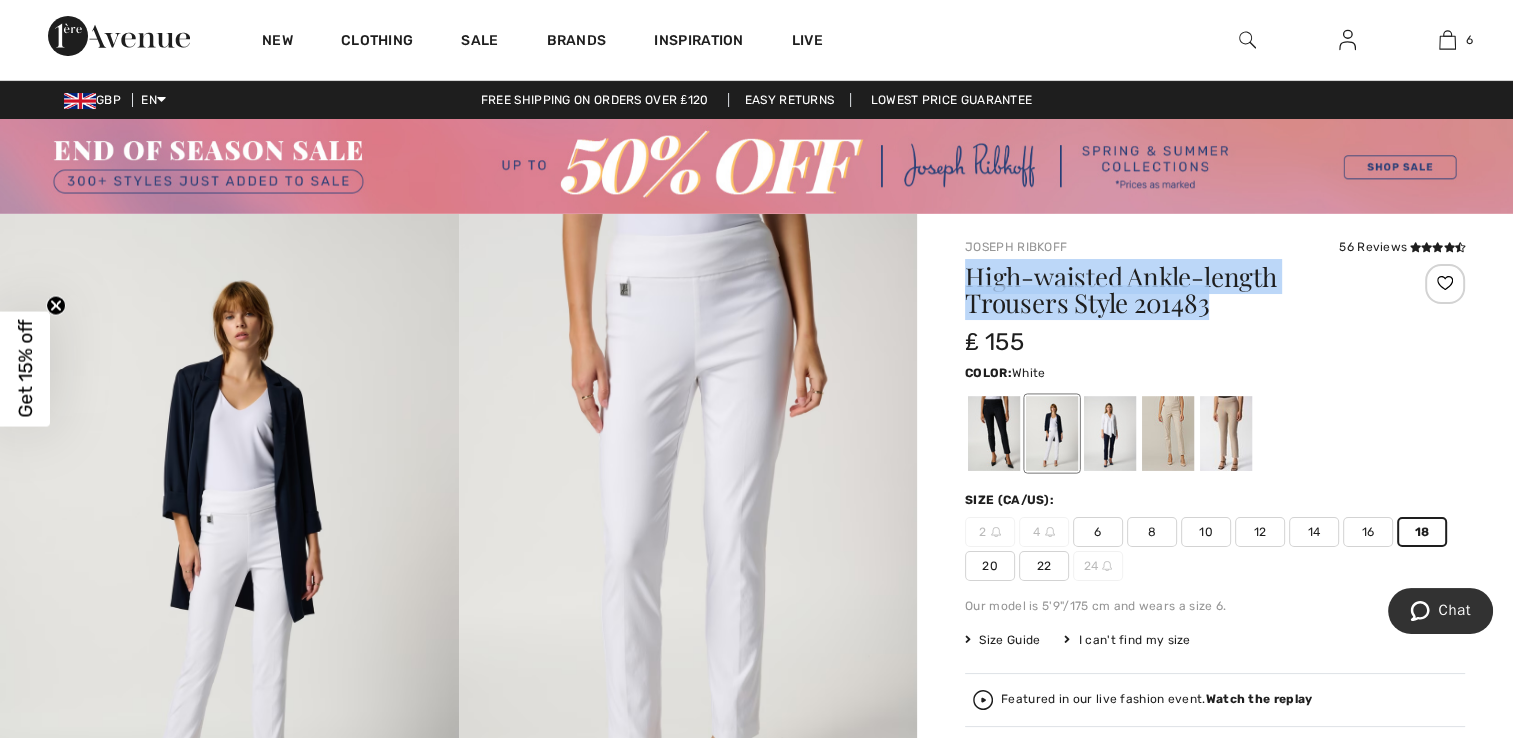 drag, startPoint x: 966, startPoint y: 270, endPoint x: 1284, endPoint y: 286, distance: 318.40225 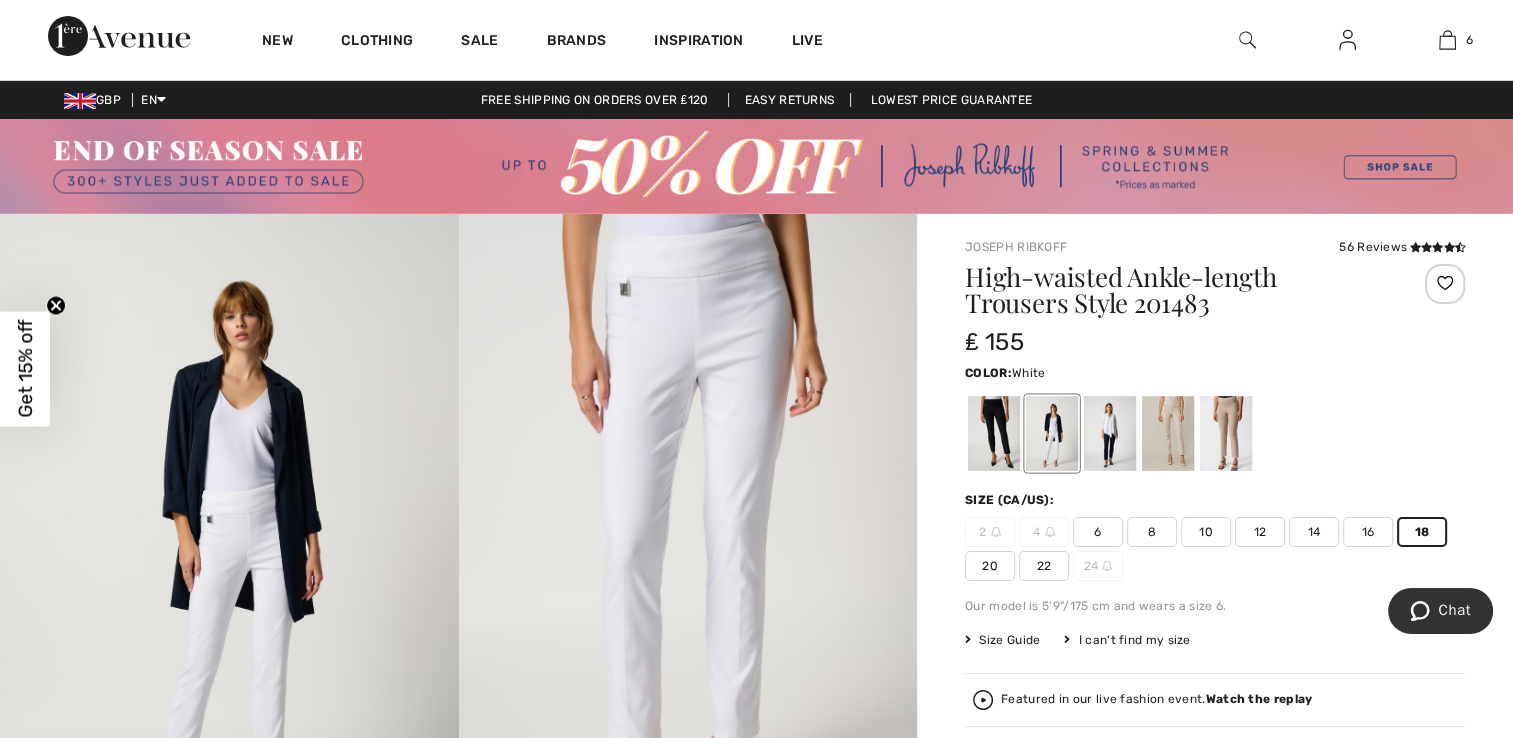 drag, startPoint x: 1284, startPoint y: 286, endPoint x: 1243, endPoint y: 314, distance: 49.648766 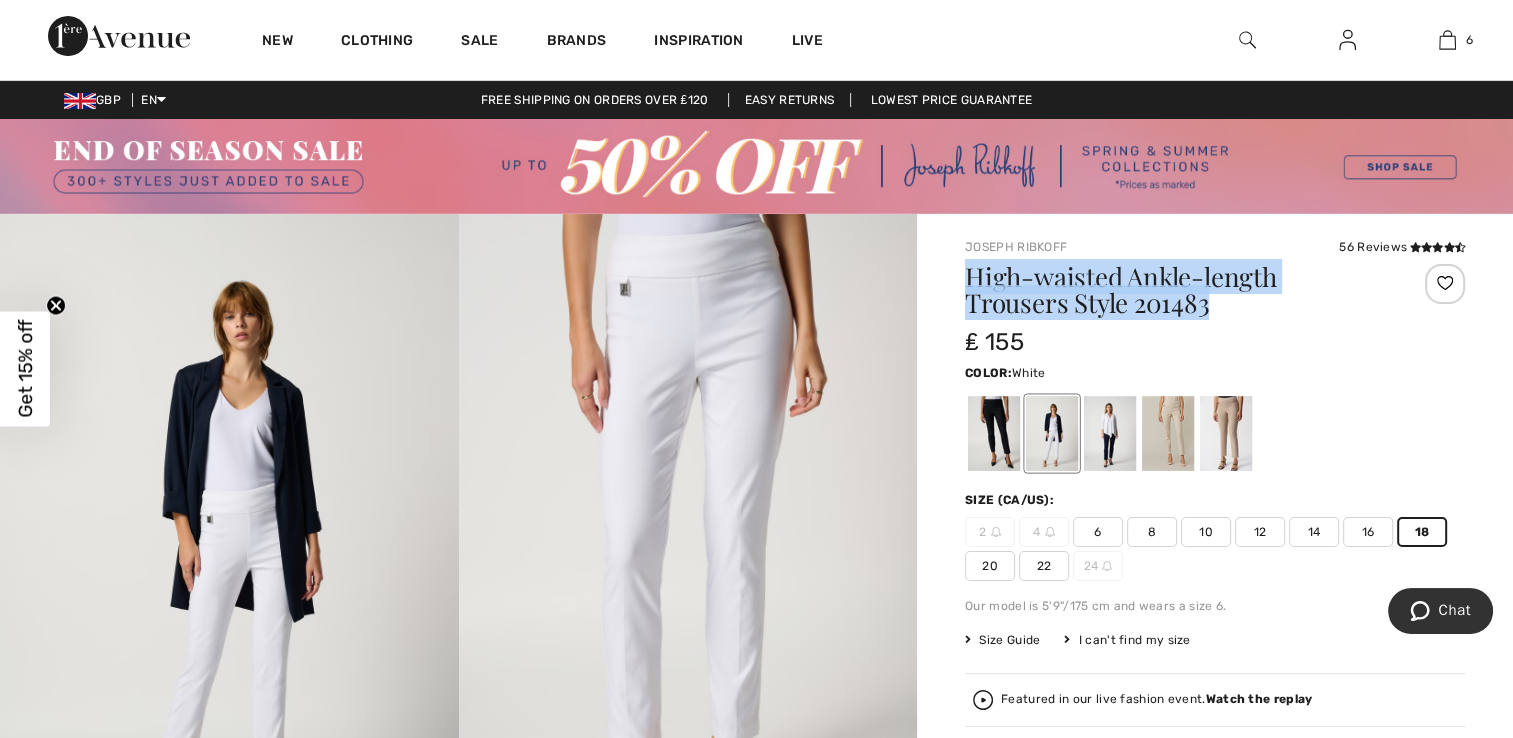 drag, startPoint x: 968, startPoint y: 273, endPoint x: 1221, endPoint y: 295, distance: 253.95473 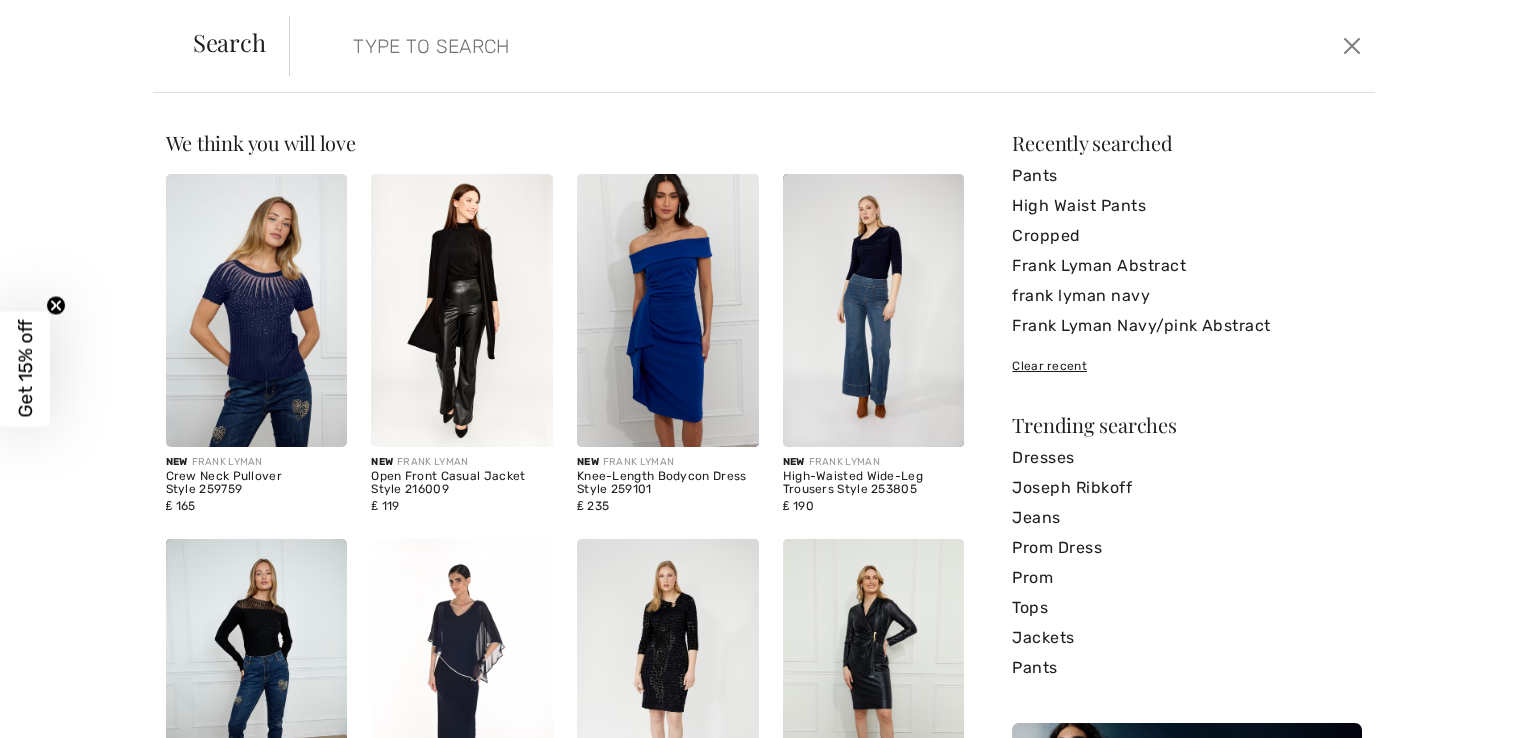 click at bounding box center [712, 46] 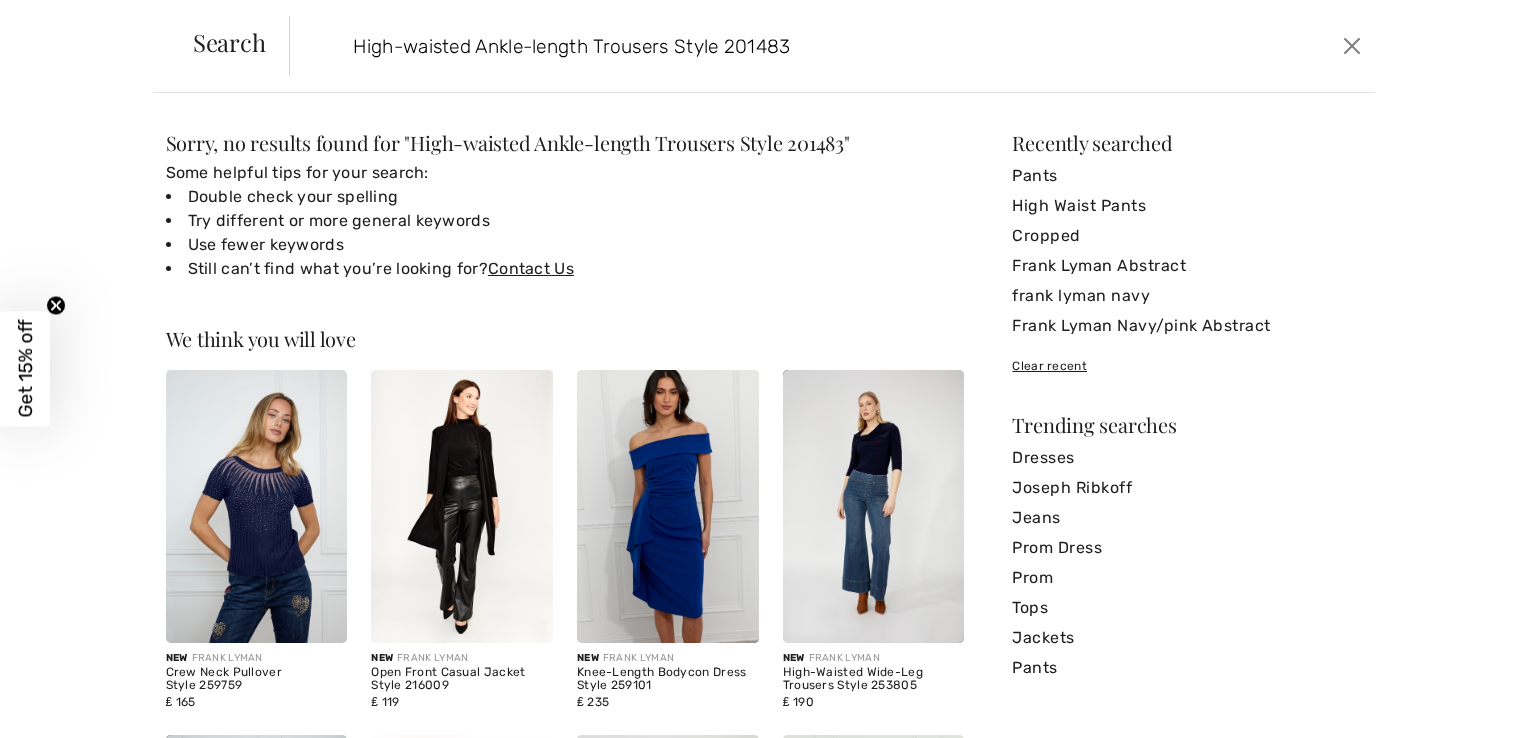 click on "High-waisted Ankle-length Trousers Style 201483" at bounding box center (712, 46) 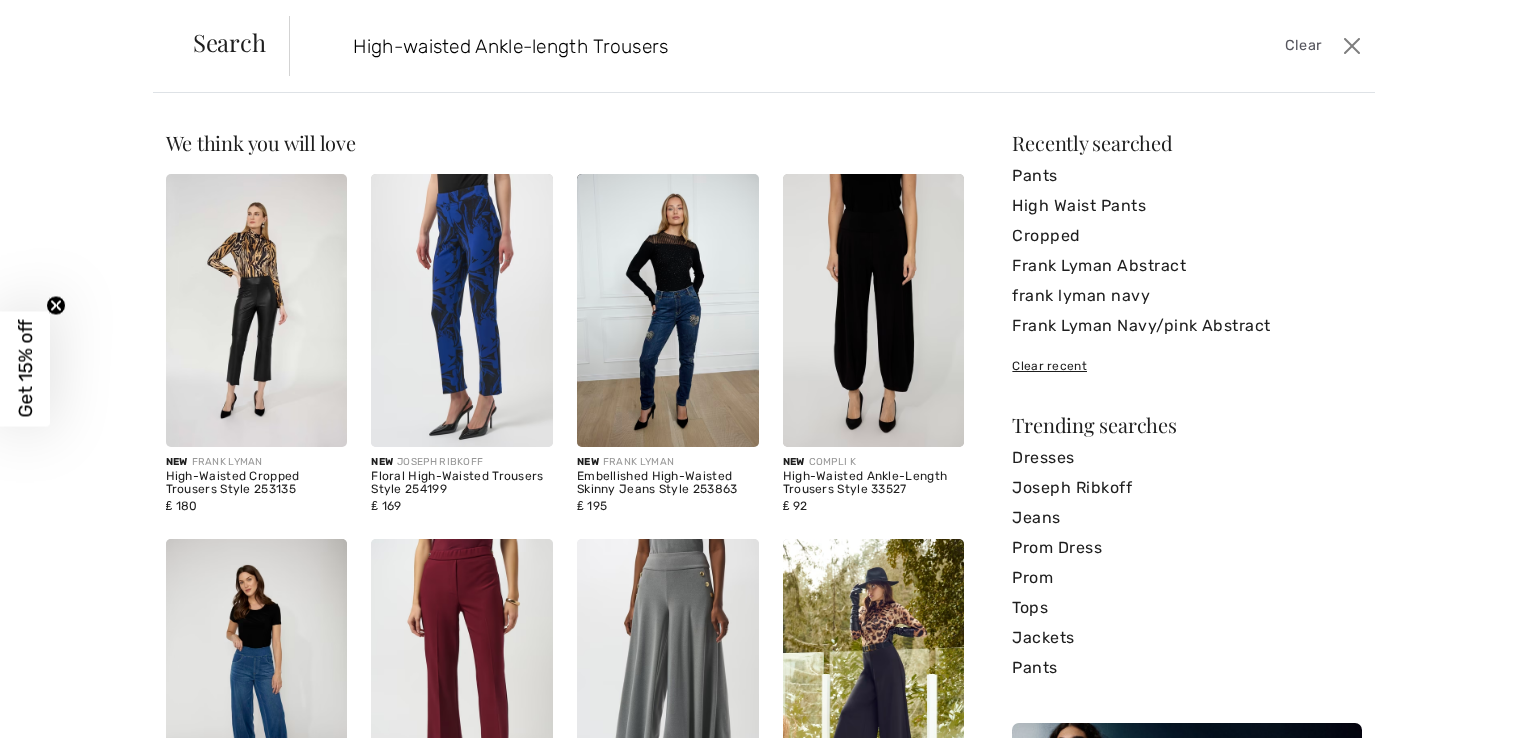 type on "High-waisted Ankle-length Trousers" 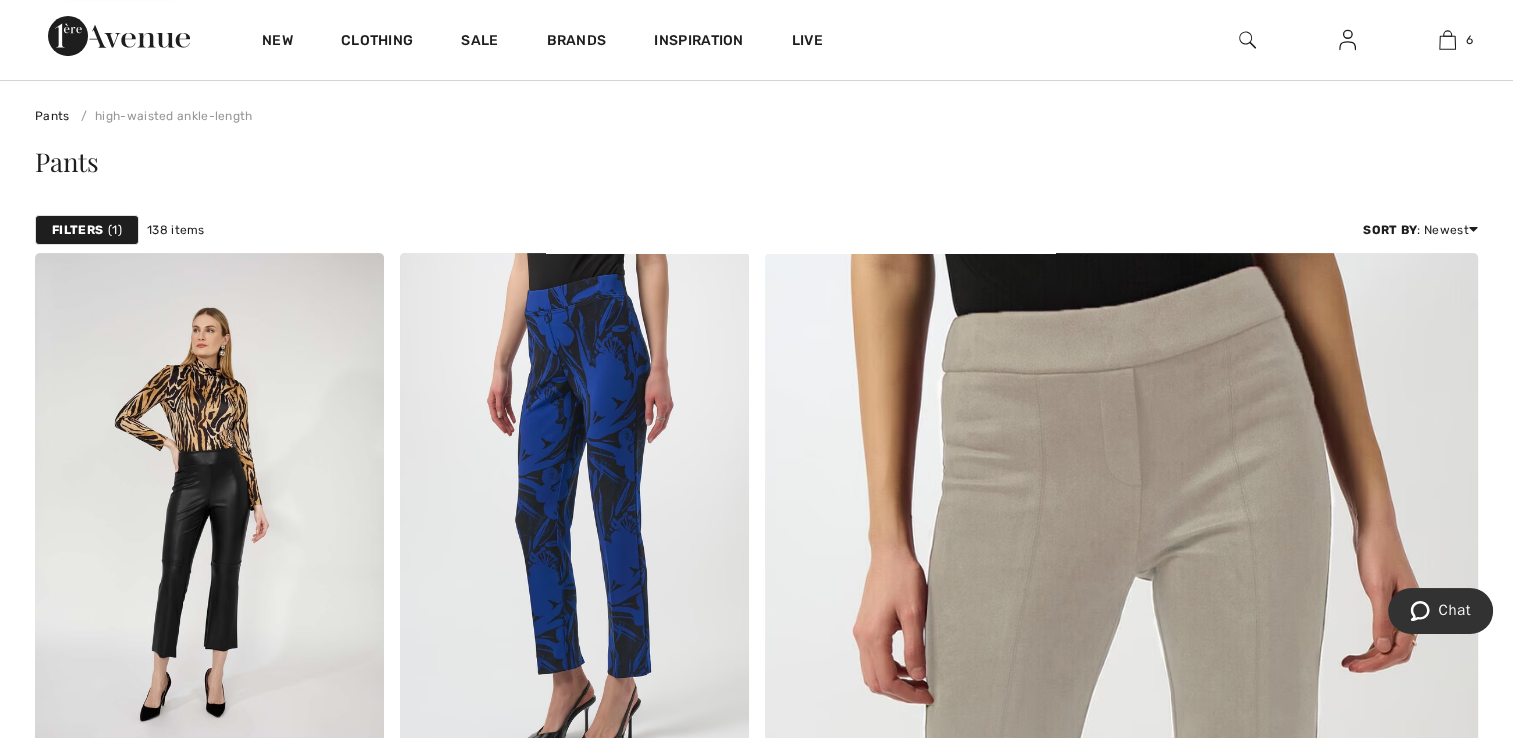 scroll, scrollTop: 300, scrollLeft: 0, axis: vertical 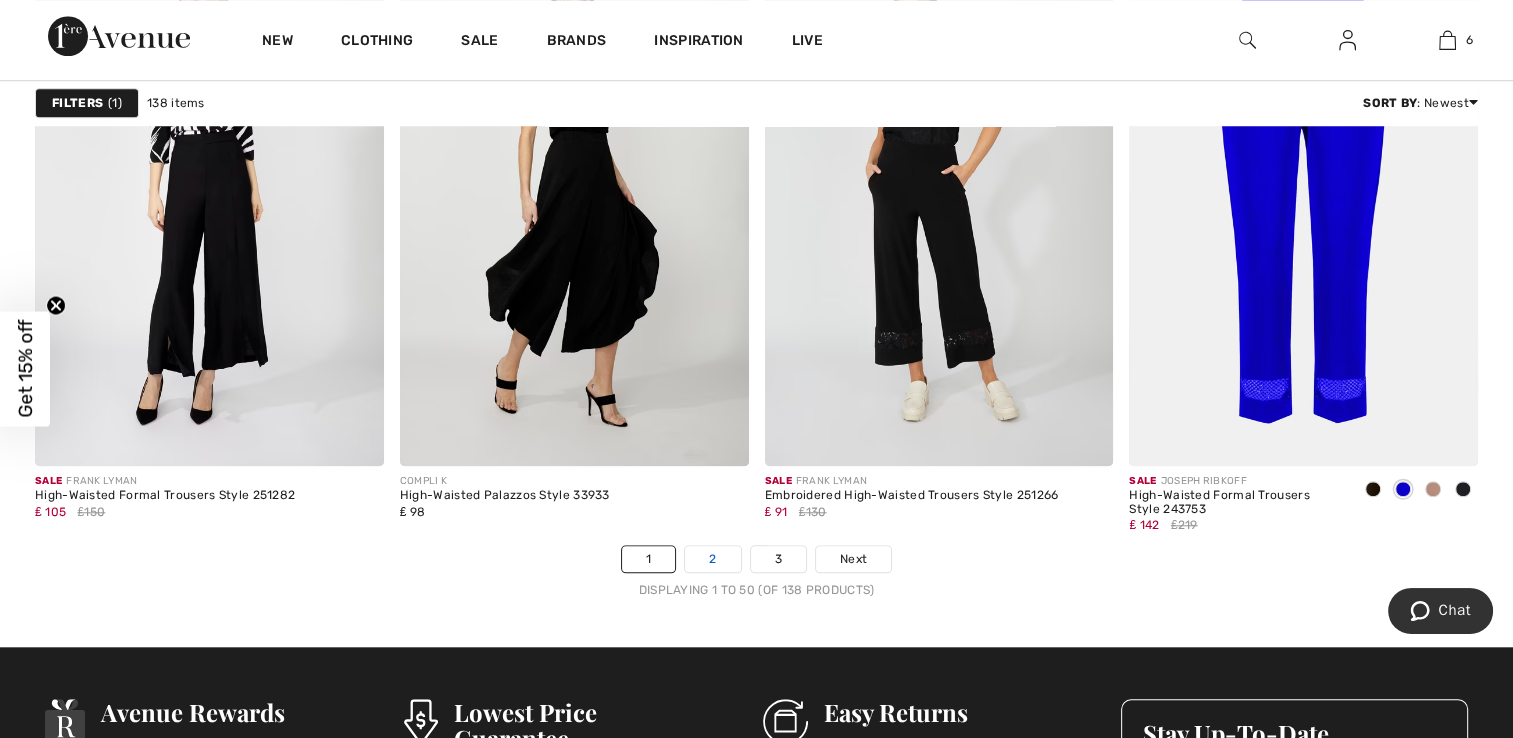 click on "2" at bounding box center (712, 559) 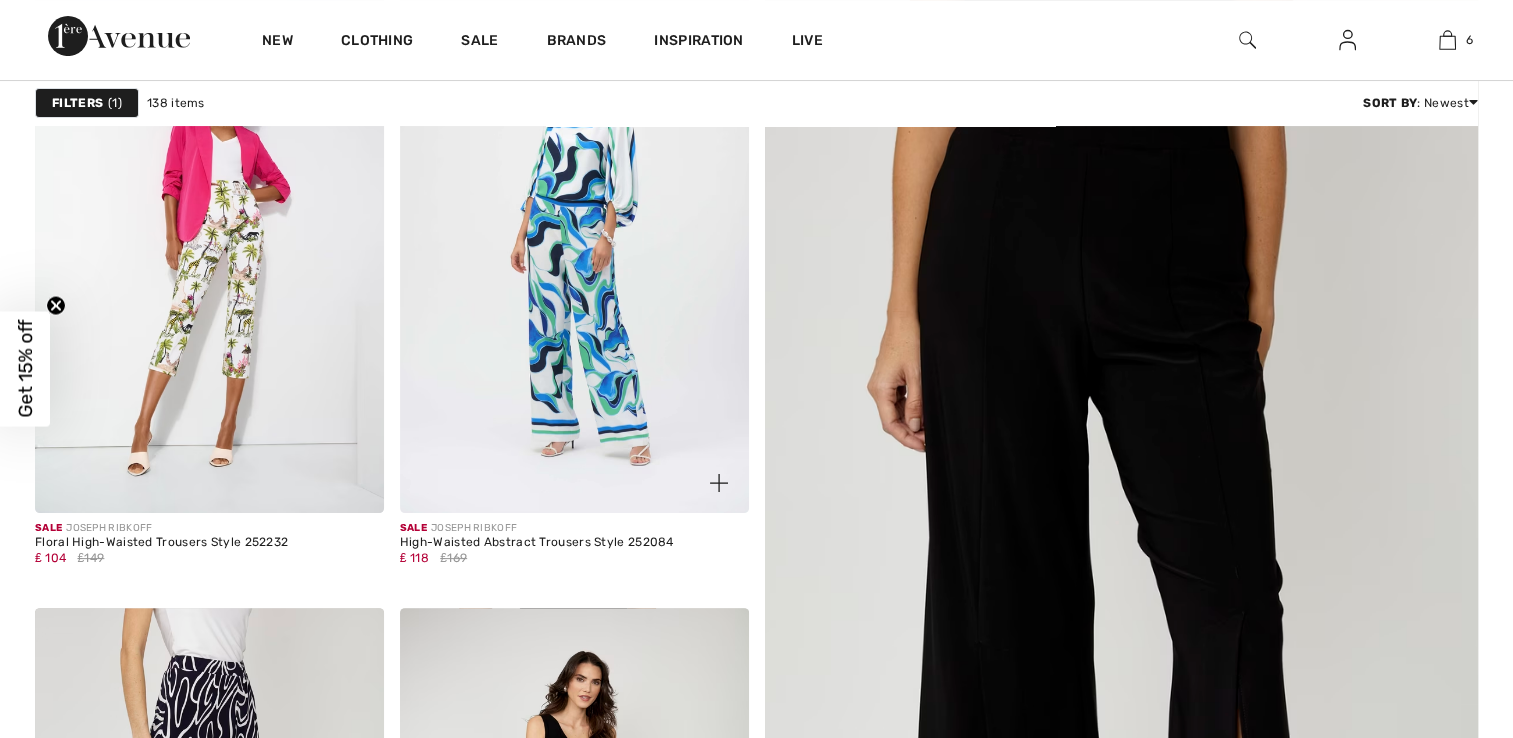 scroll, scrollTop: 400, scrollLeft: 0, axis: vertical 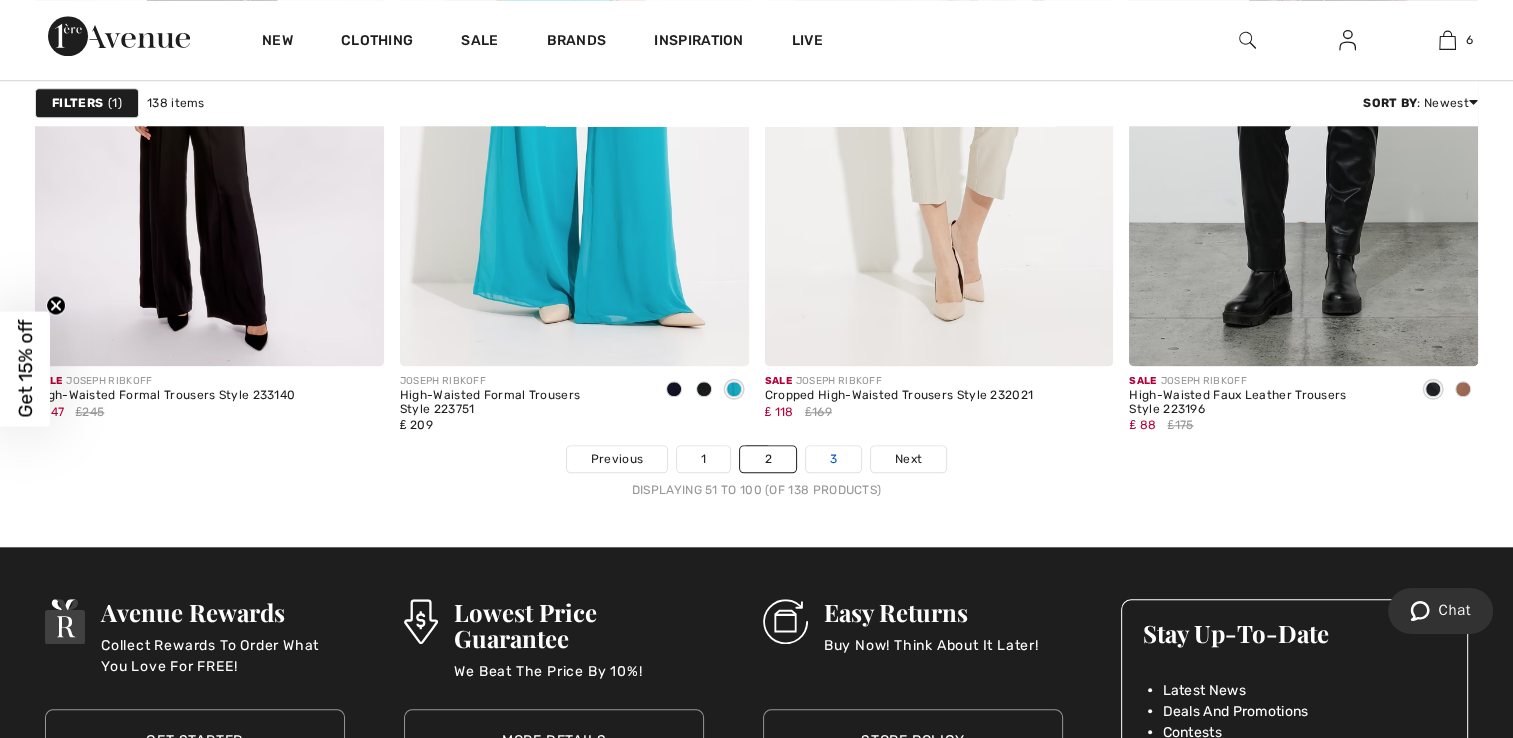 click on "3" at bounding box center [833, 459] 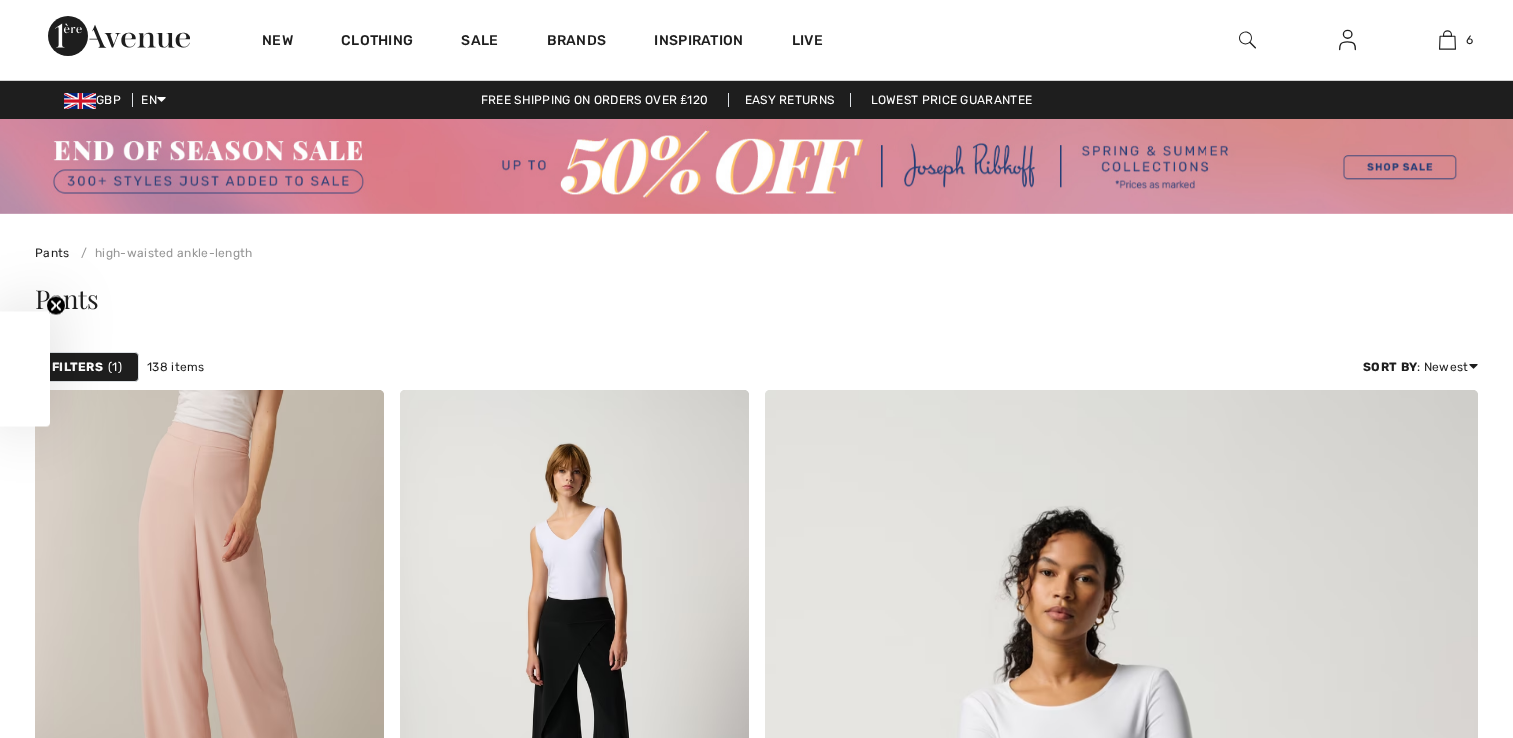 scroll, scrollTop: 400, scrollLeft: 0, axis: vertical 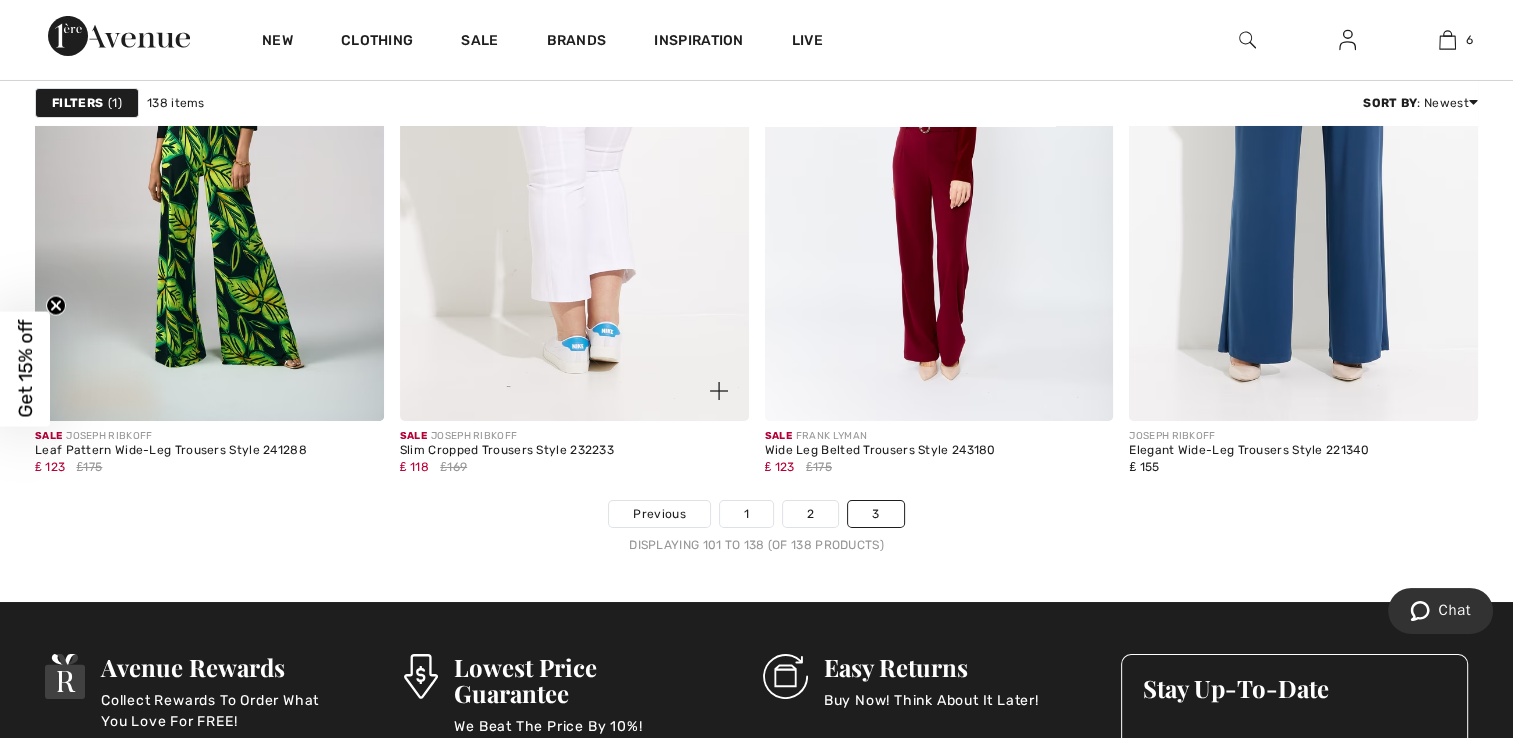 click at bounding box center [574, 159] 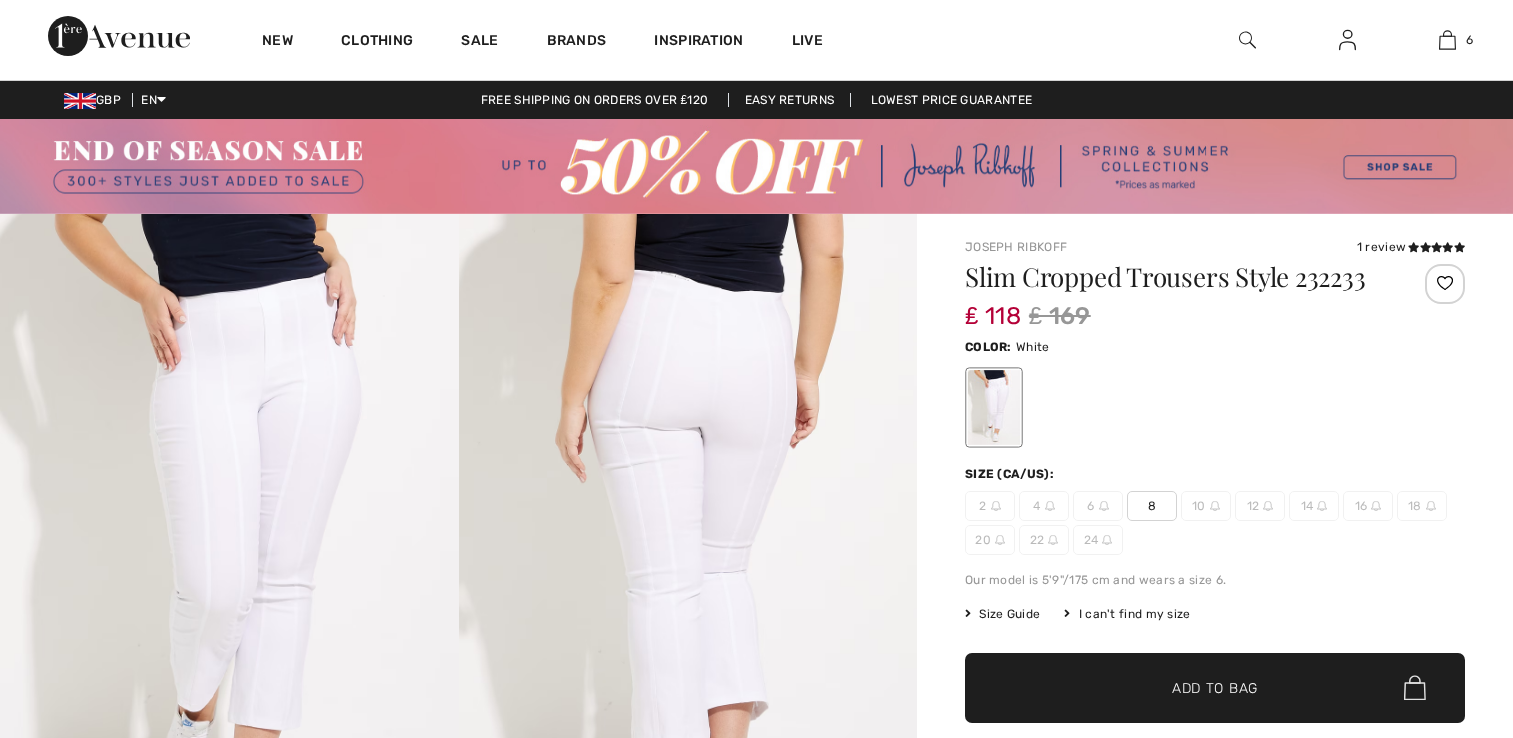 scroll, scrollTop: 0, scrollLeft: 0, axis: both 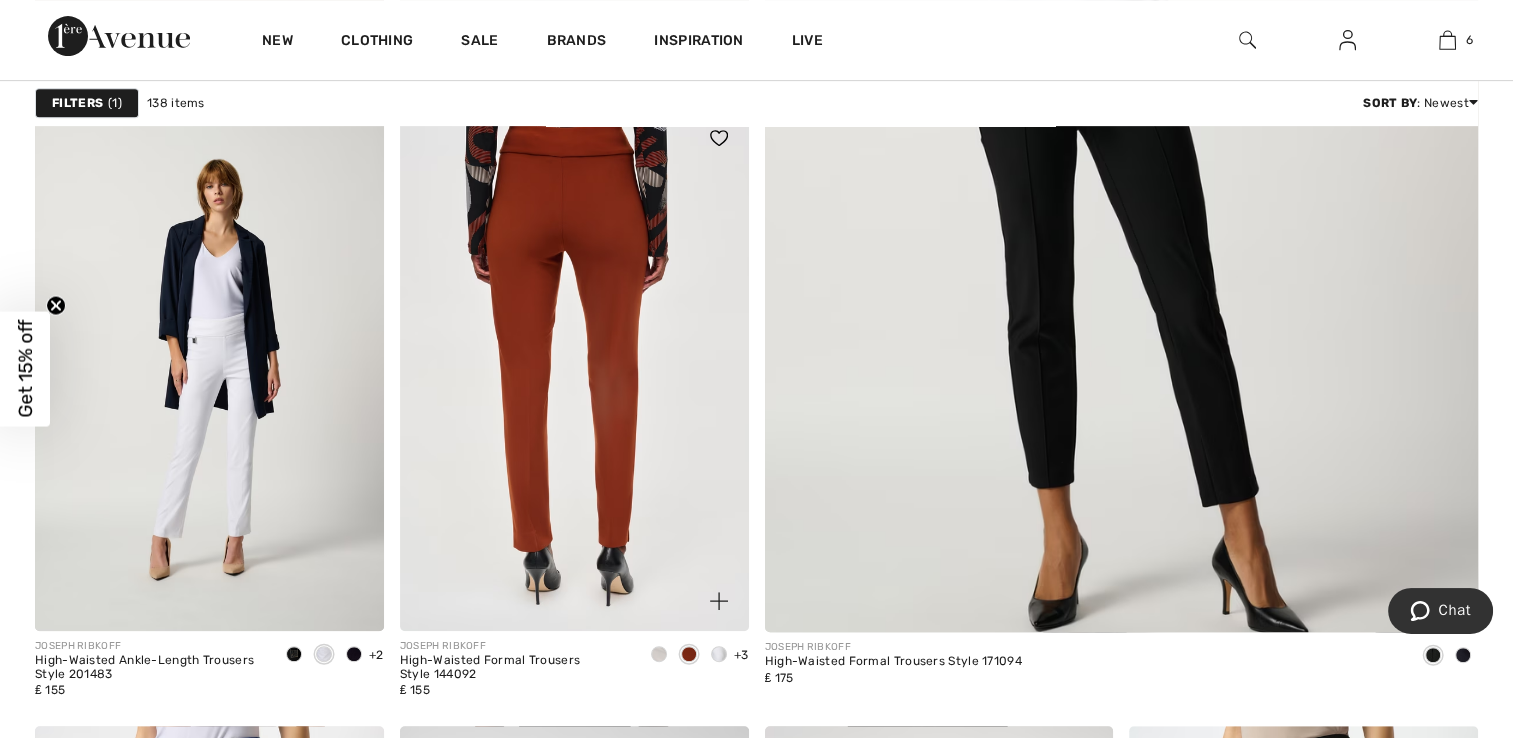 click at bounding box center (574, 369) 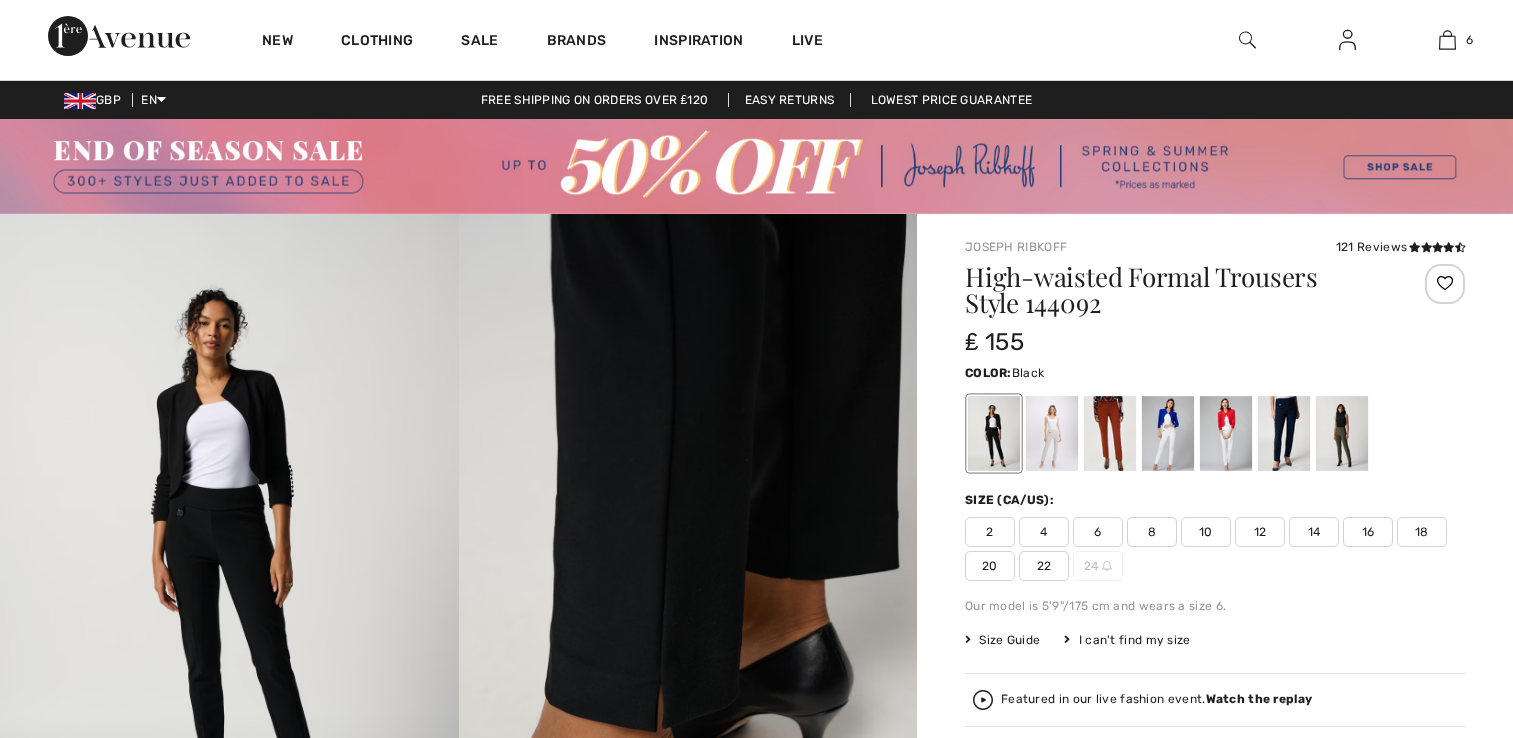 scroll, scrollTop: 0, scrollLeft: 0, axis: both 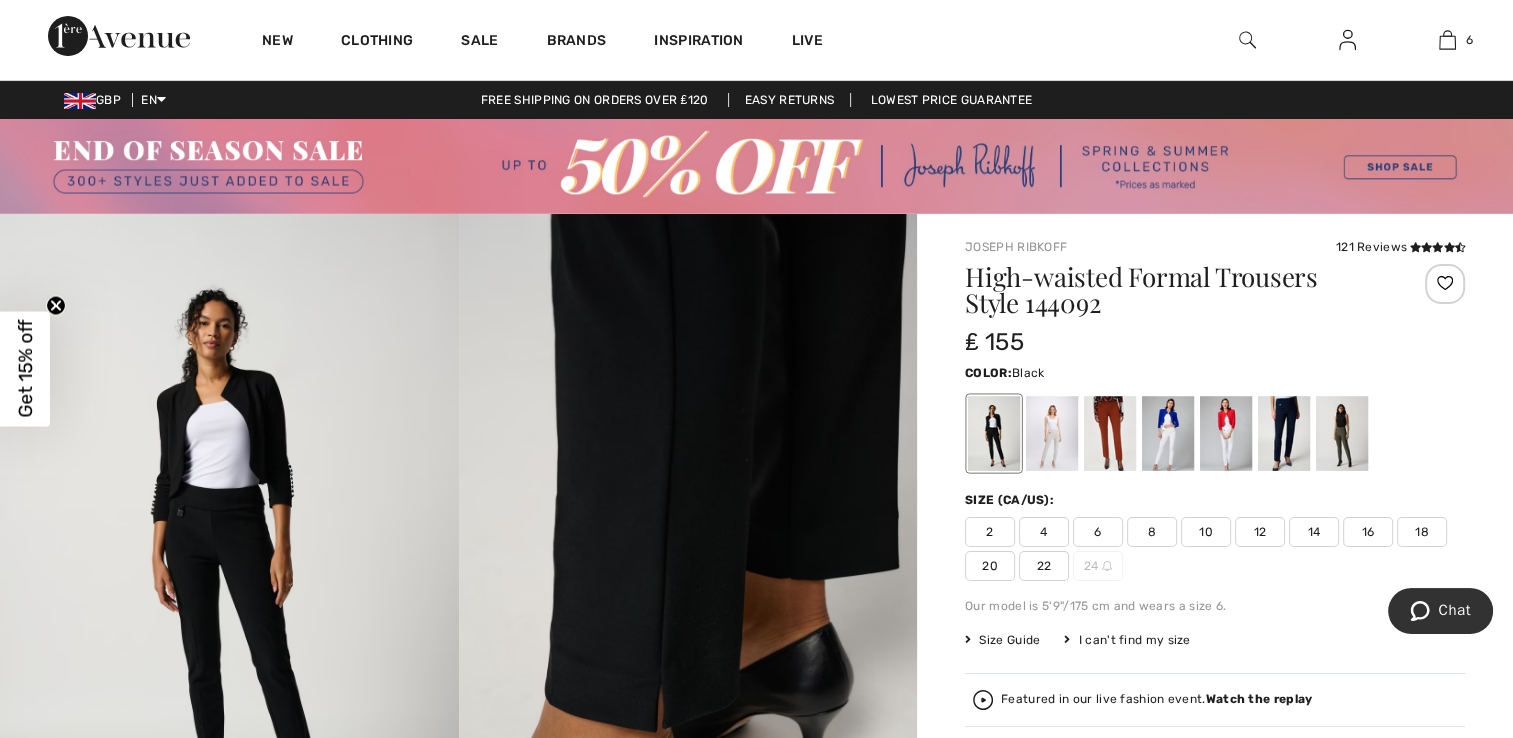 click at bounding box center (994, 433) 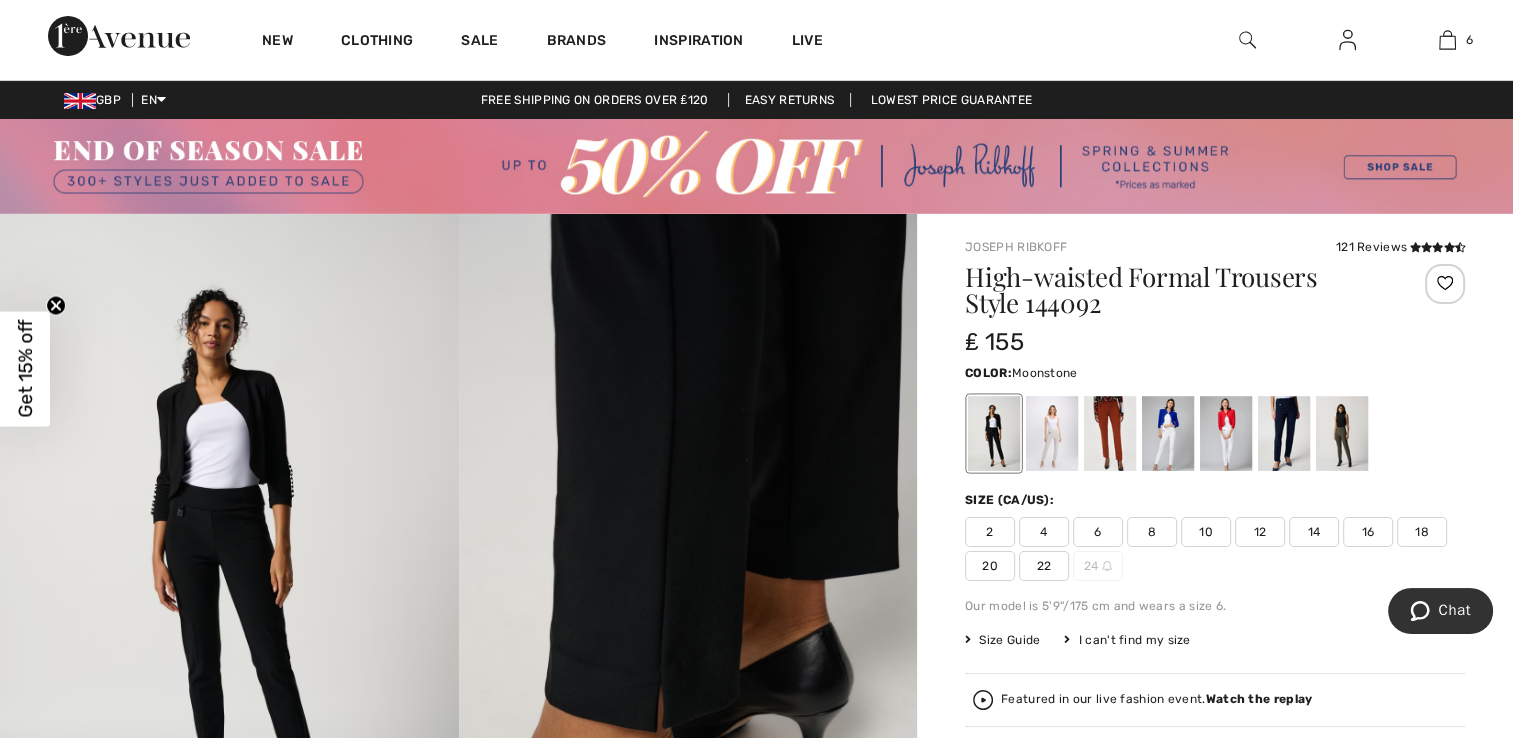 click at bounding box center (1052, 433) 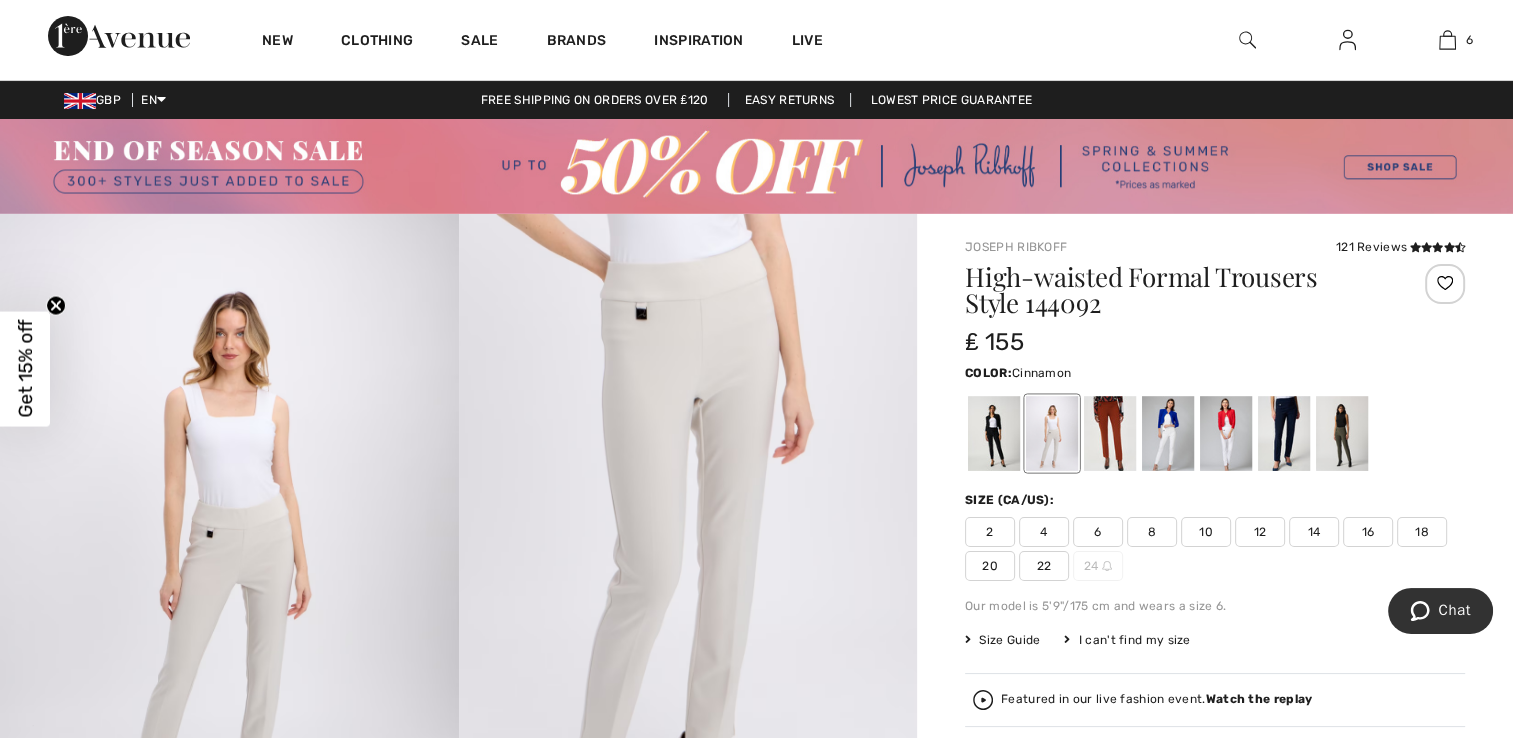 click at bounding box center [1110, 433] 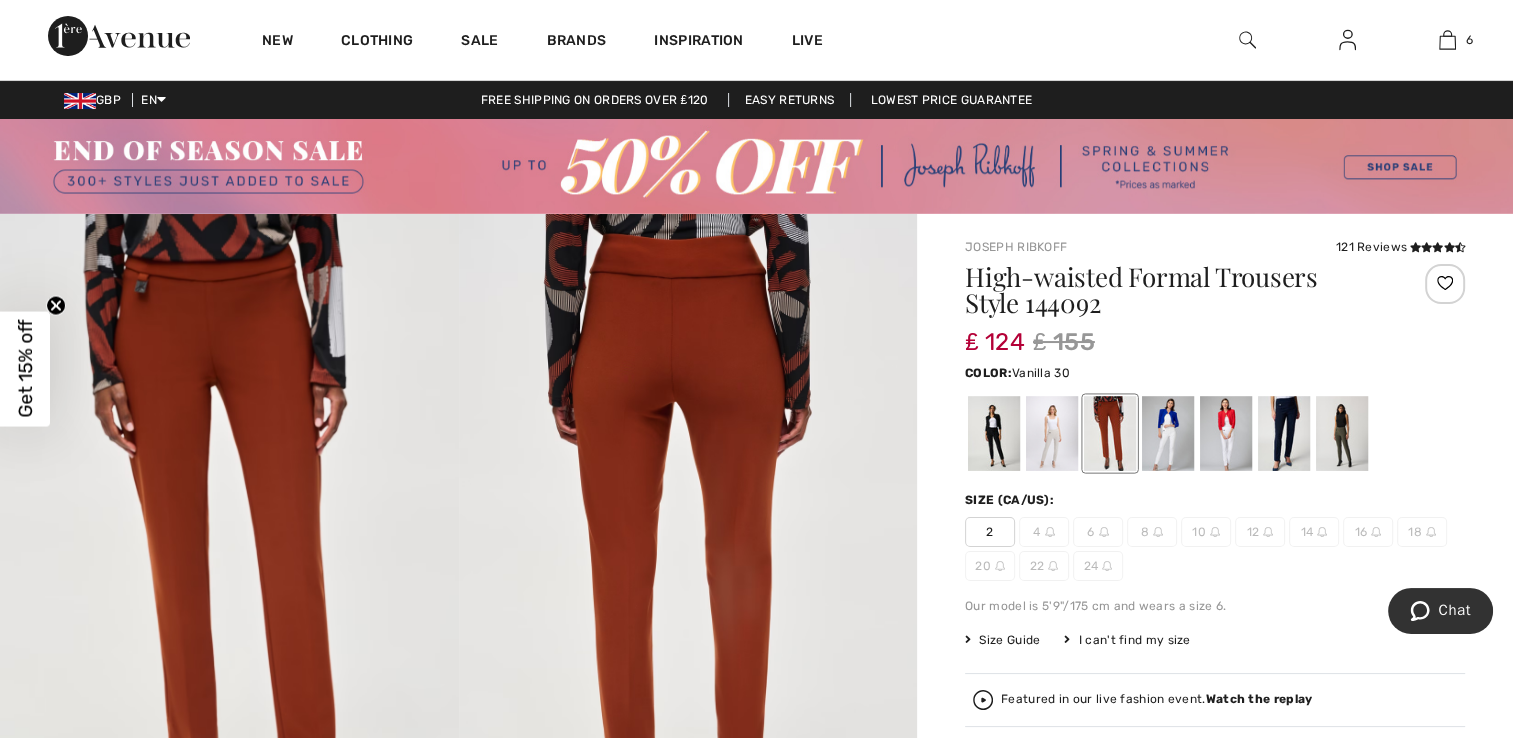 click at bounding box center (1168, 433) 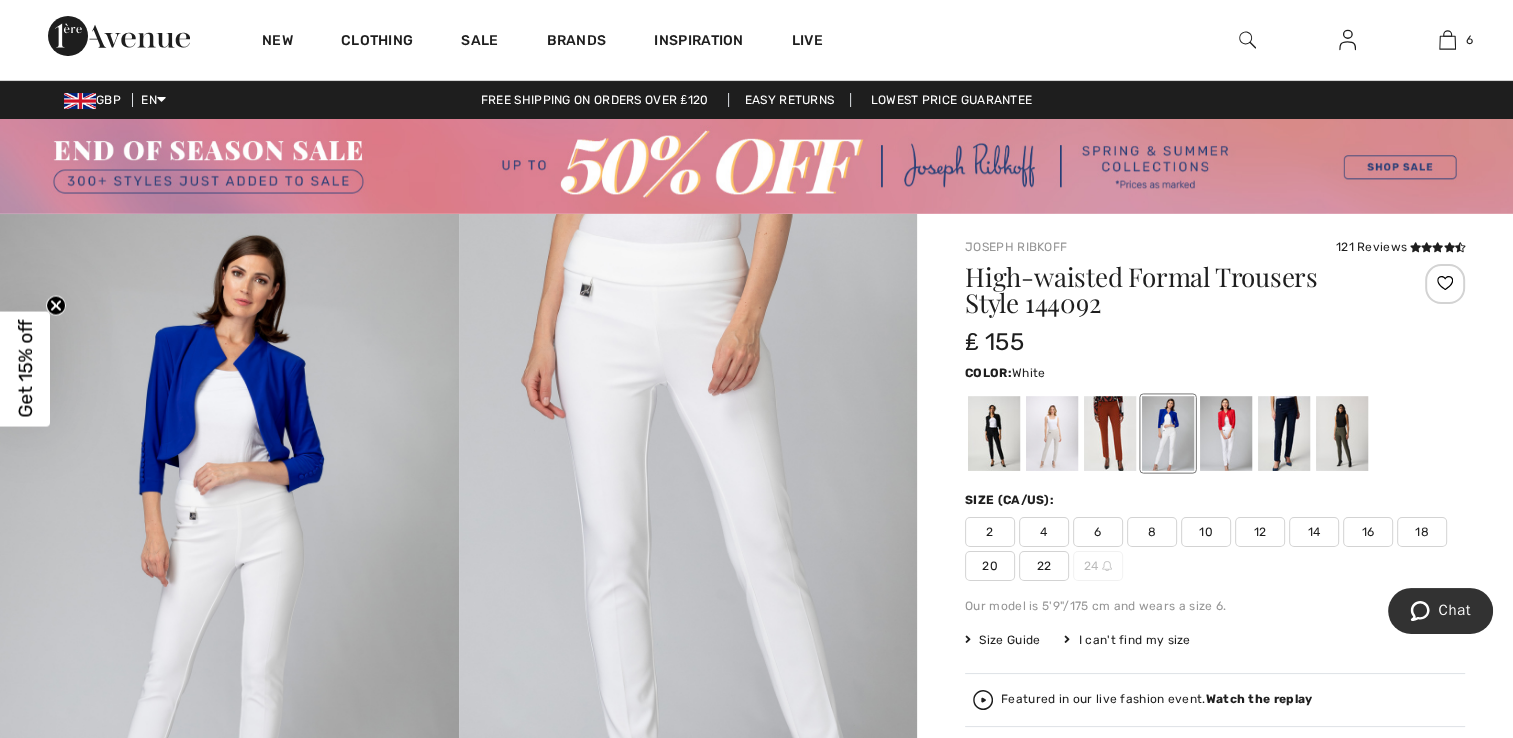 click at bounding box center (1226, 433) 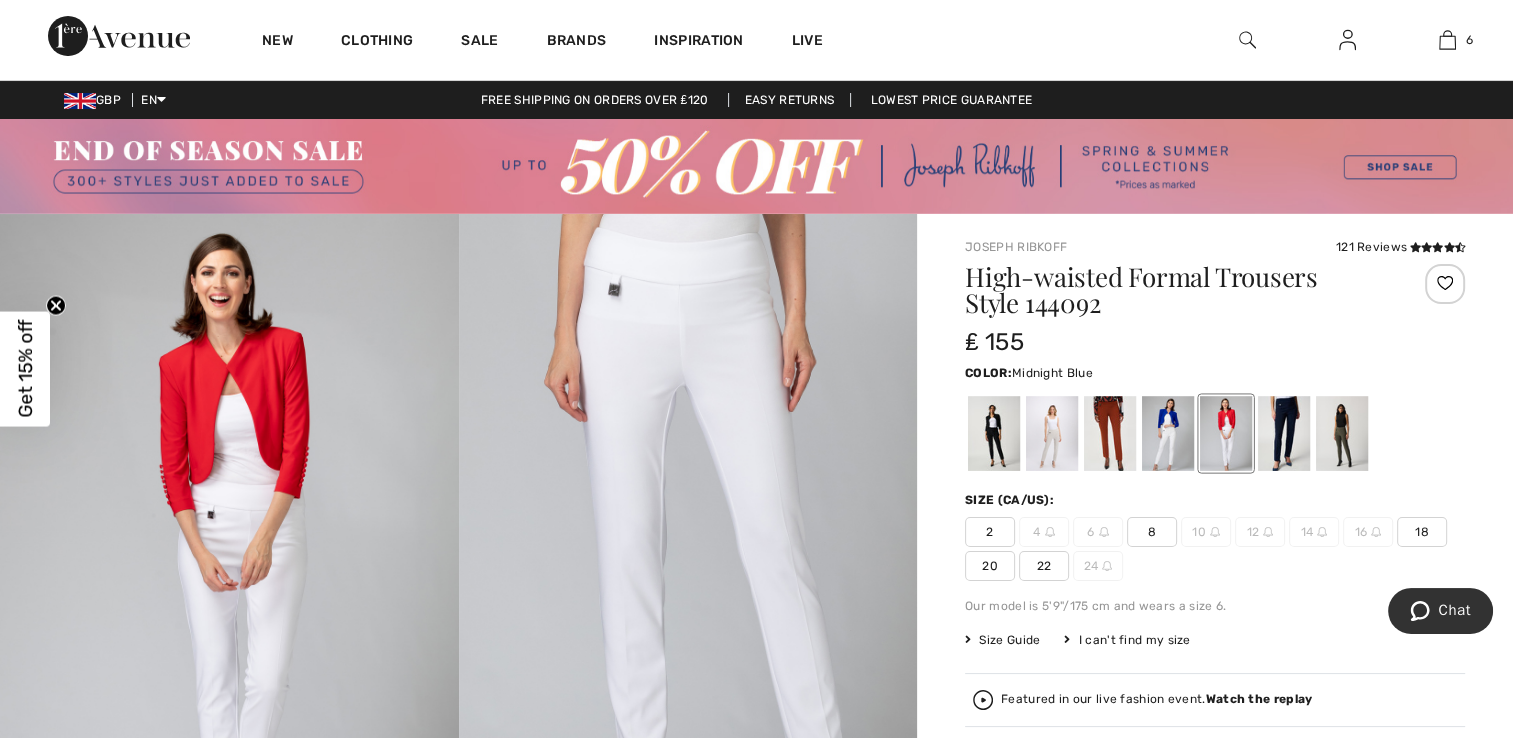 click at bounding box center (1284, 433) 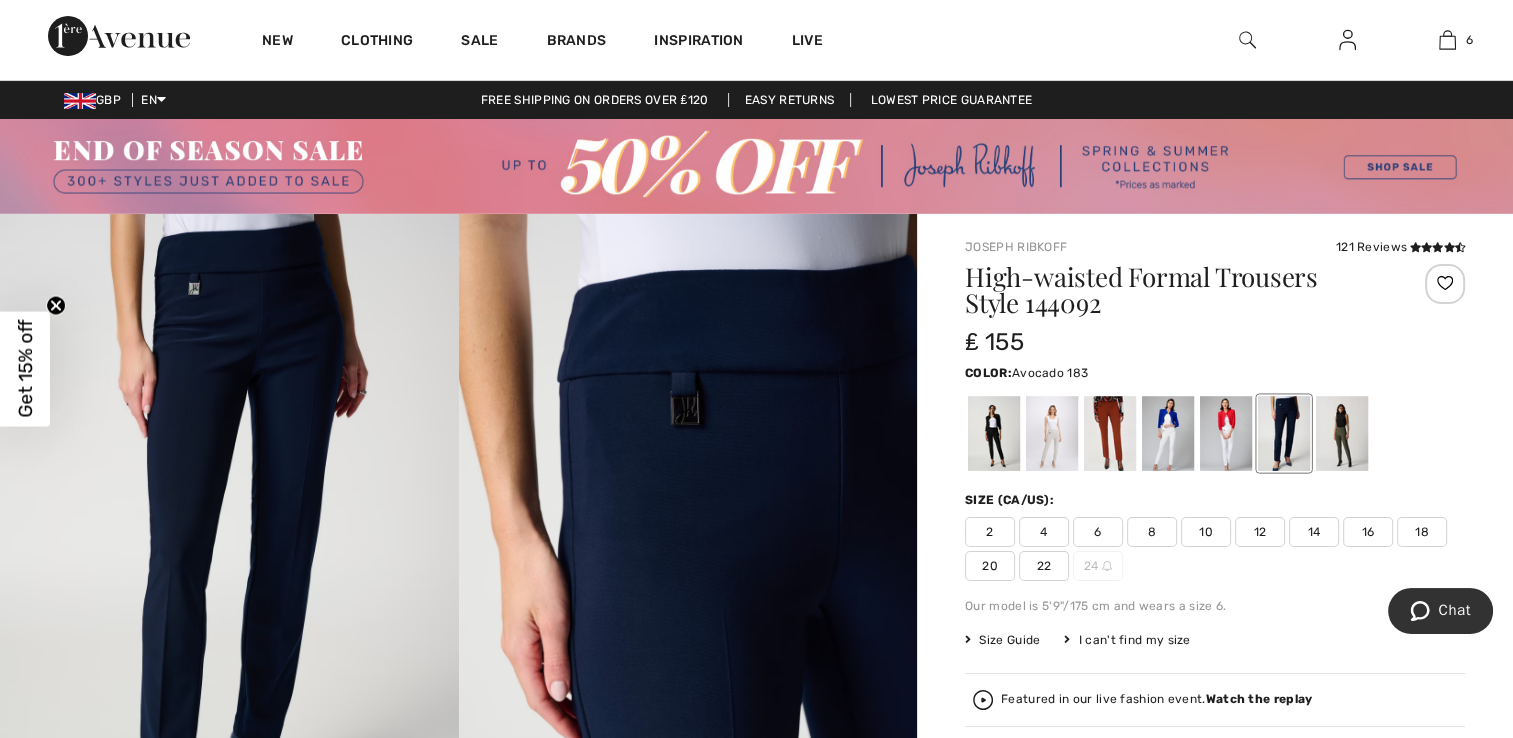 click at bounding box center [1342, 433] 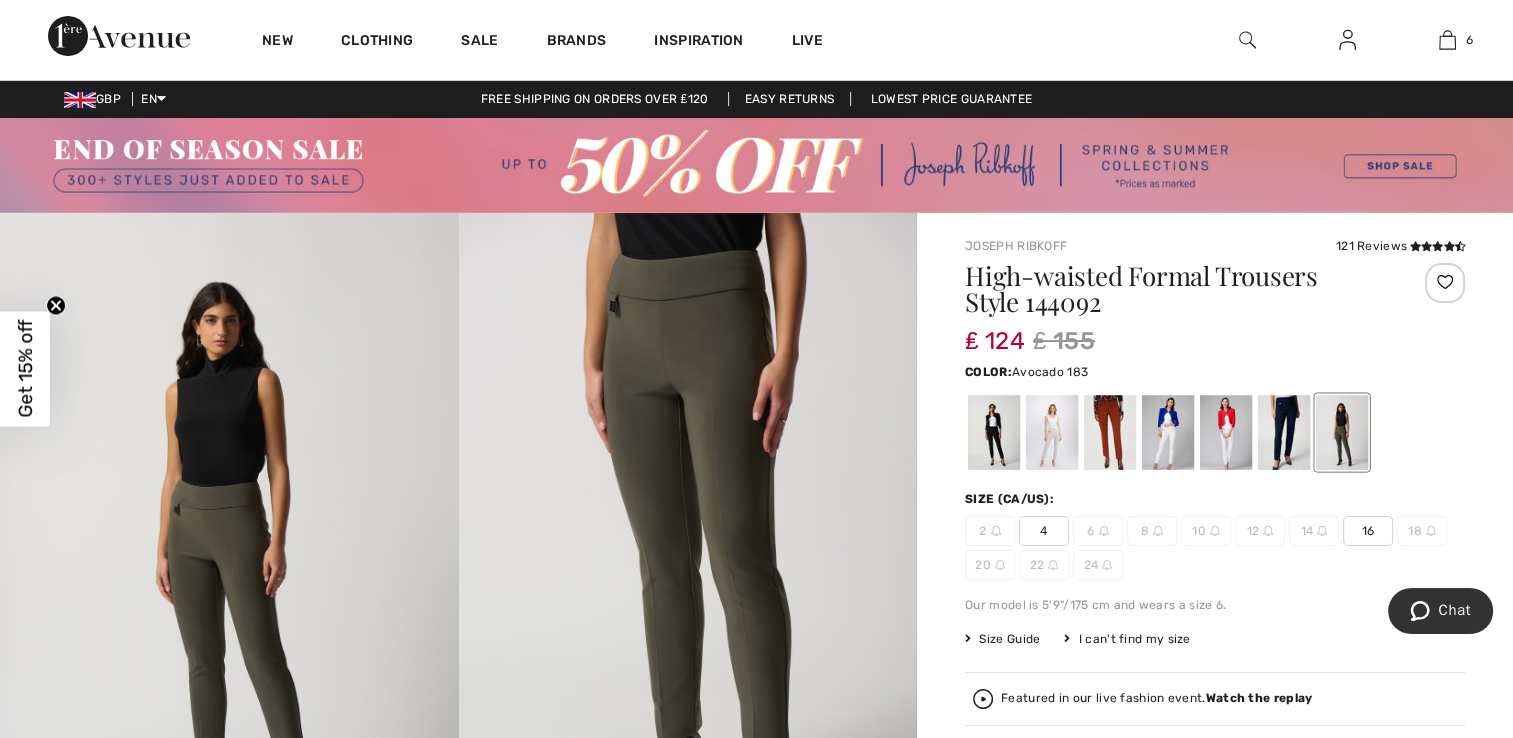 scroll, scrollTop: 0, scrollLeft: 0, axis: both 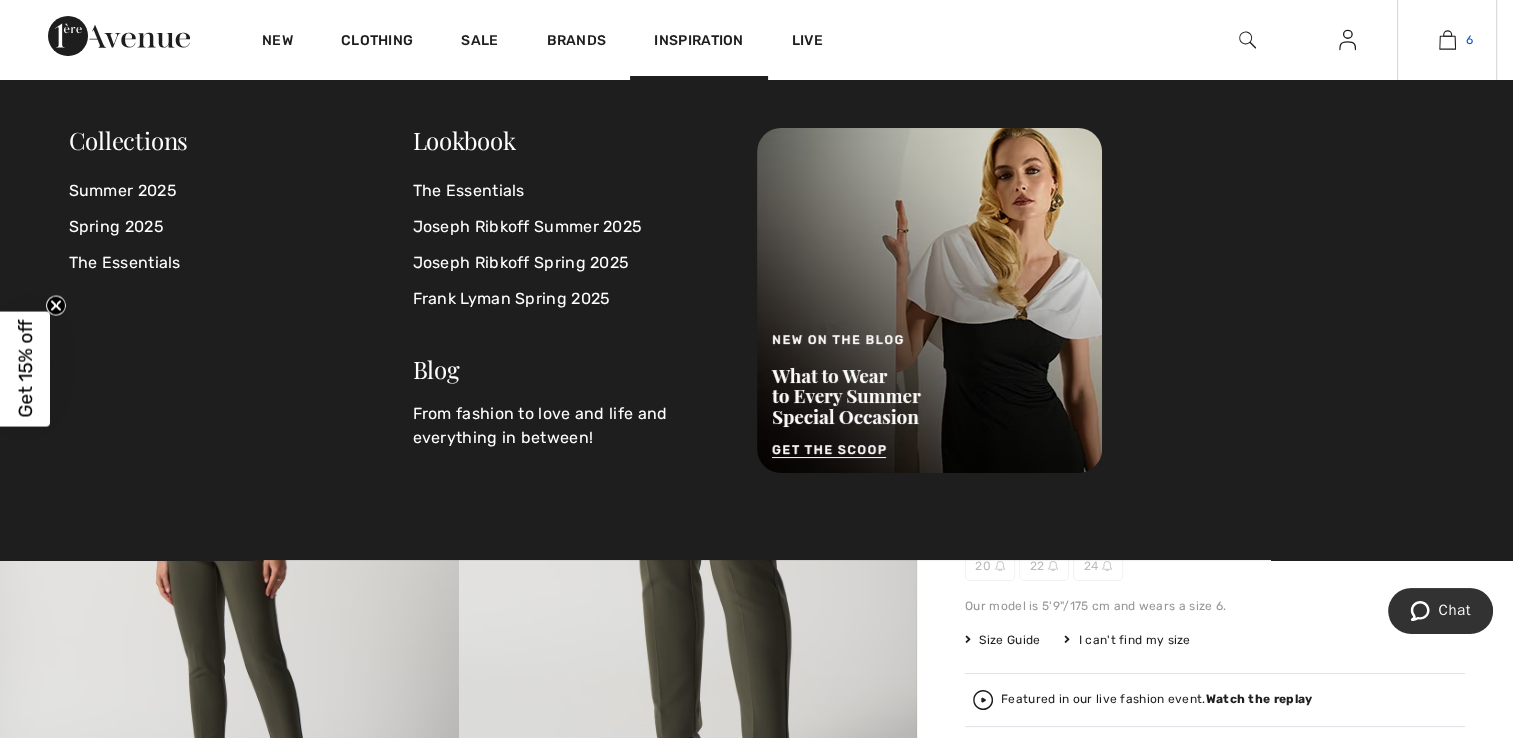 click at bounding box center [1447, 40] 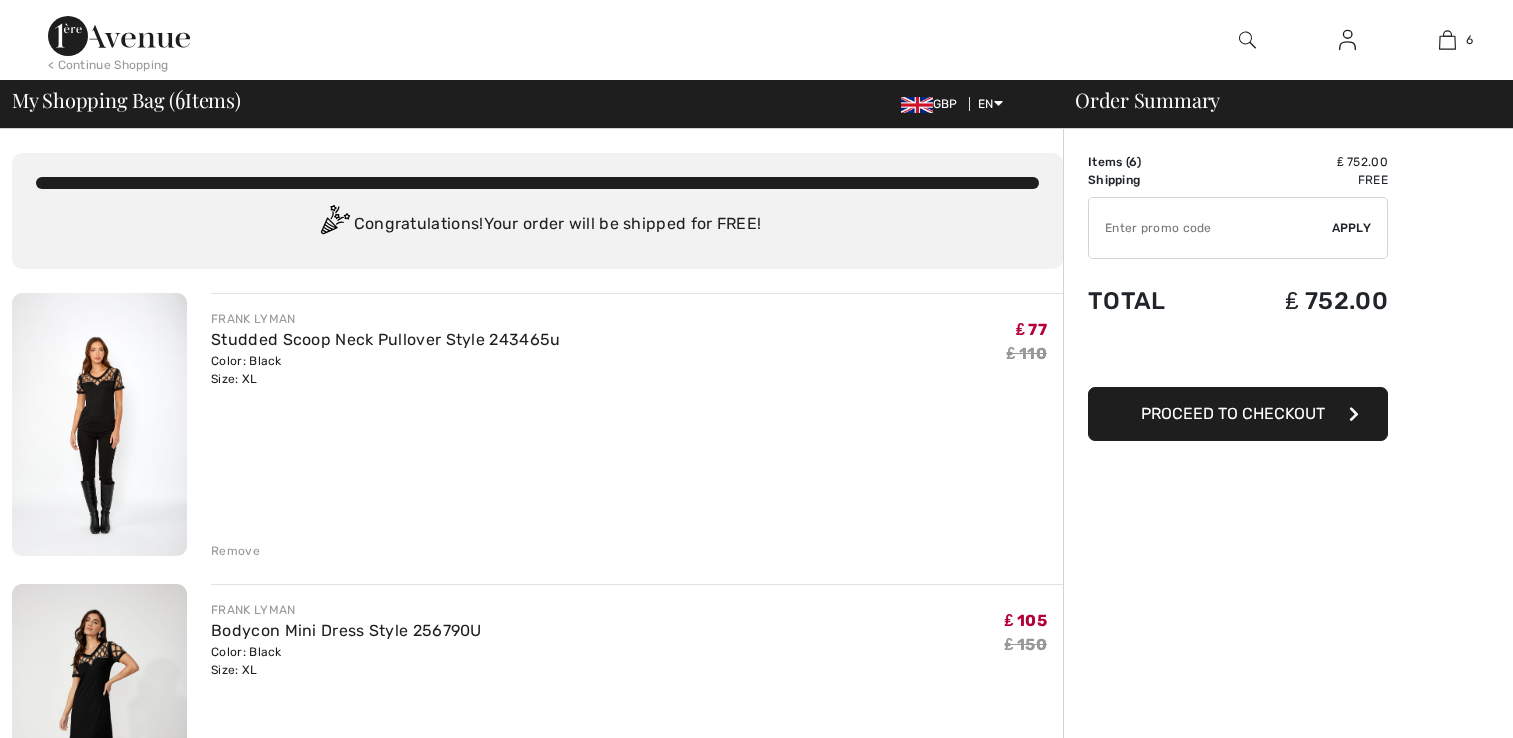 scroll, scrollTop: 0, scrollLeft: 0, axis: both 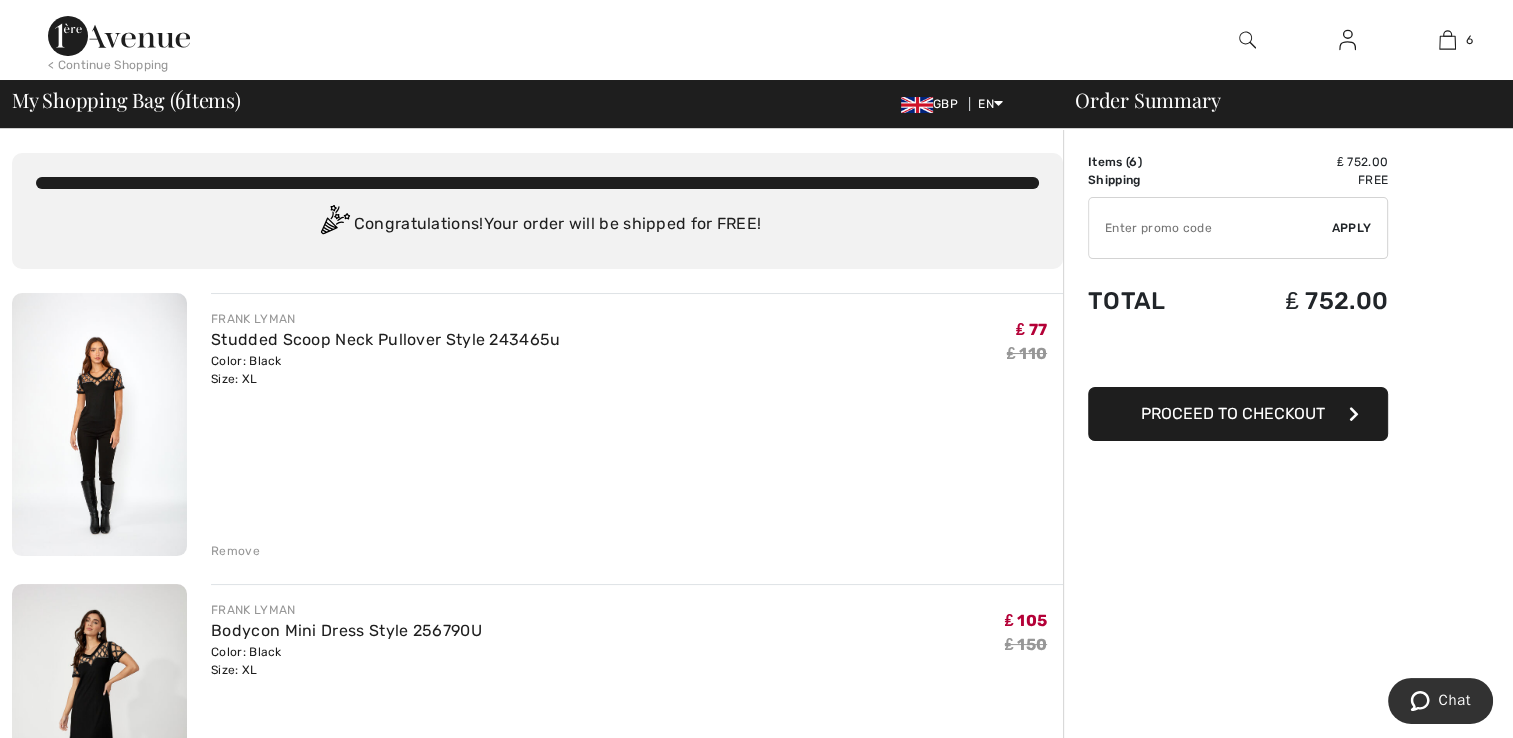 click at bounding box center [1247, 40] 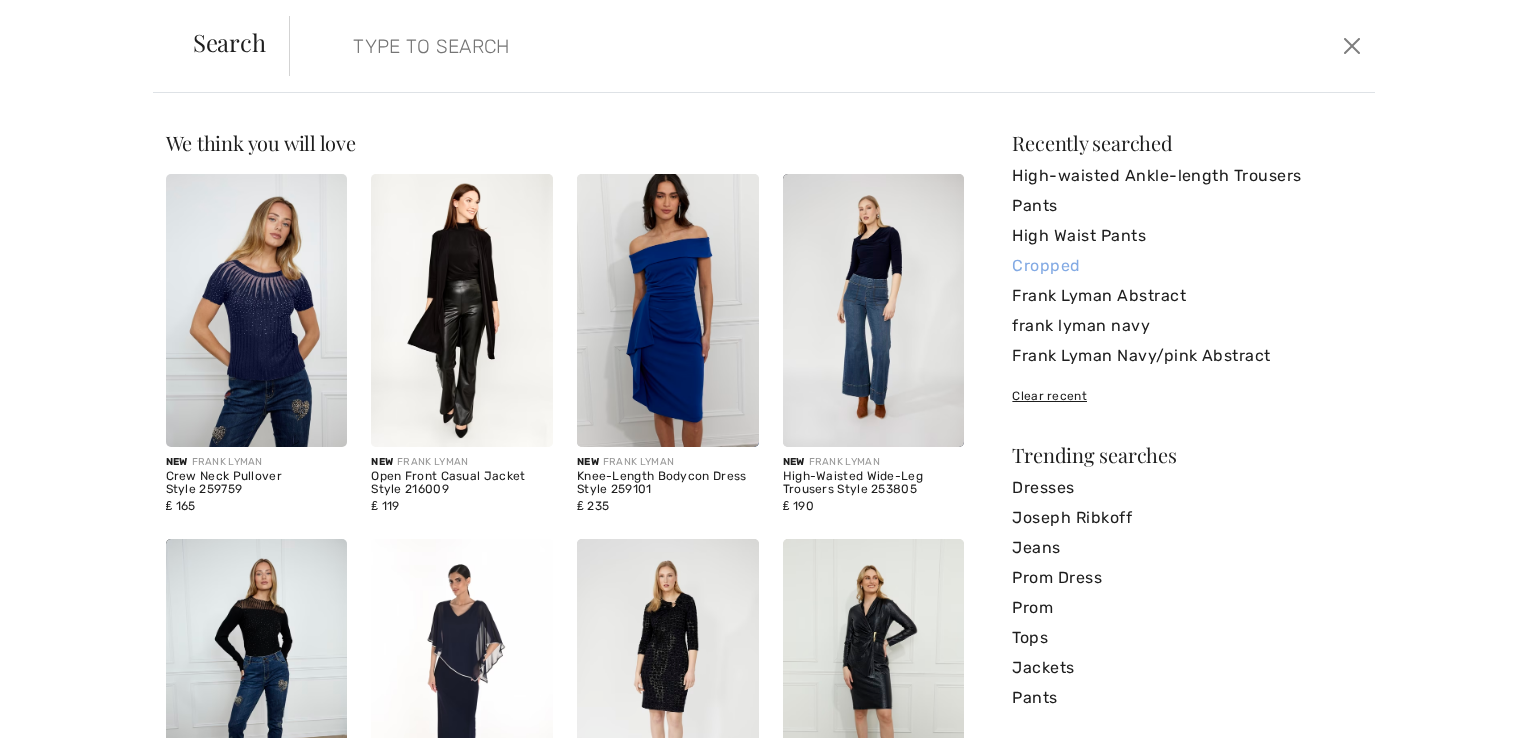 click on "Cropped" at bounding box center [1187, 266] 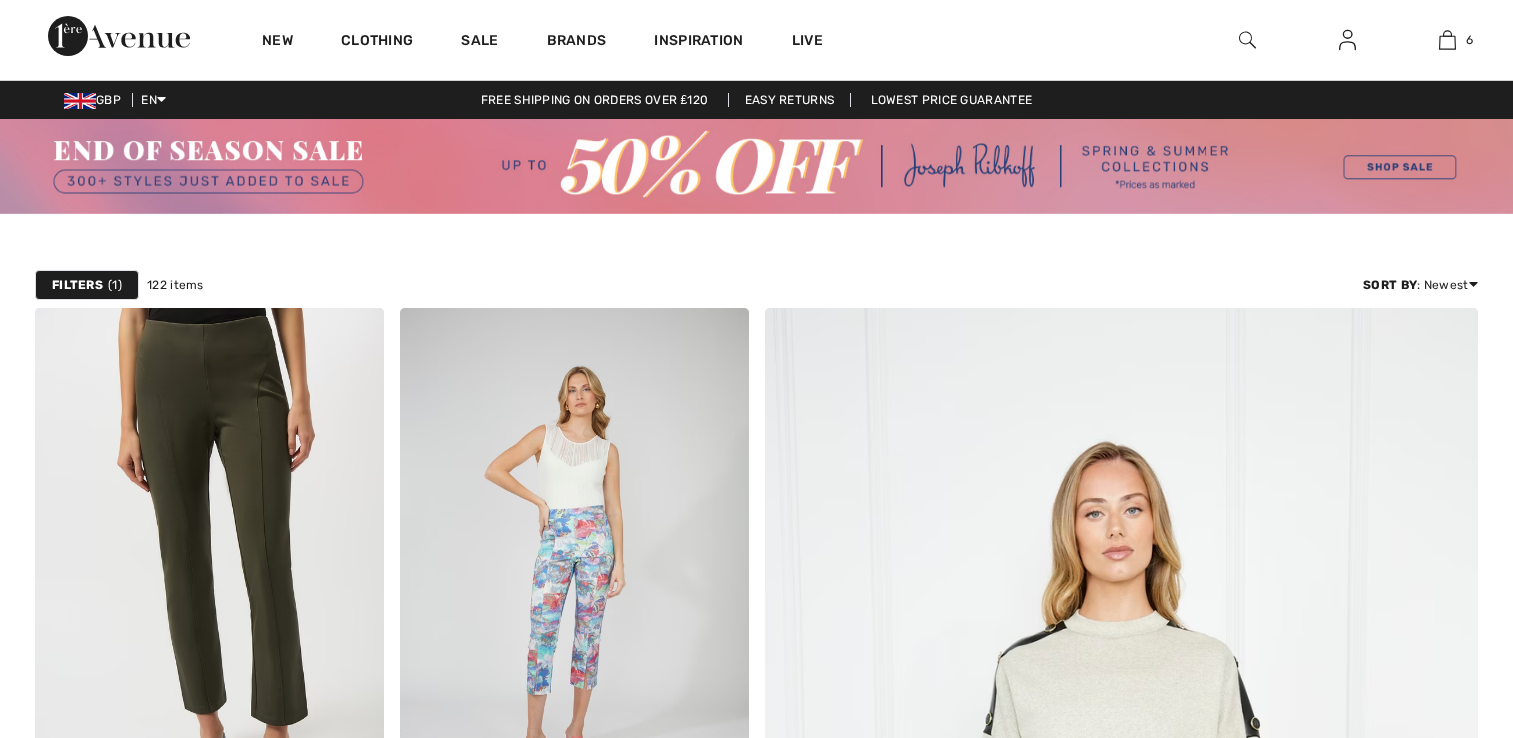 scroll, scrollTop: 0, scrollLeft: 0, axis: both 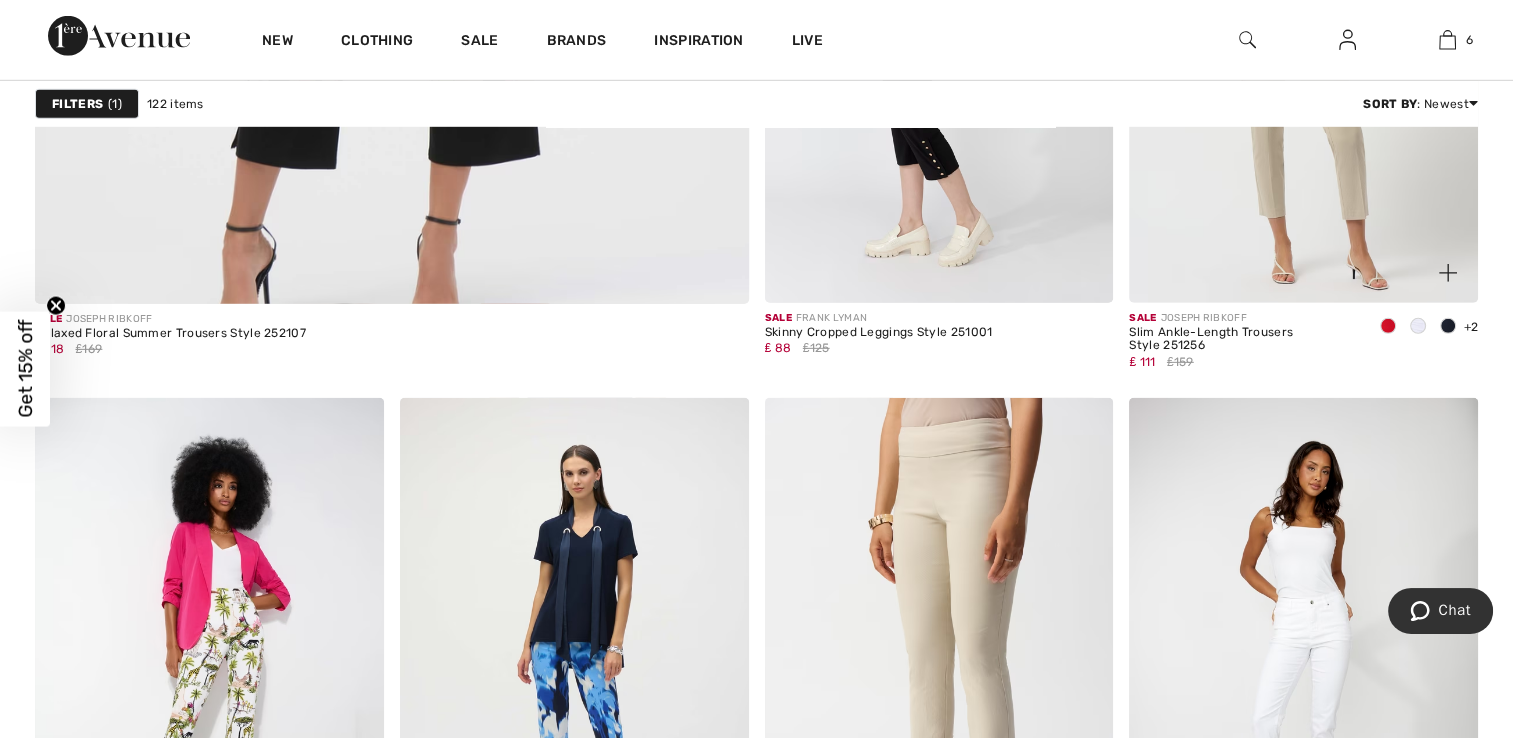 click at bounding box center [1303, 40] 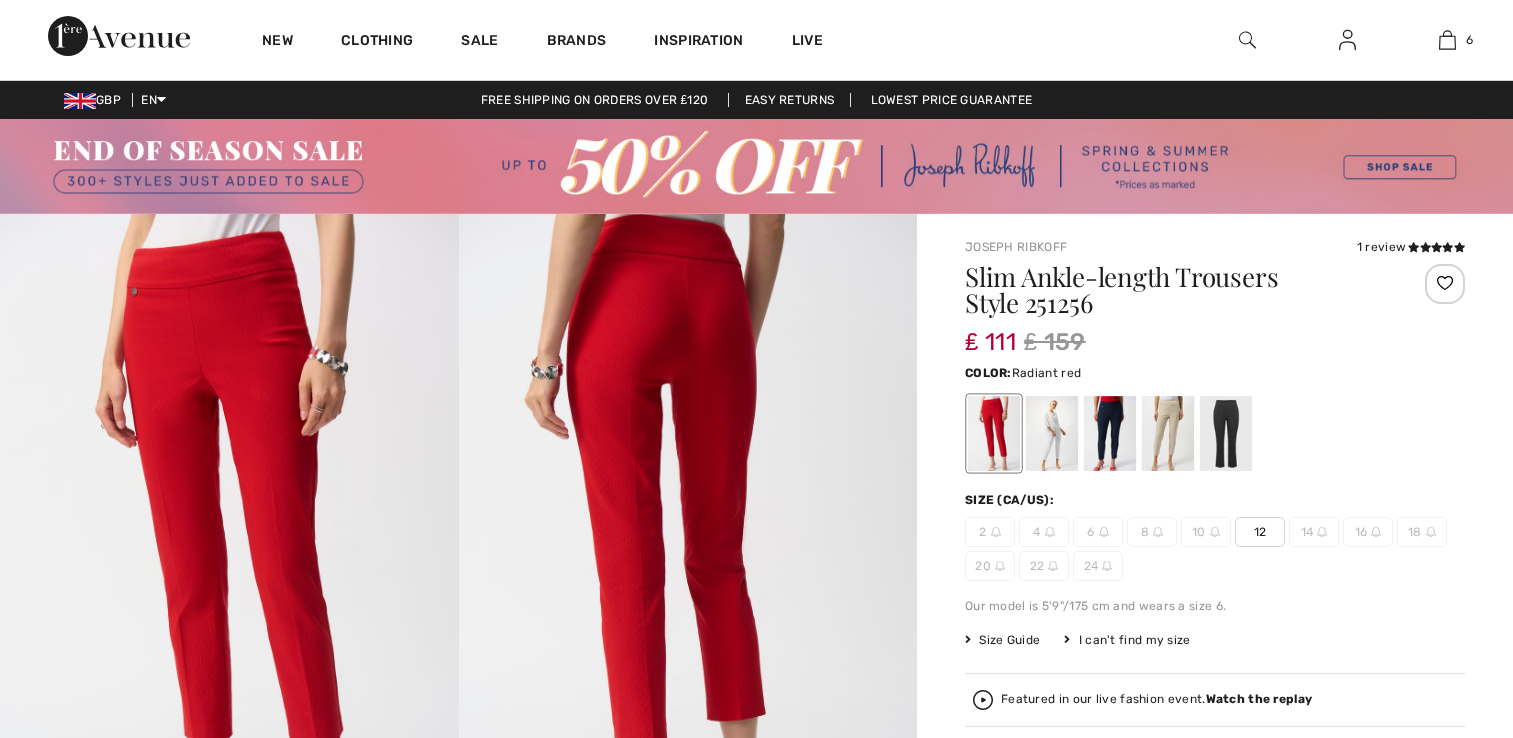 scroll, scrollTop: 0, scrollLeft: 0, axis: both 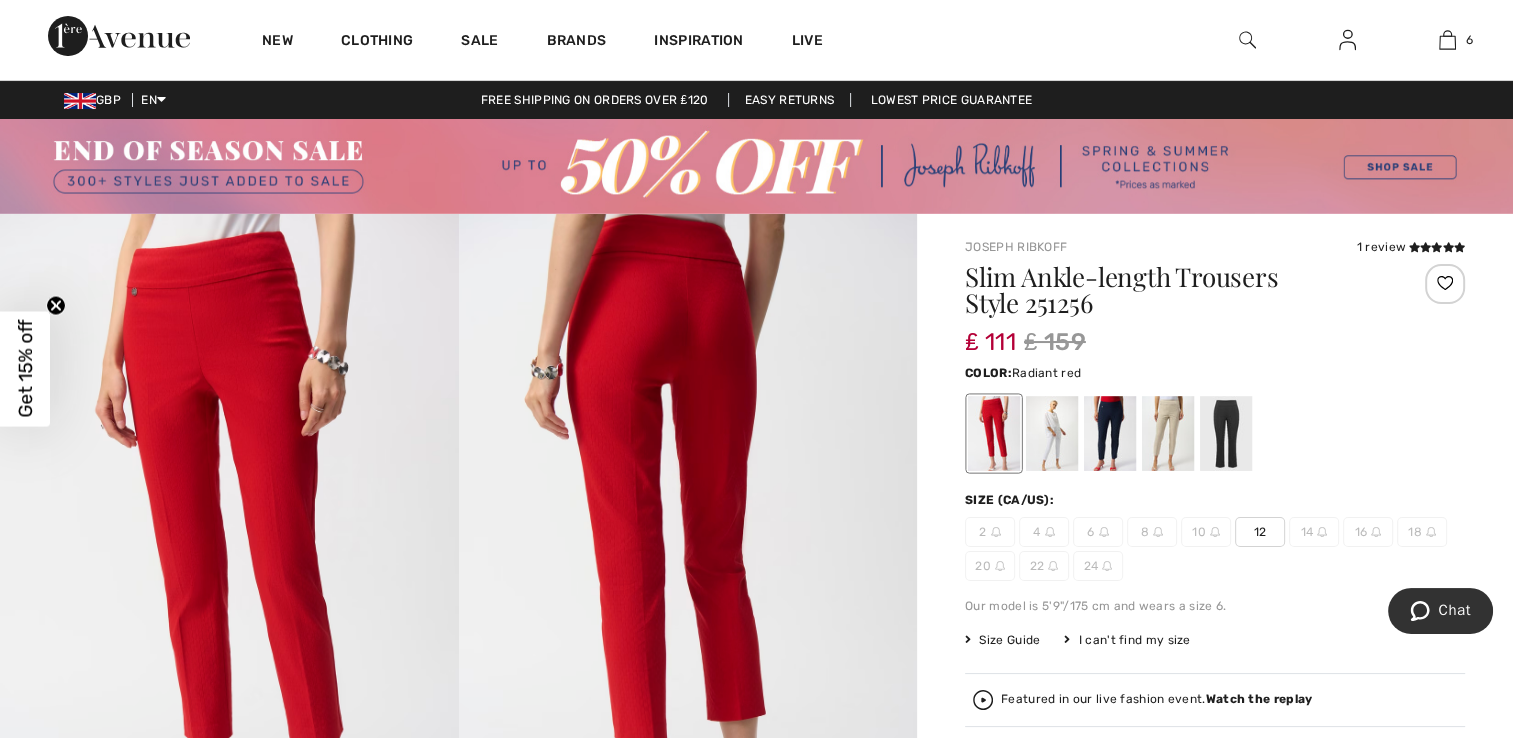 click at bounding box center [994, 433] 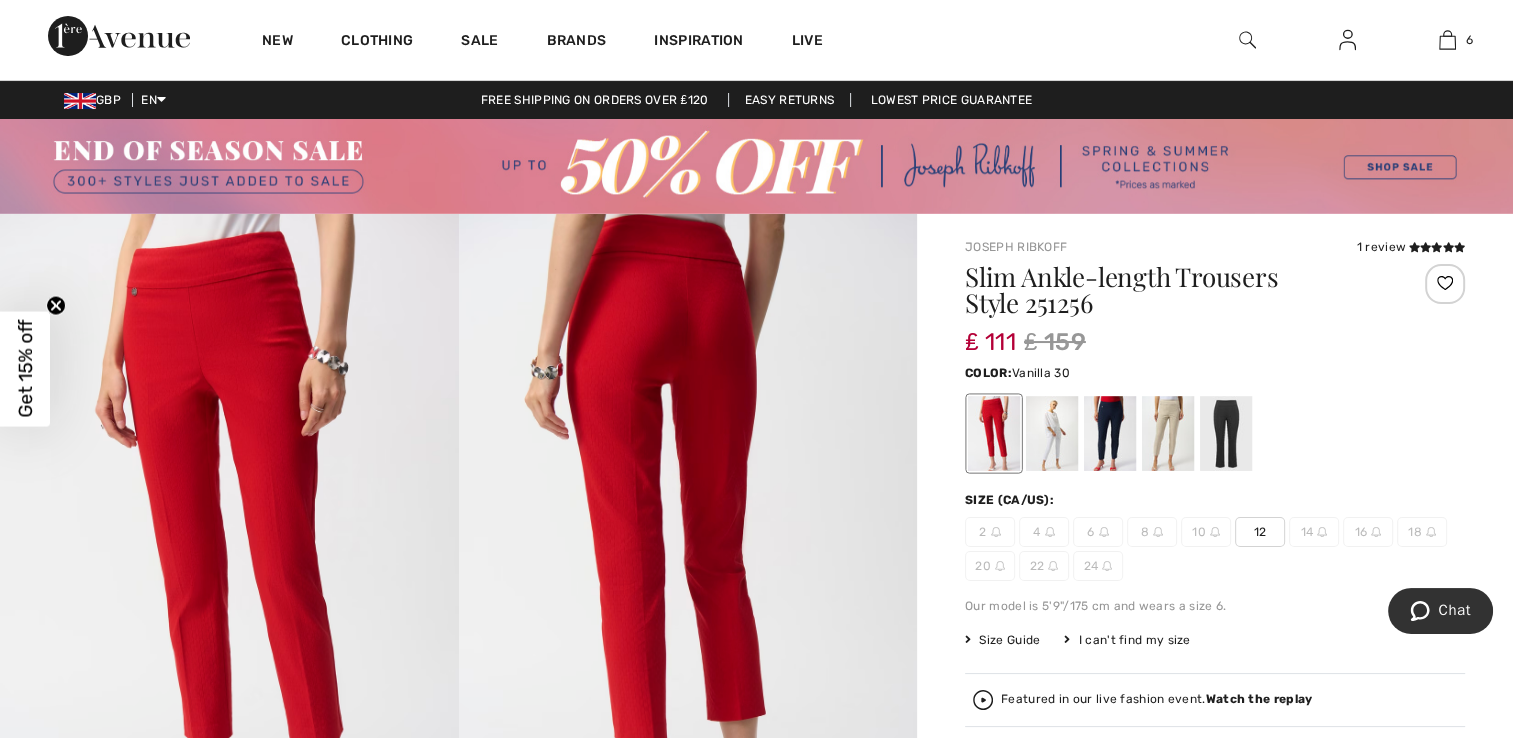 click at bounding box center (1052, 433) 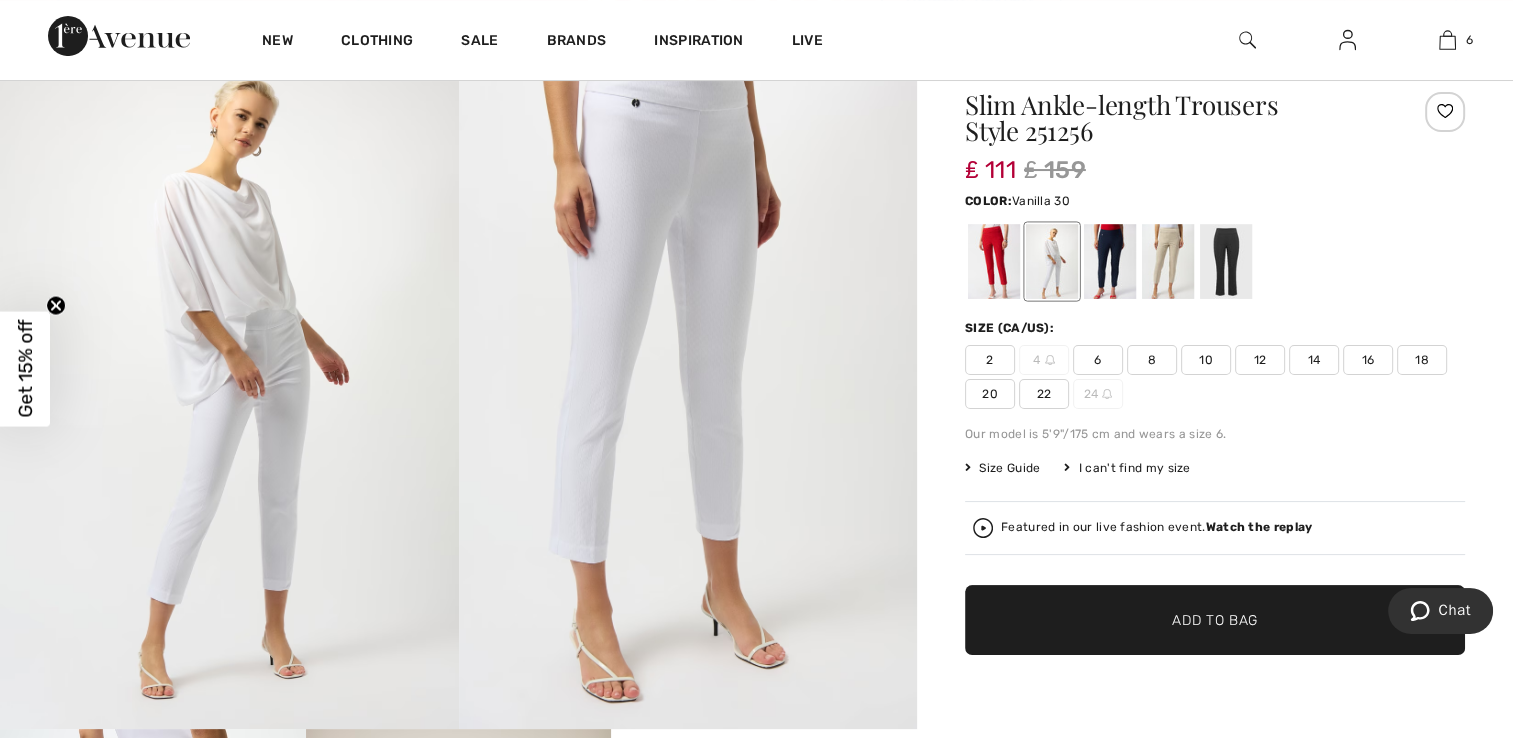 scroll, scrollTop: 200, scrollLeft: 0, axis: vertical 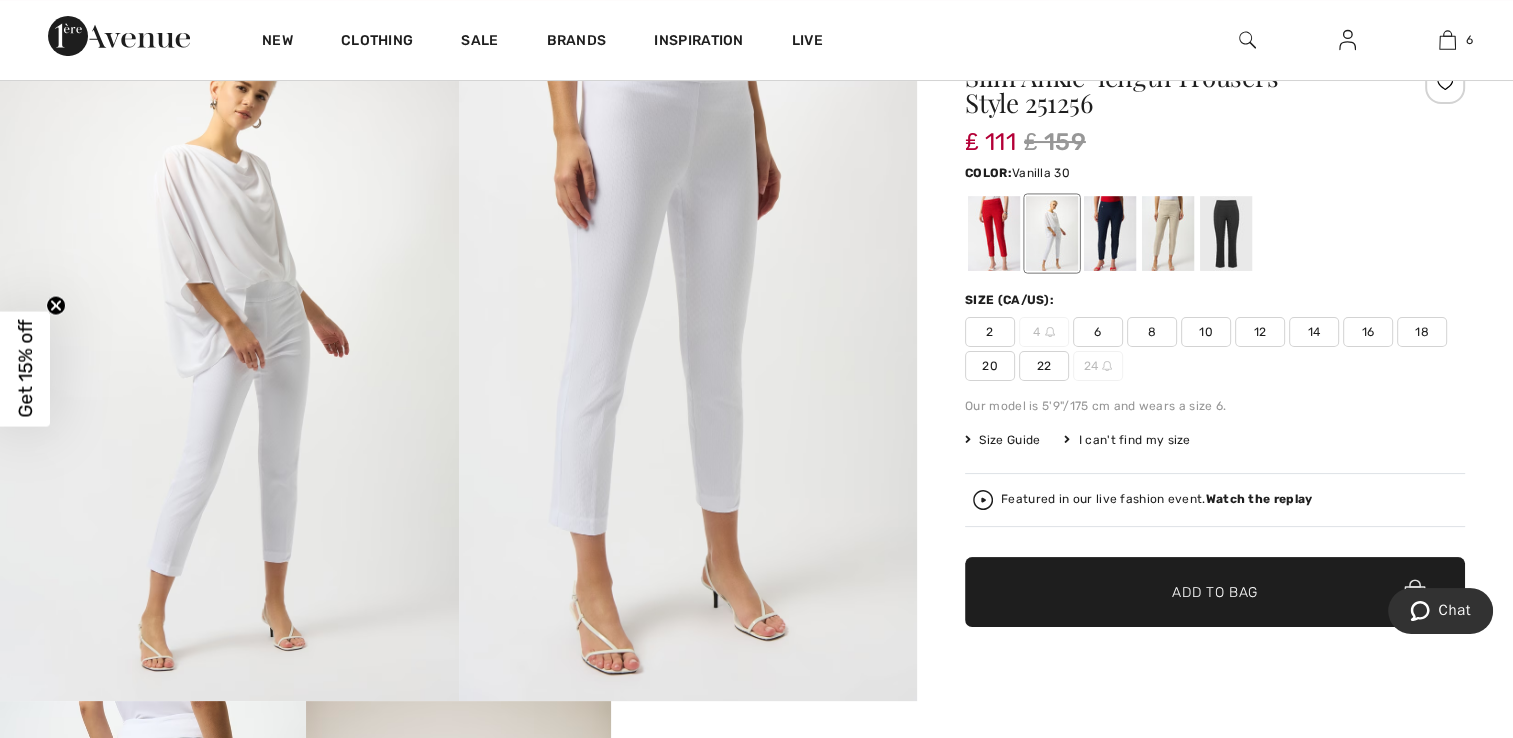 click on "18" at bounding box center [1422, 332] 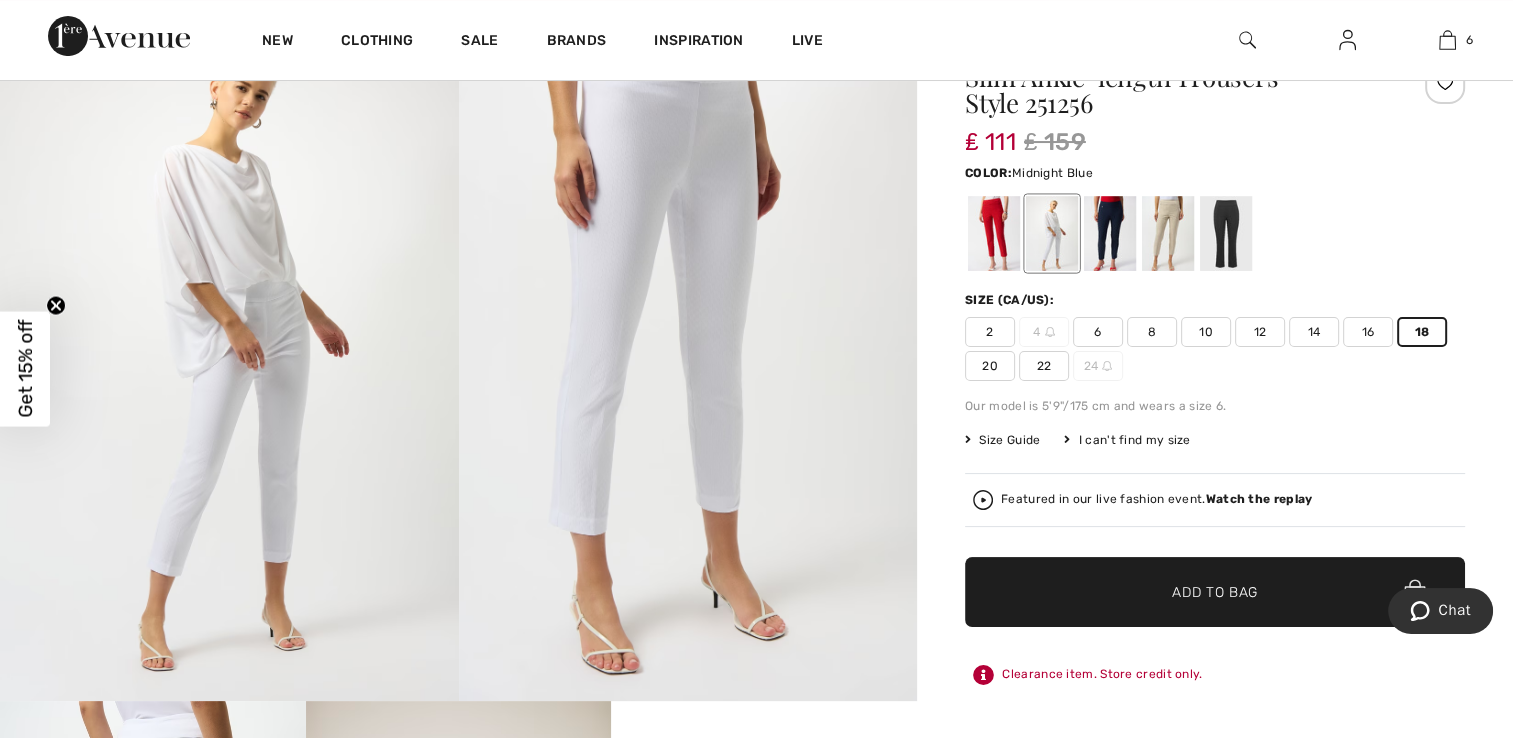 click at bounding box center [1110, 233] 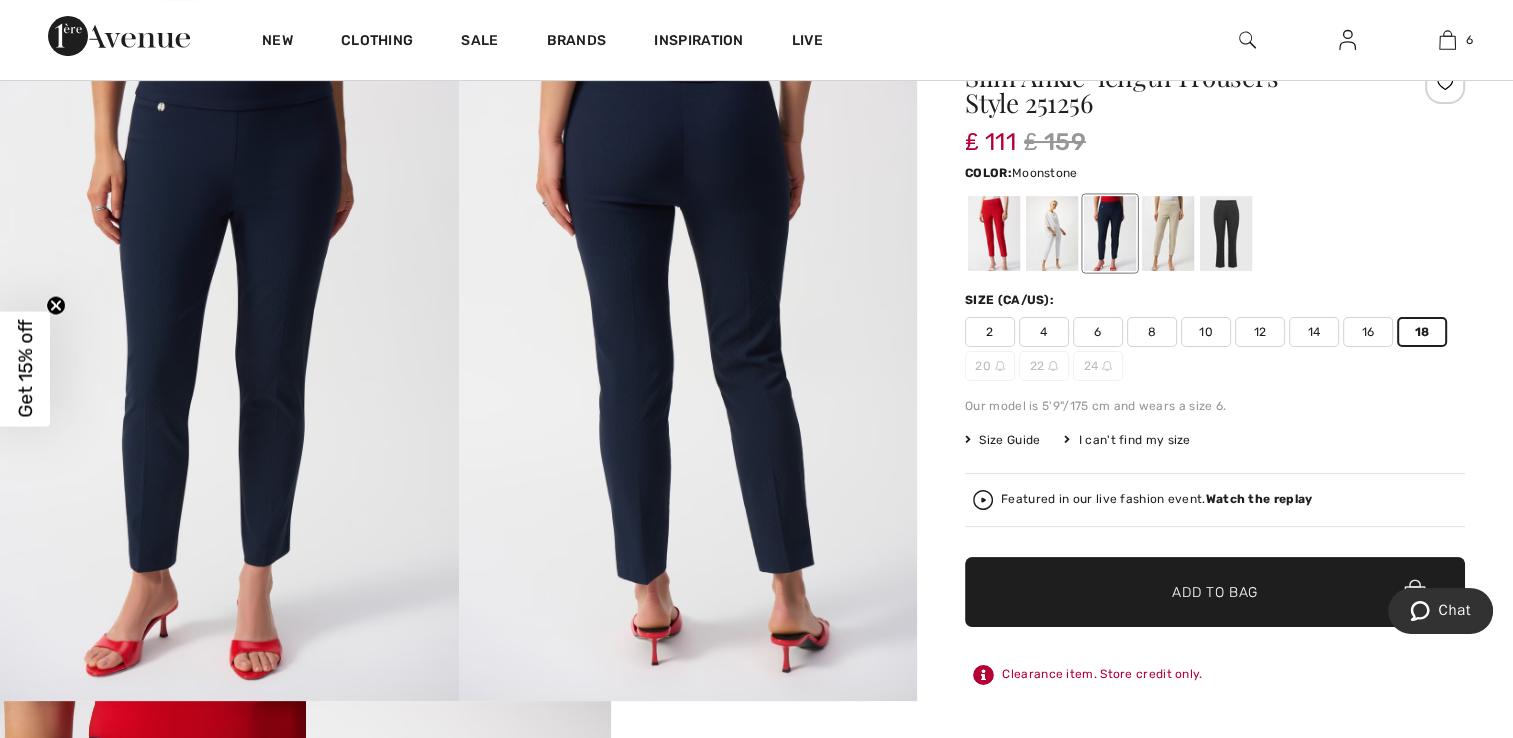 click at bounding box center (1168, 233) 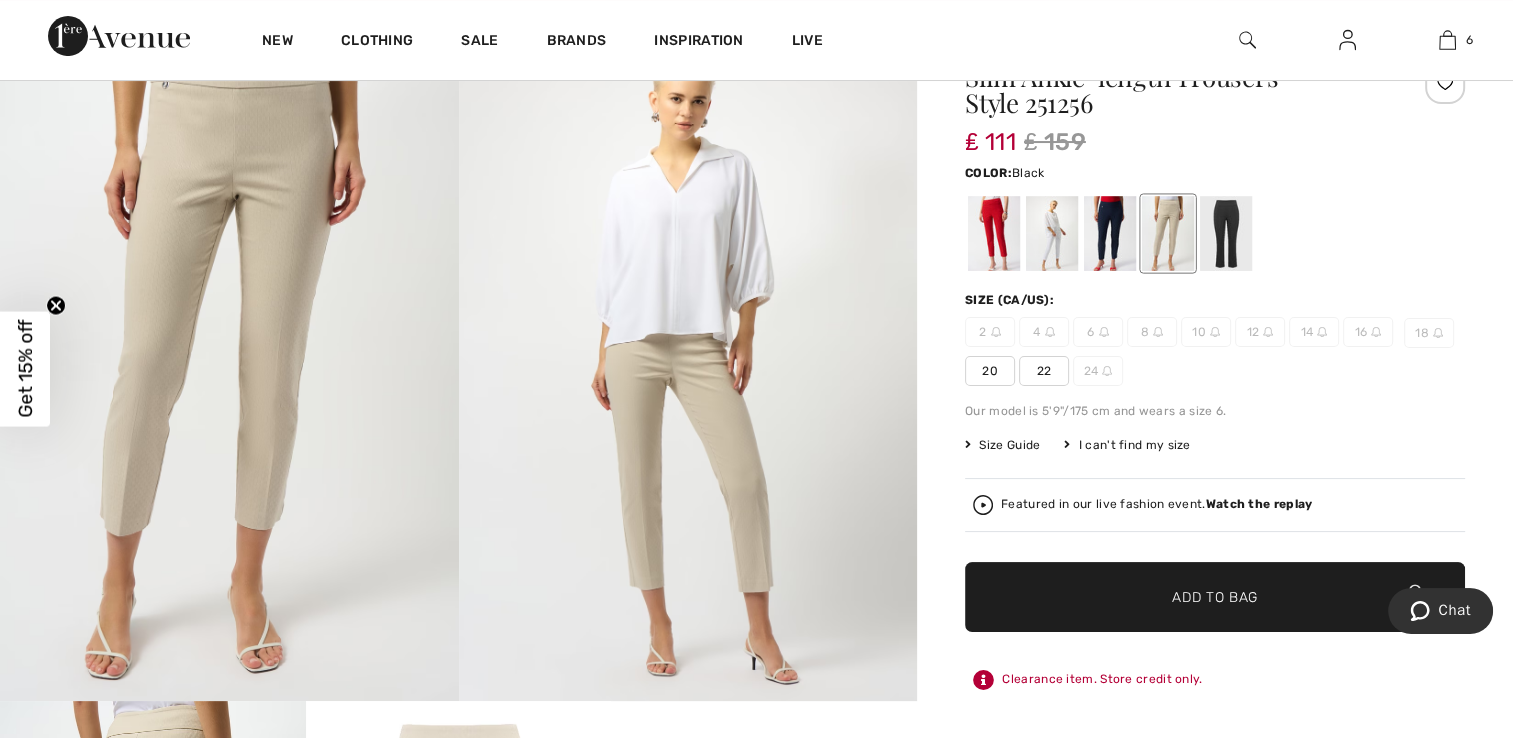 click at bounding box center [1226, 233] 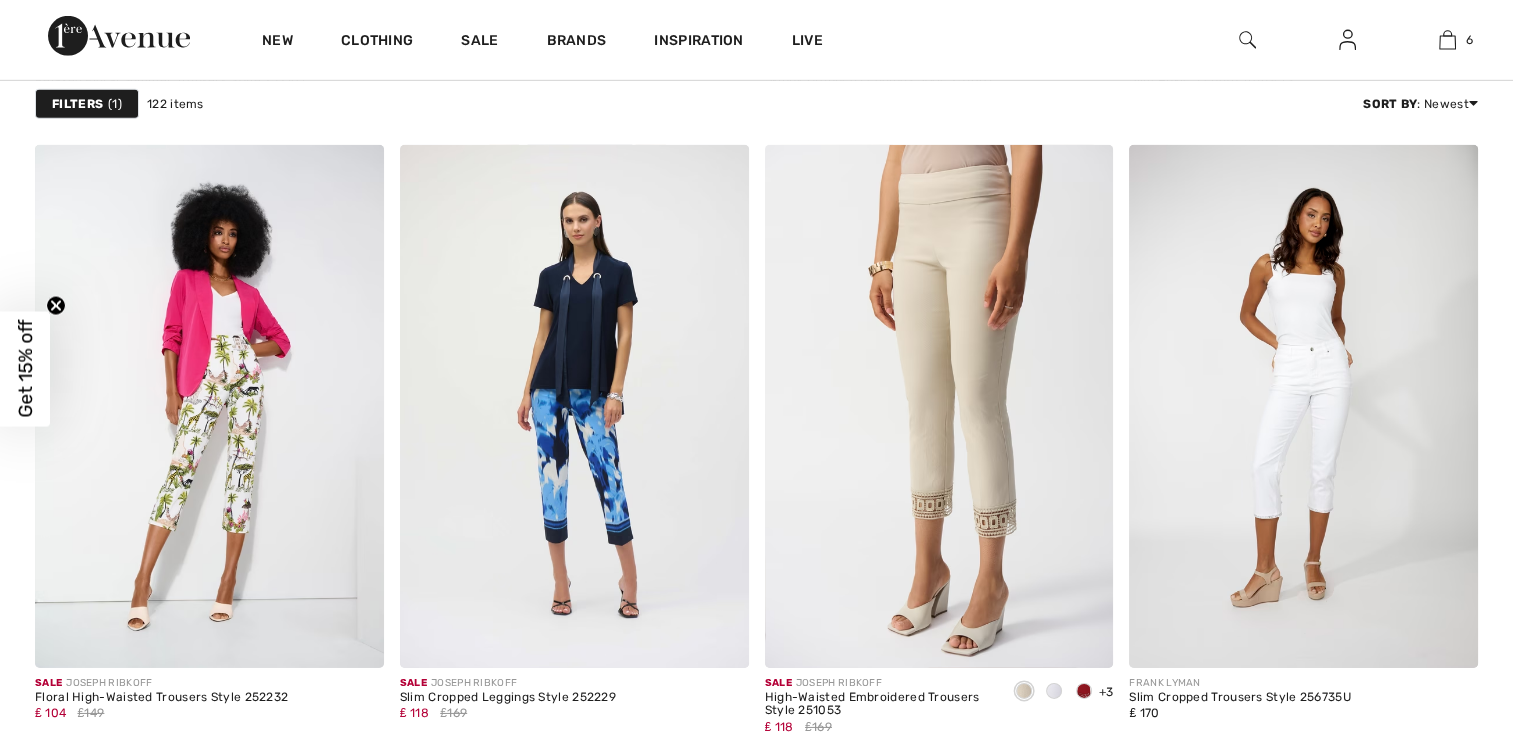 scroll, scrollTop: 6300, scrollLeft: 0, axis: vertical 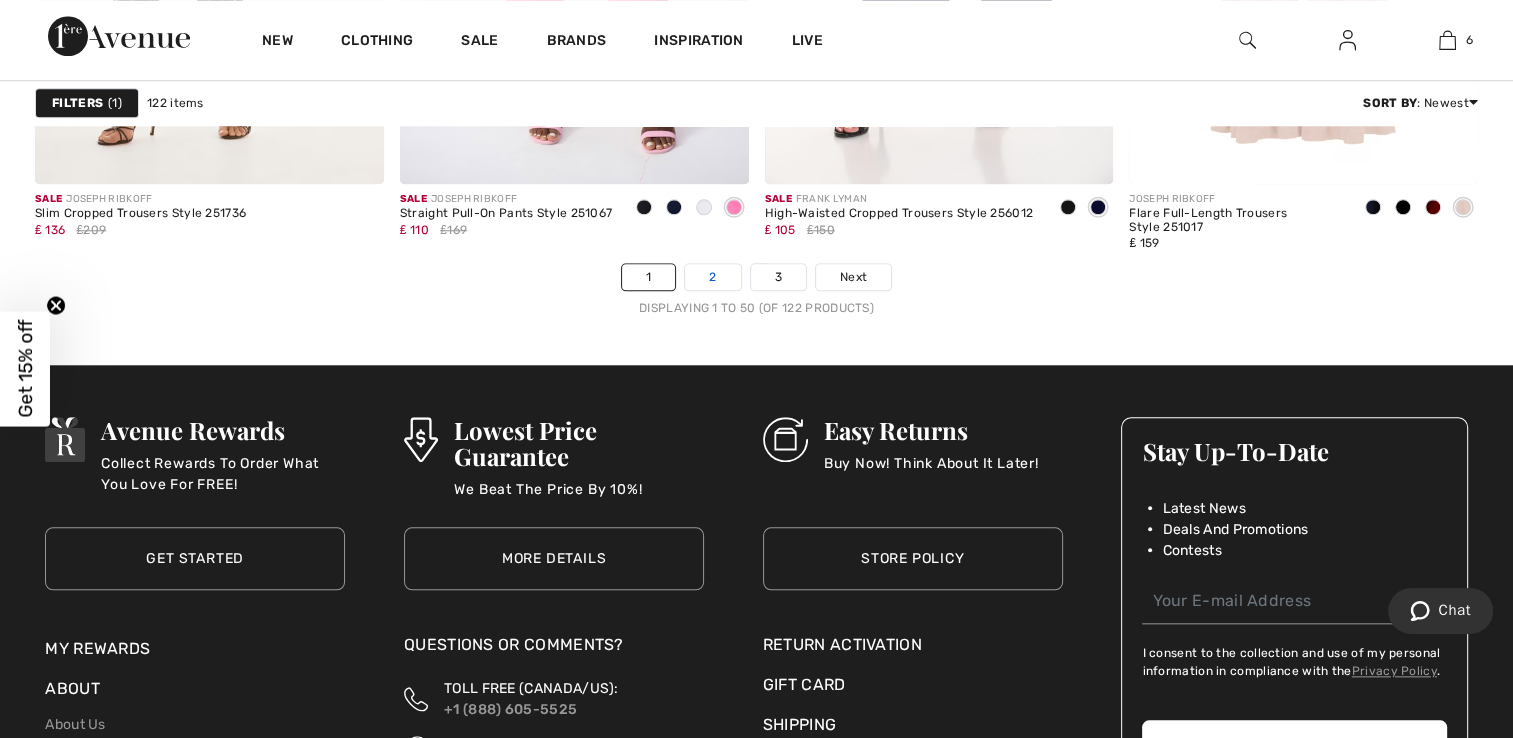 click on "2" at bounding box center [712, 277] 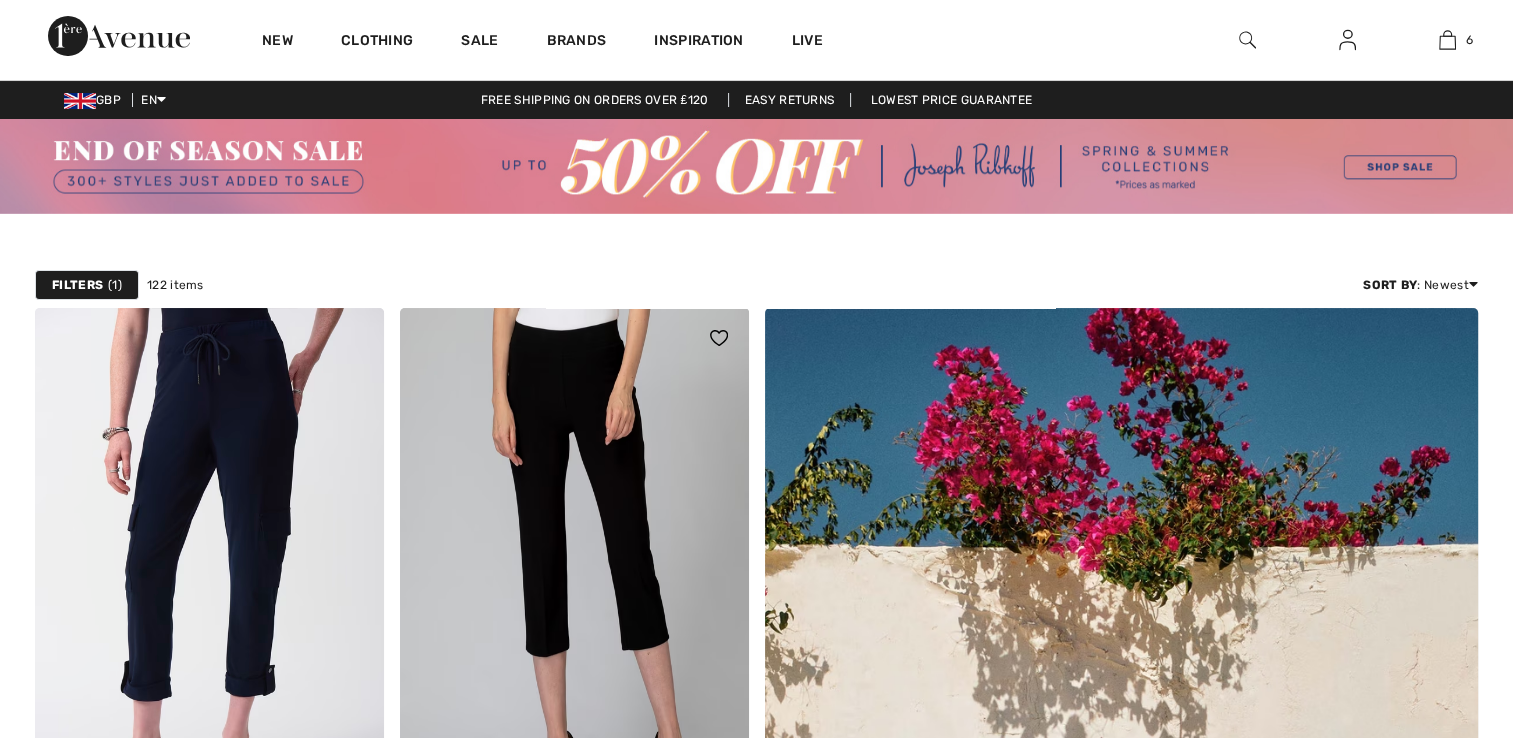 scroll, scrollTop: 295, scrollLeft: 0, axis: vertical 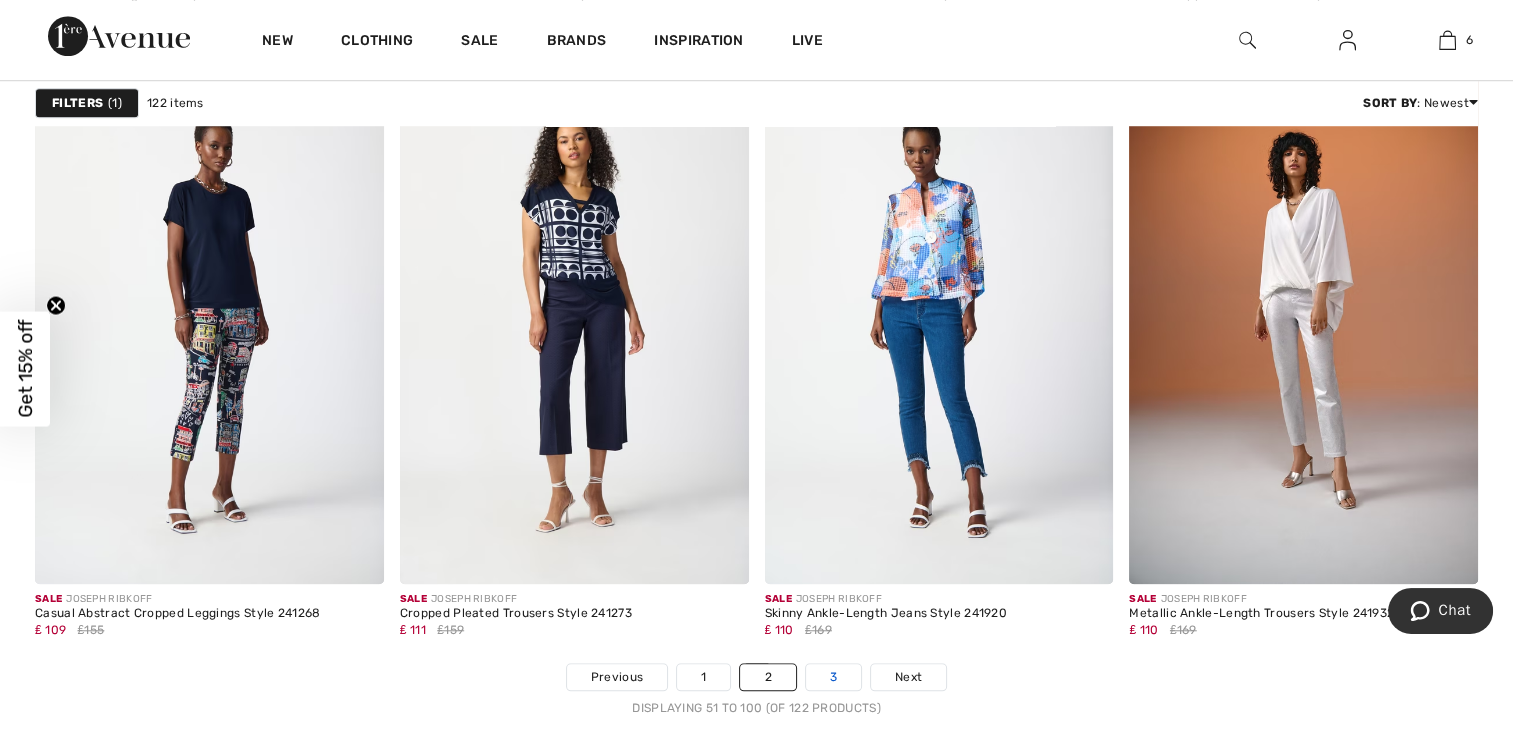 click on "3" at bounding box center (833, 677) 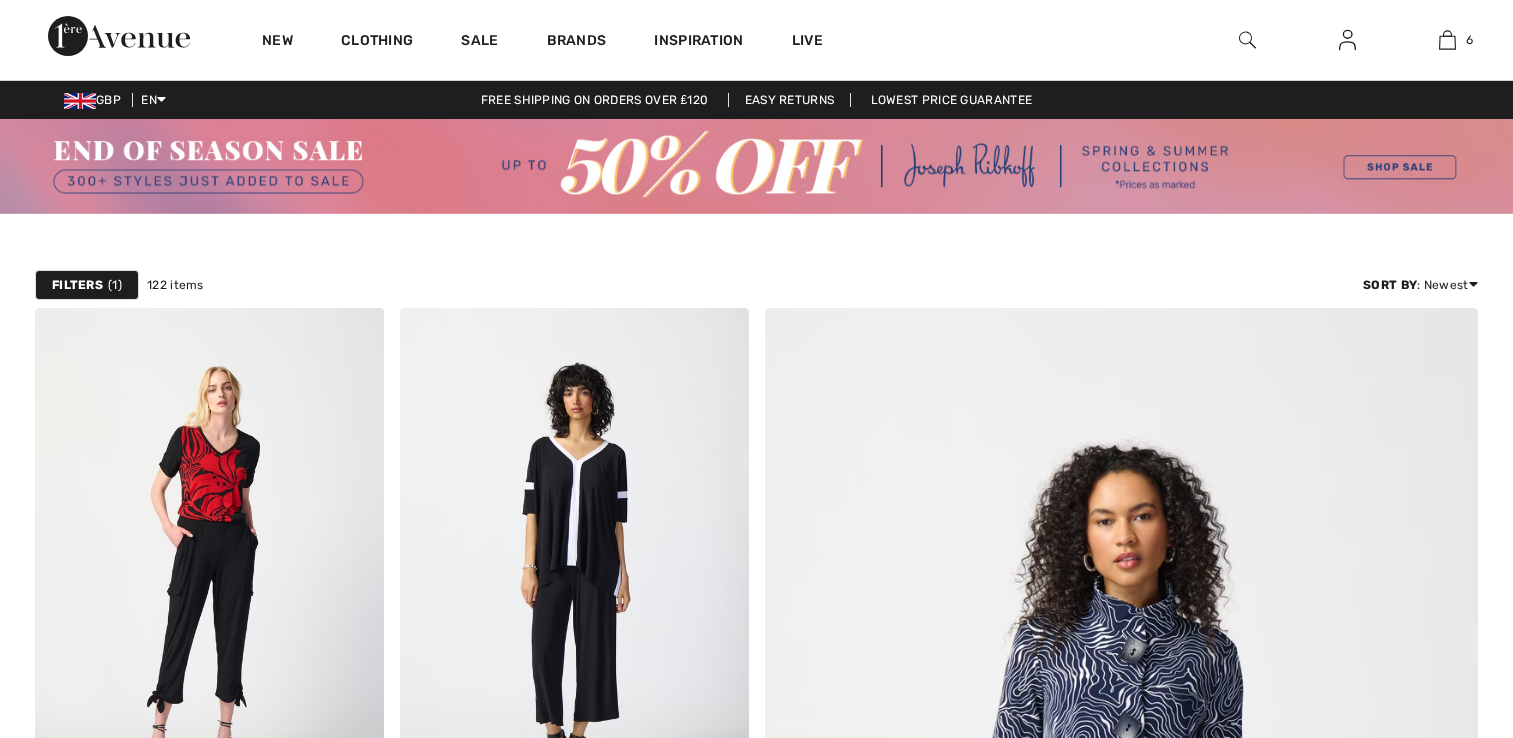 scroll, scrollTop: 0, scrollLeft: 0, axis: both 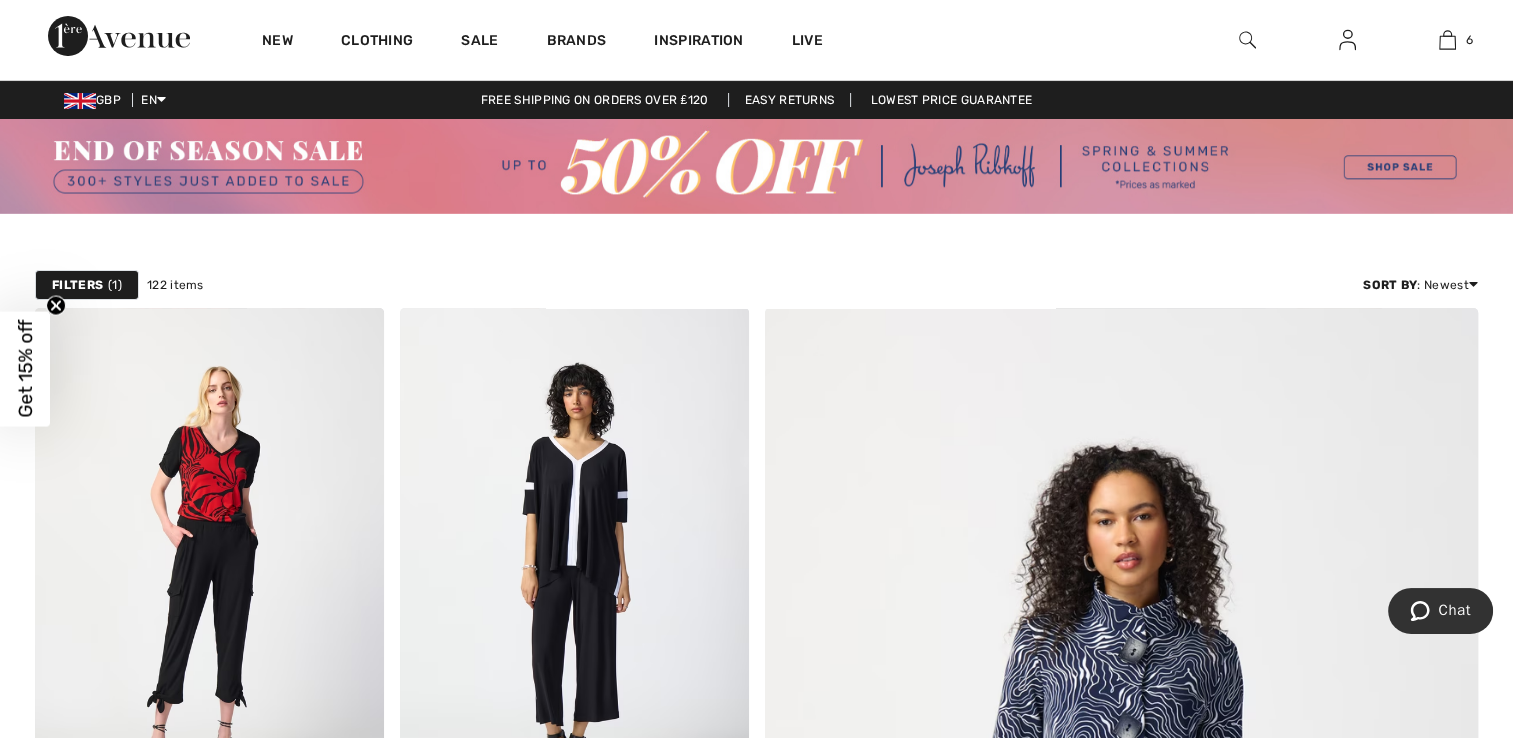 click at bounding box center [1247, 40] 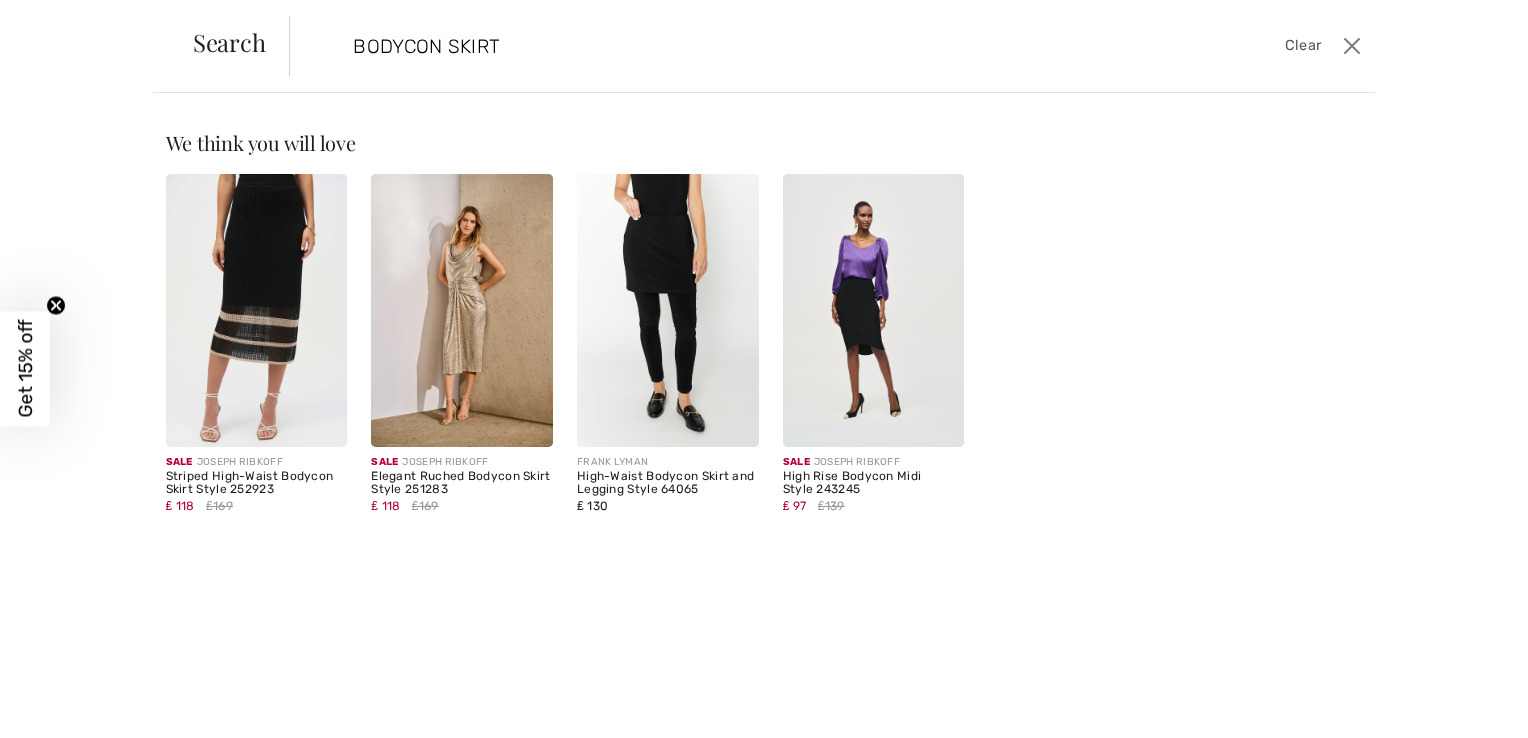 type on "BODYCON SKIRT" 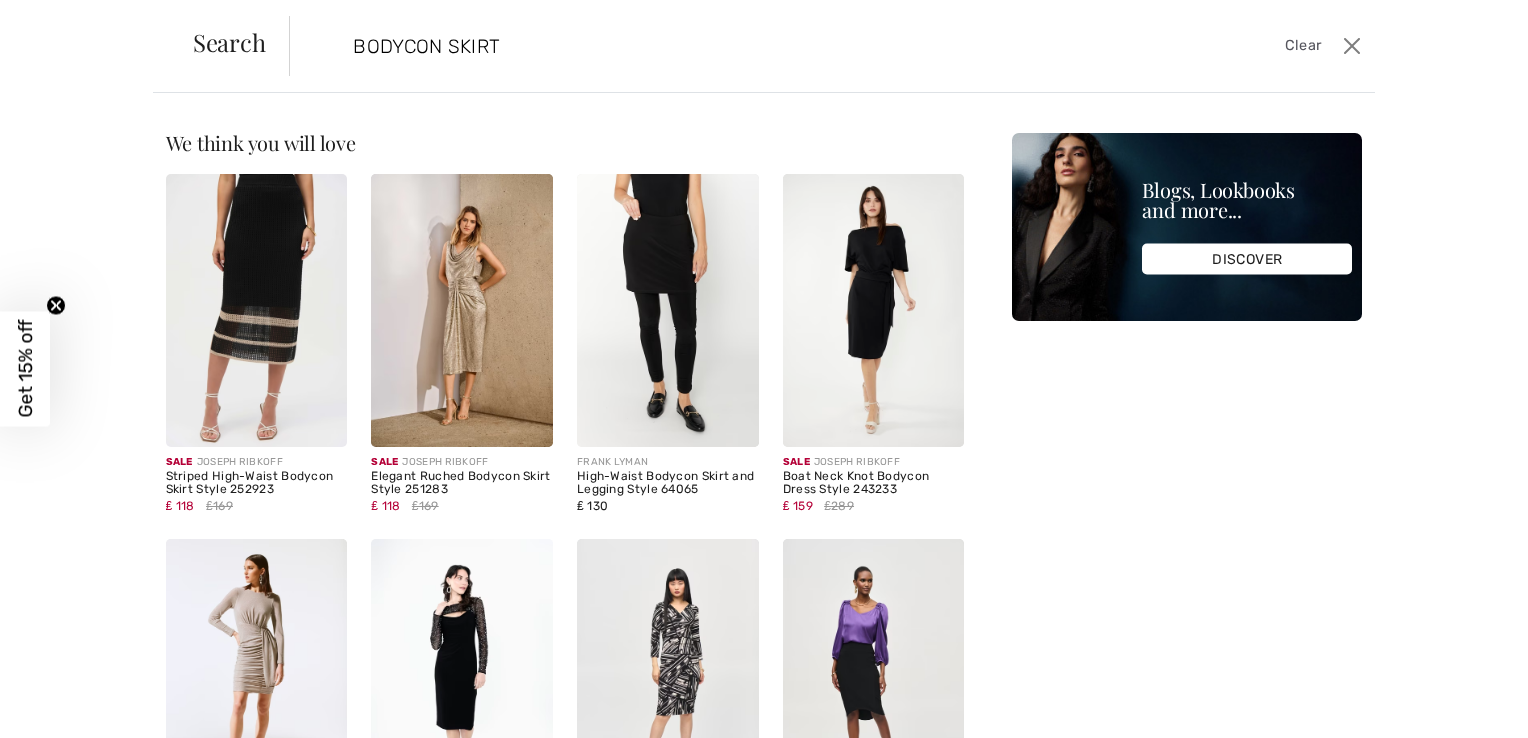 click at bounding box center (257, 310) 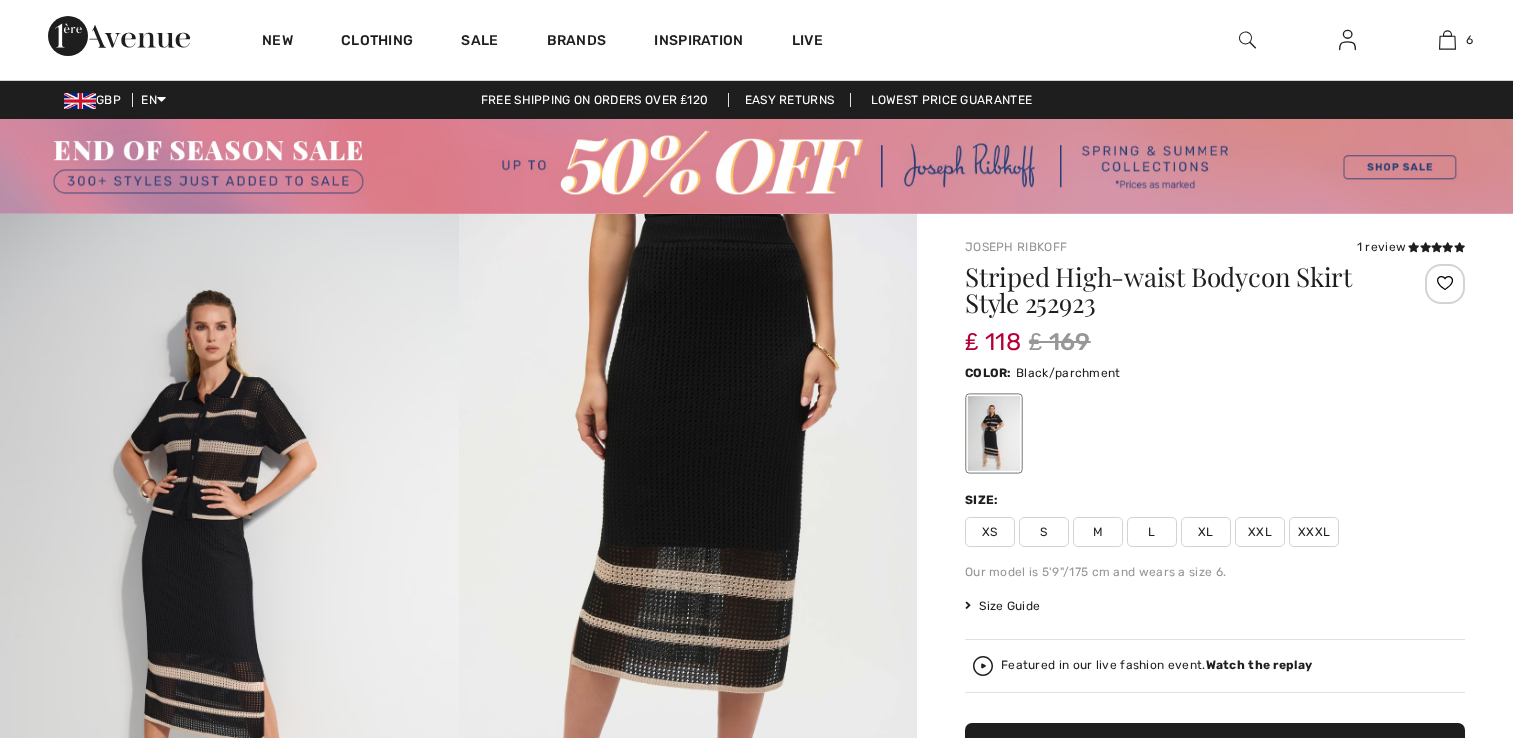 scroll, scrollTop: 0, scrollLeft: 0, axis: both 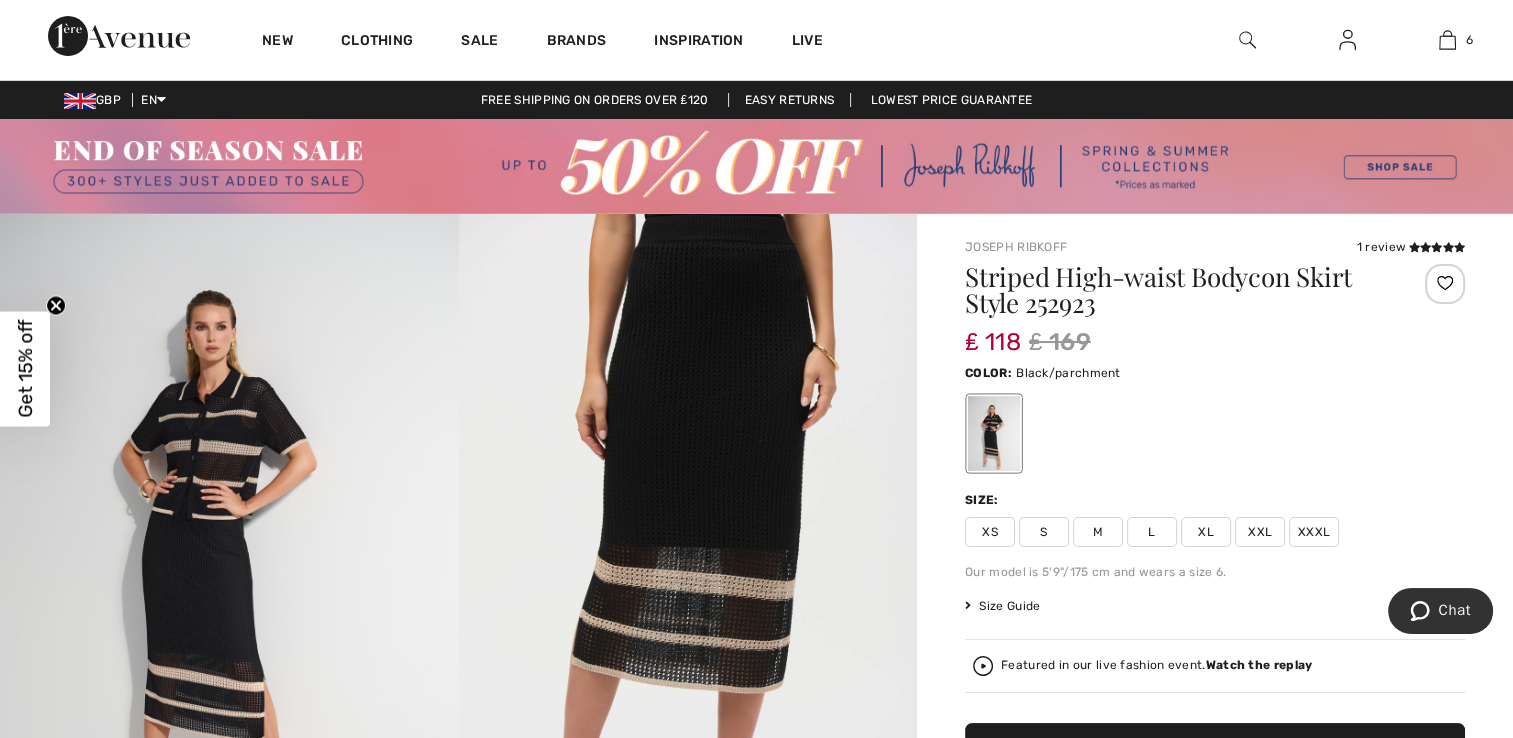 click on "Size Guide" at bounding box center (1002, 606) 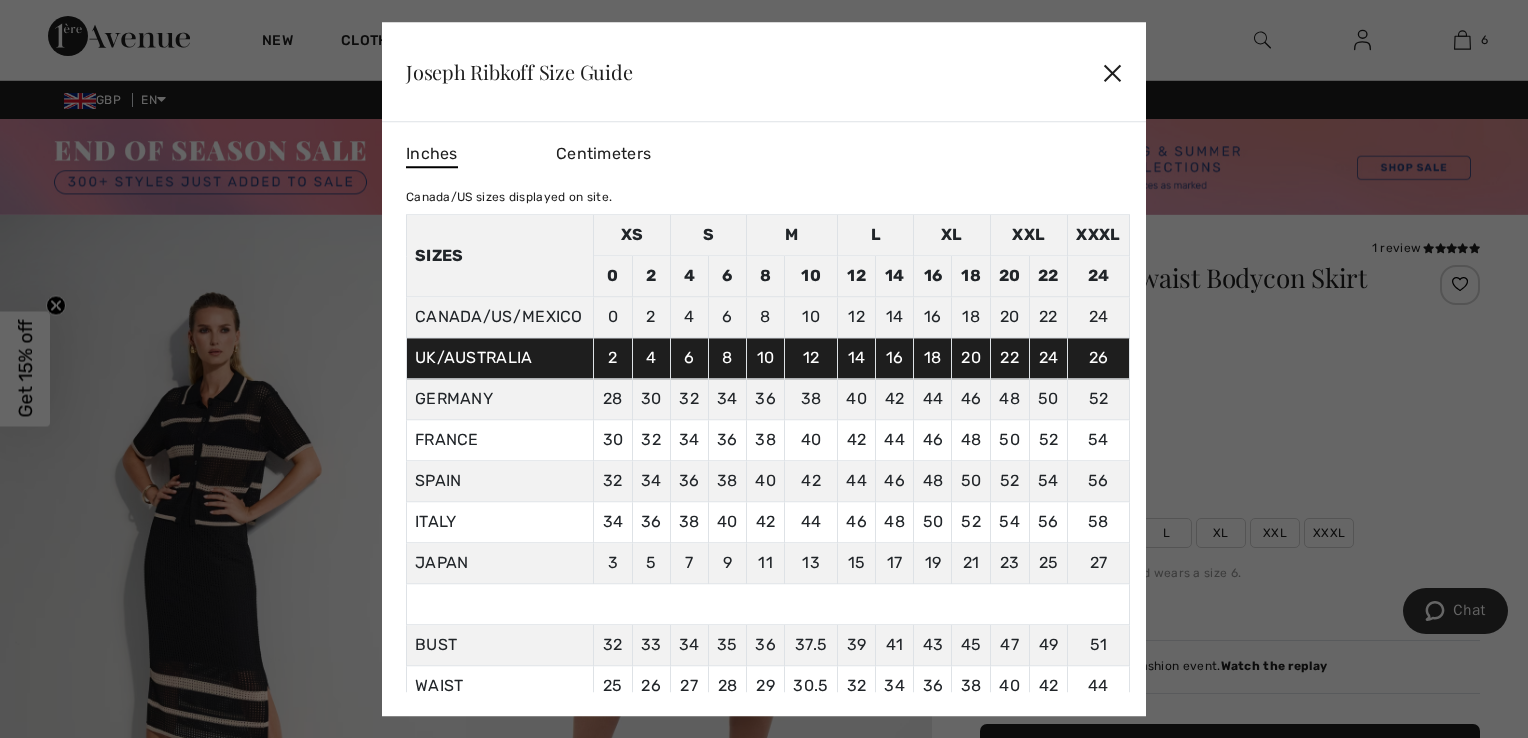 click at bounding box center [764, 369] 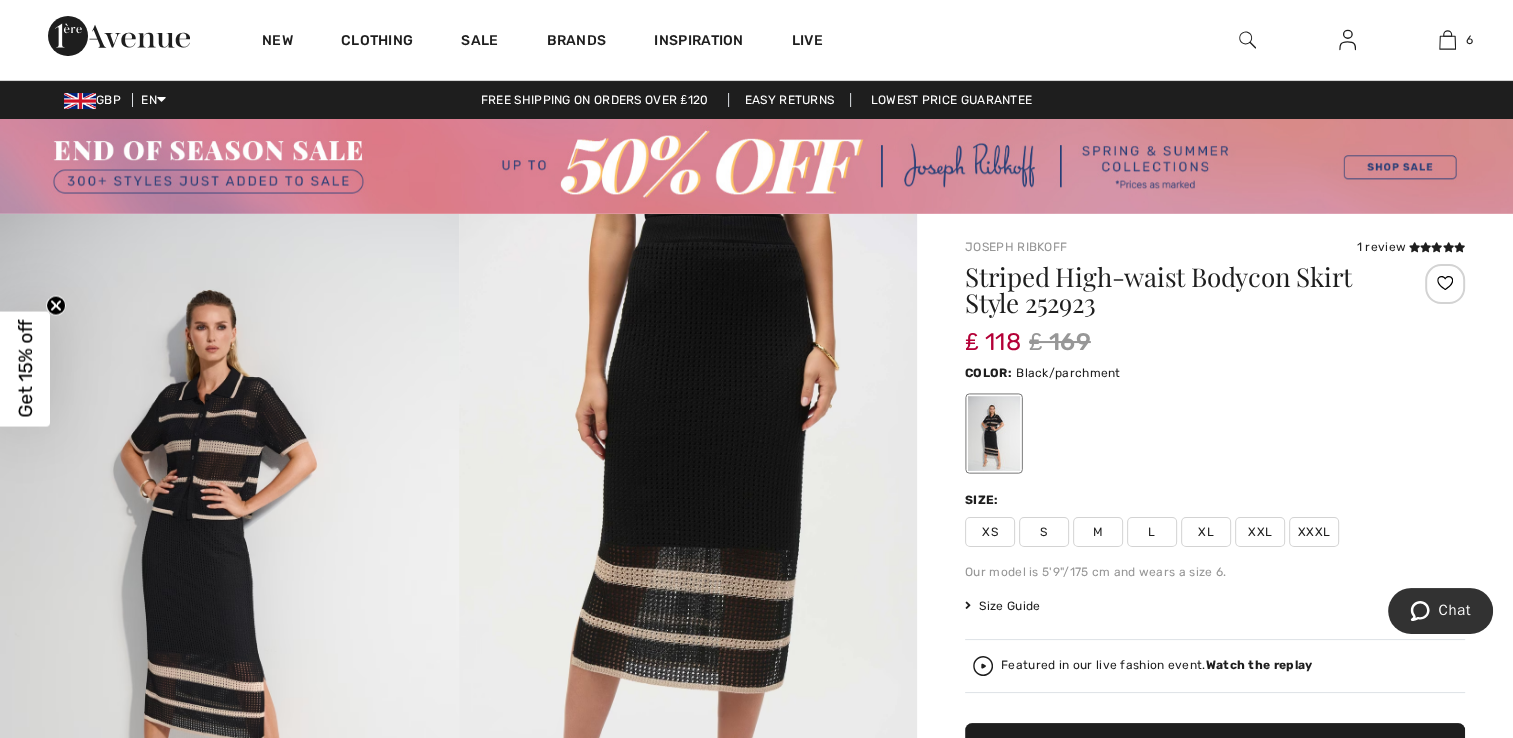 click on "XL" at bounding box center [1206, 532] 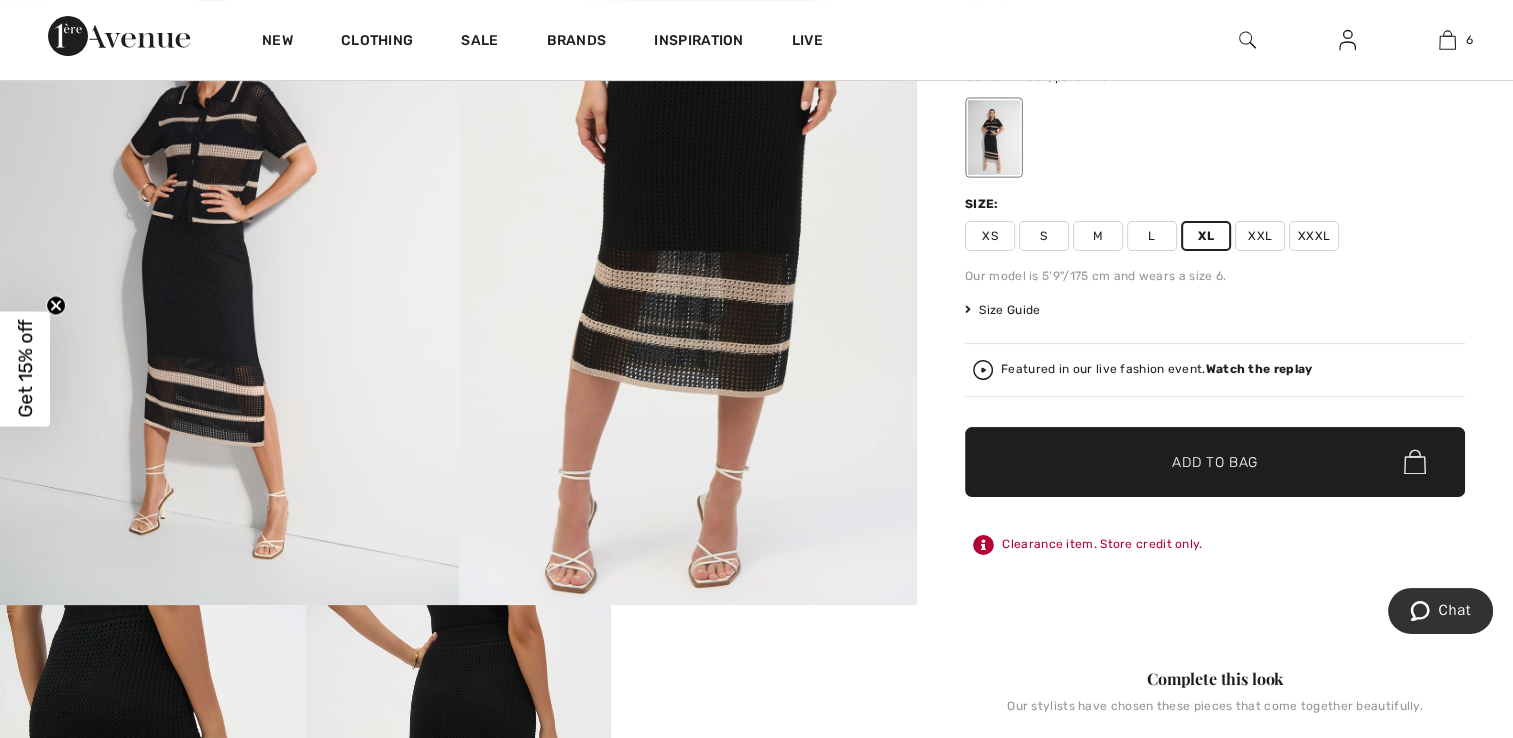 scroll, scrollTop: 300, scrollLeft: 0, axis: vertical 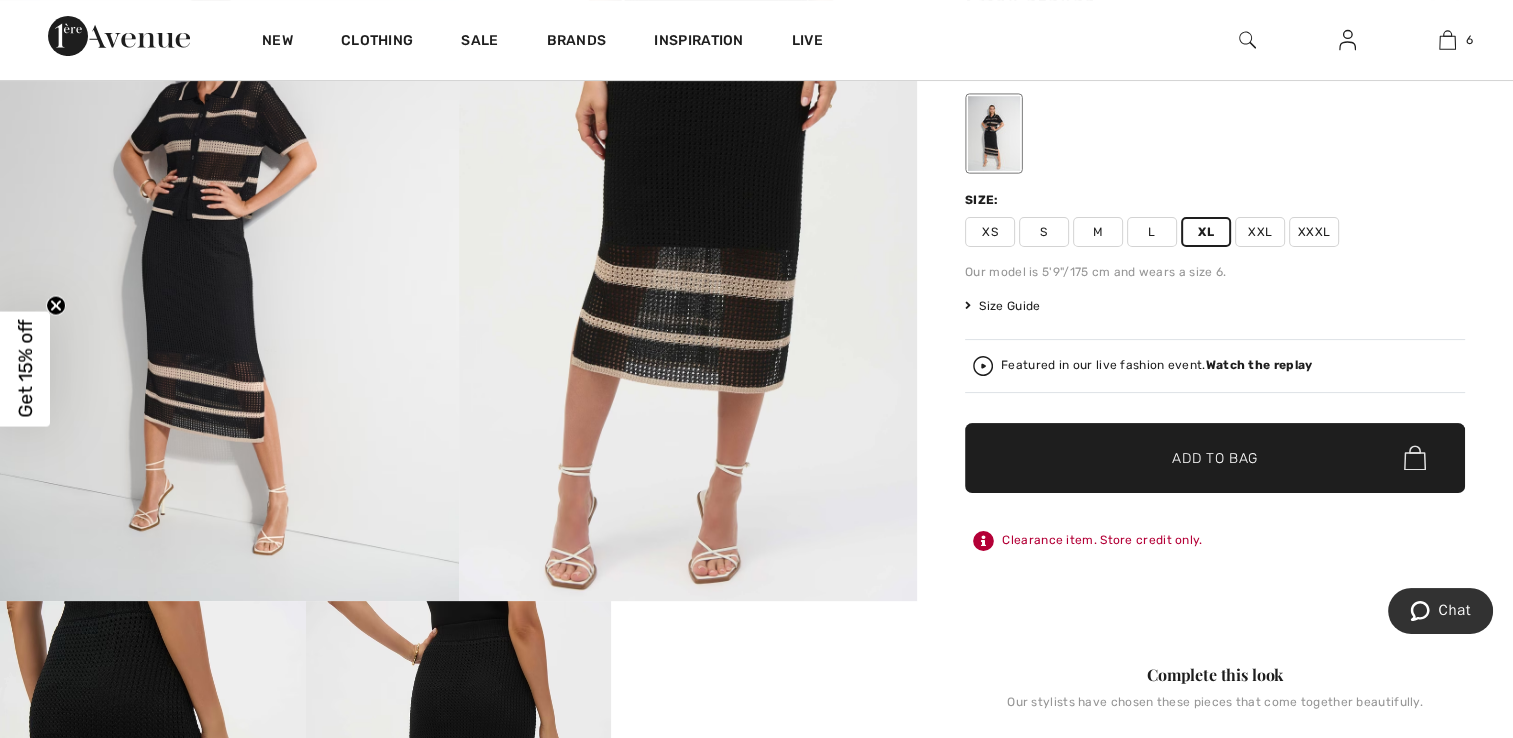 click on "✔ Added to Bag" at bounding box center (1185, 457) 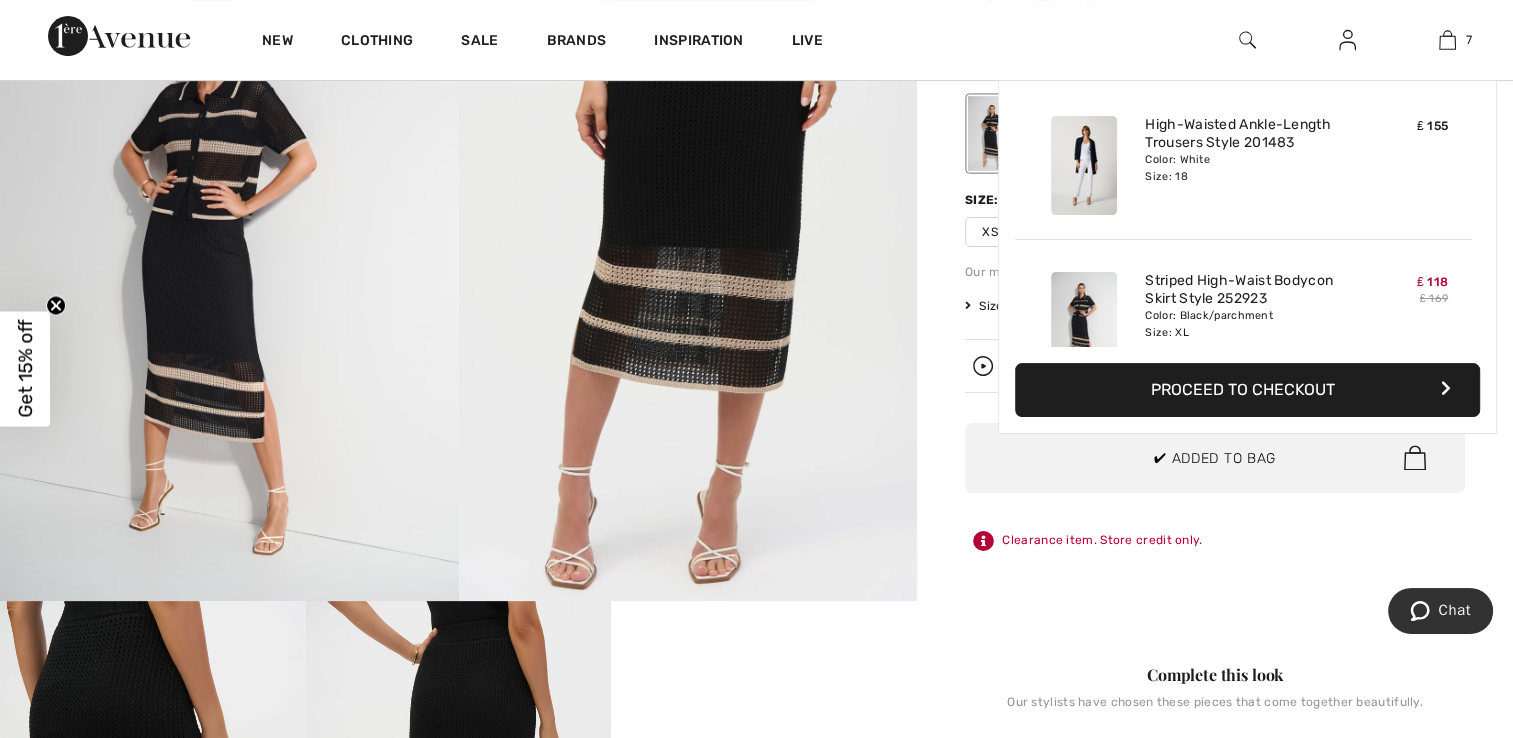 scroll, scrollTop: 840, scrollLeft: 0, axis: vertical 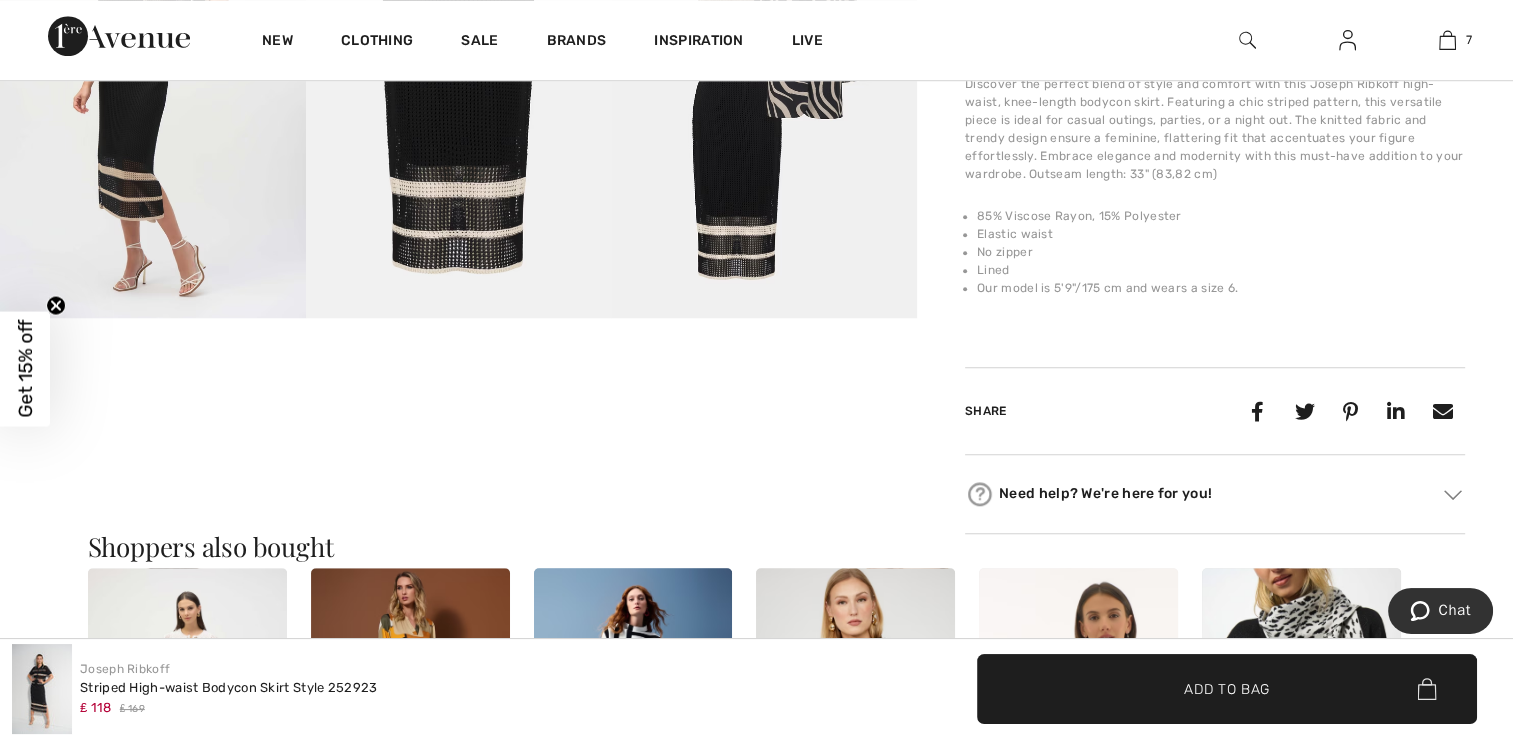 click on "Get 15% off" at bounding box center [25, 369] 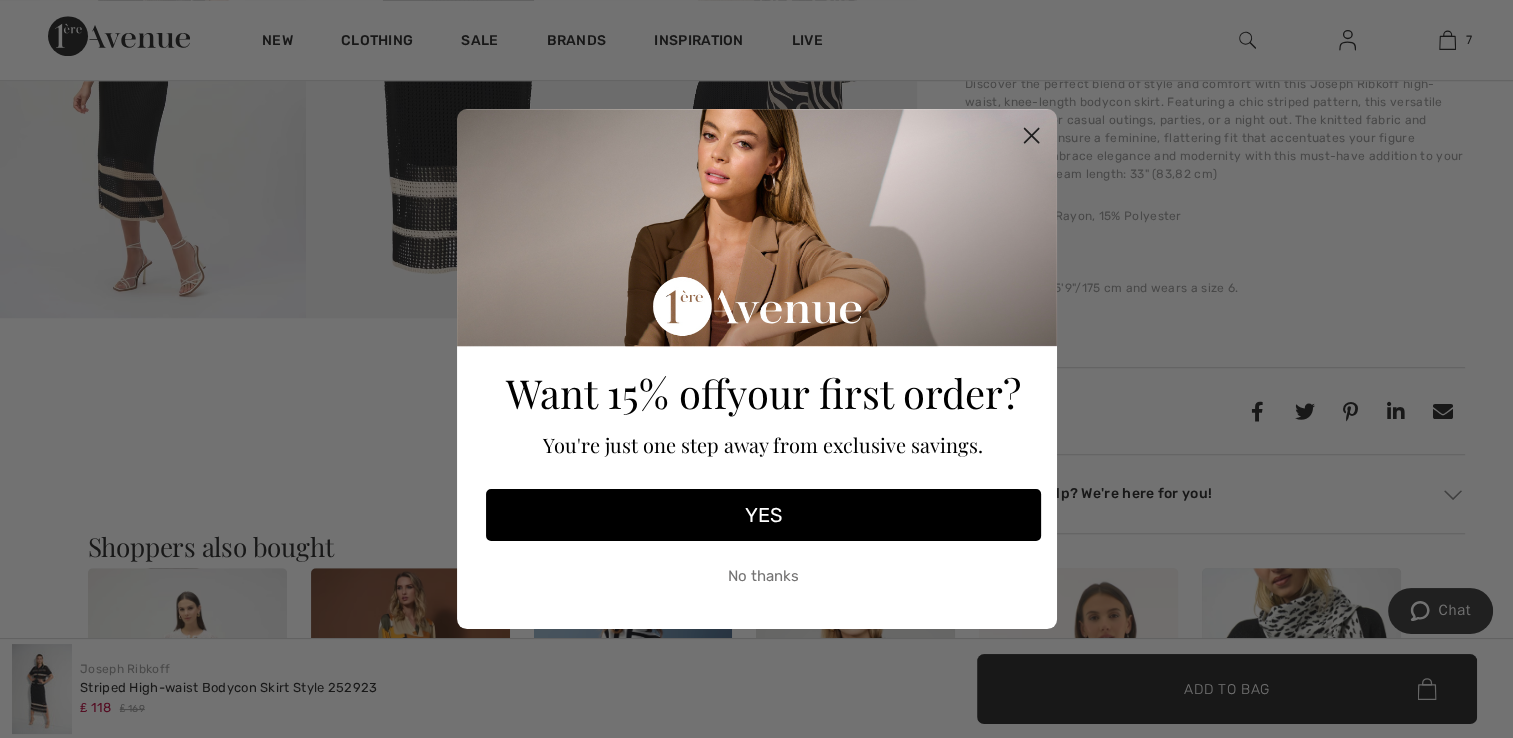 click 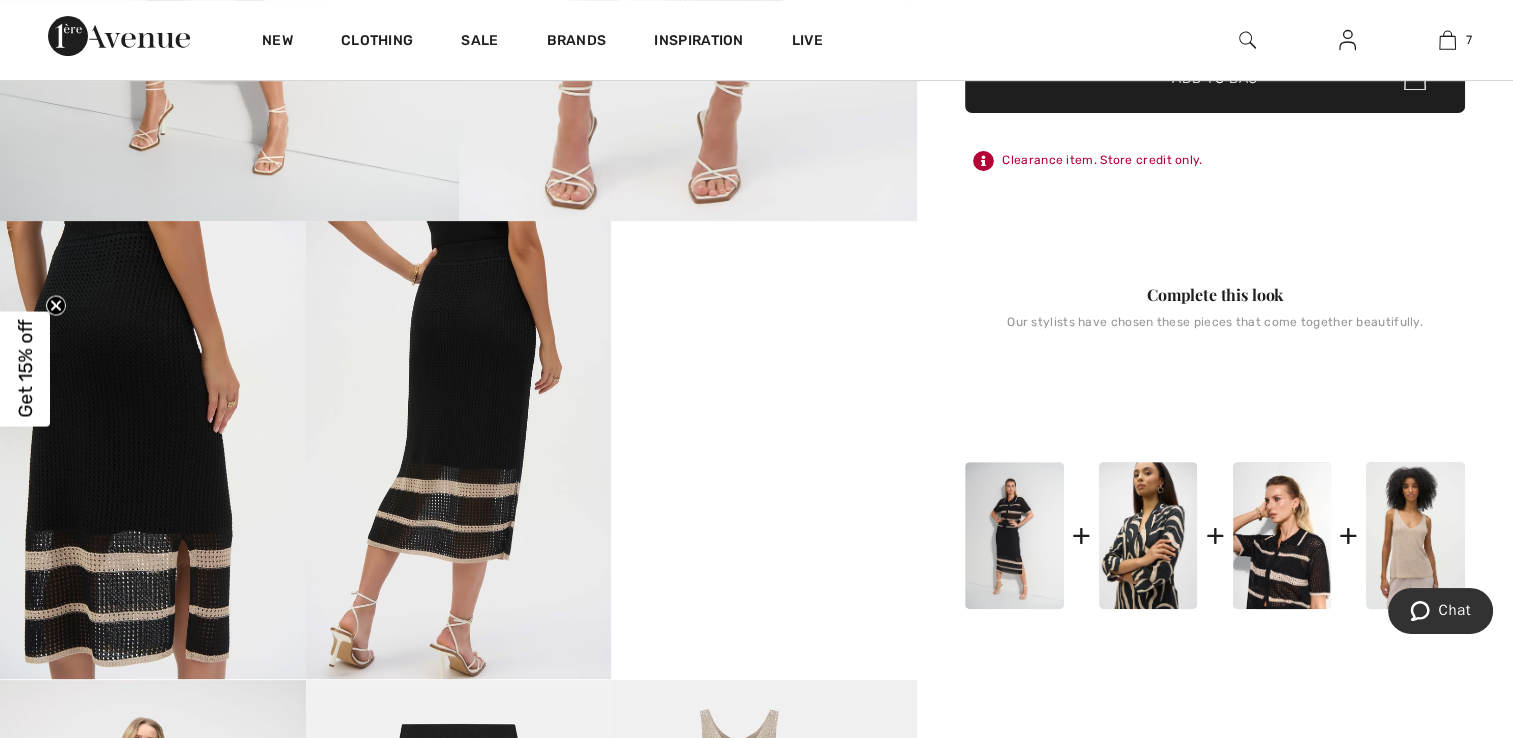 scroll, scrollTop: 800, scrollLeft: 0, axis: vertical 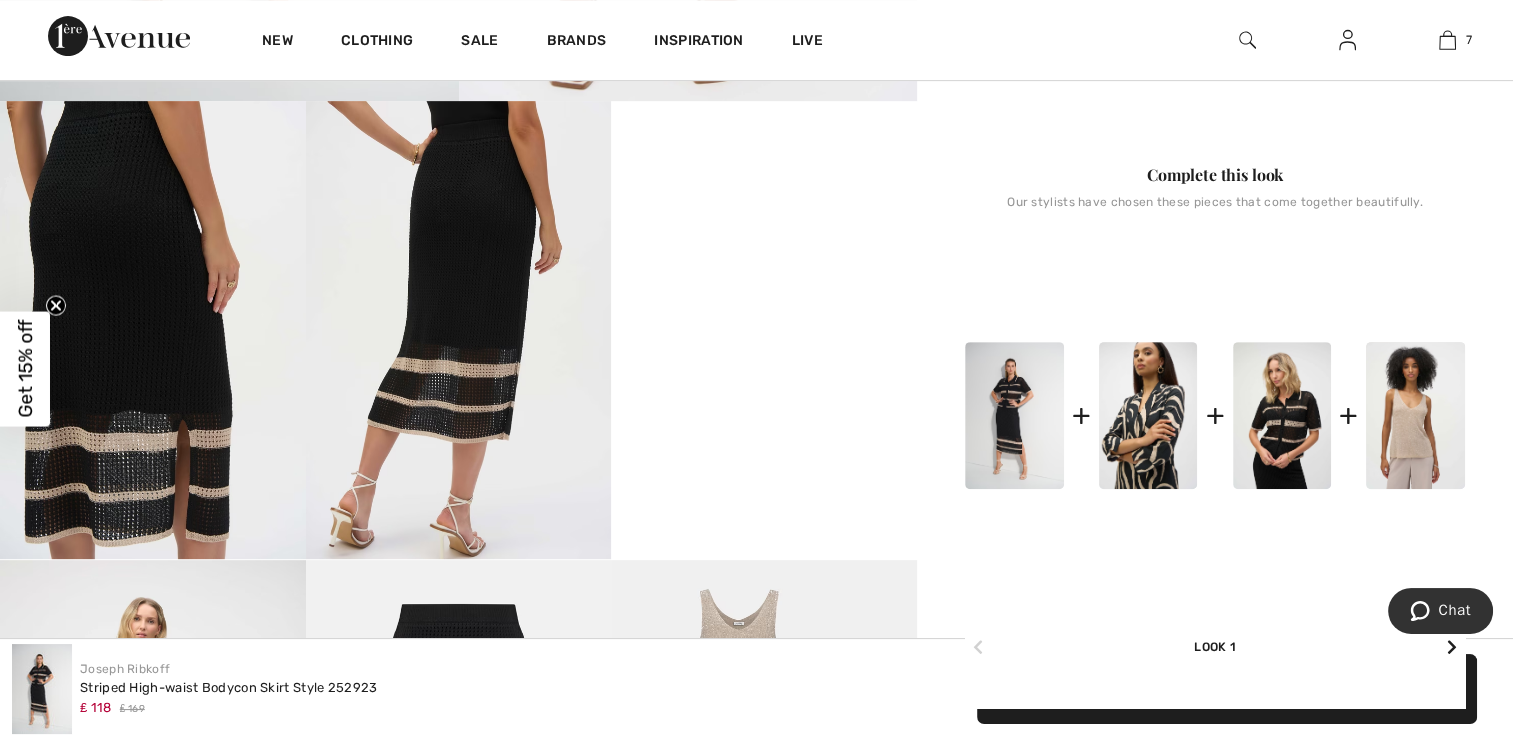 click at bounding box center [1282, 416] 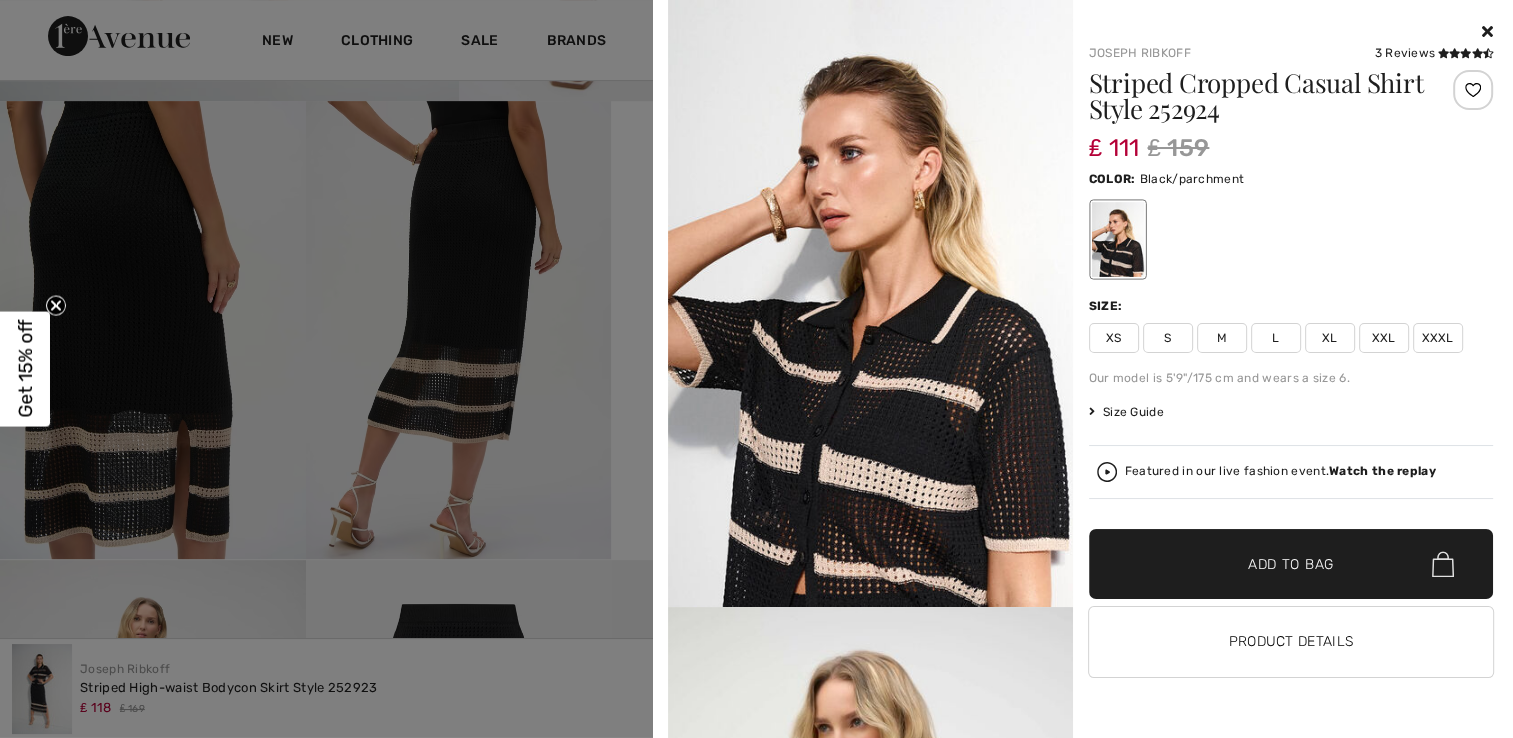 click on "XL" at bounding box center (1330, 338) 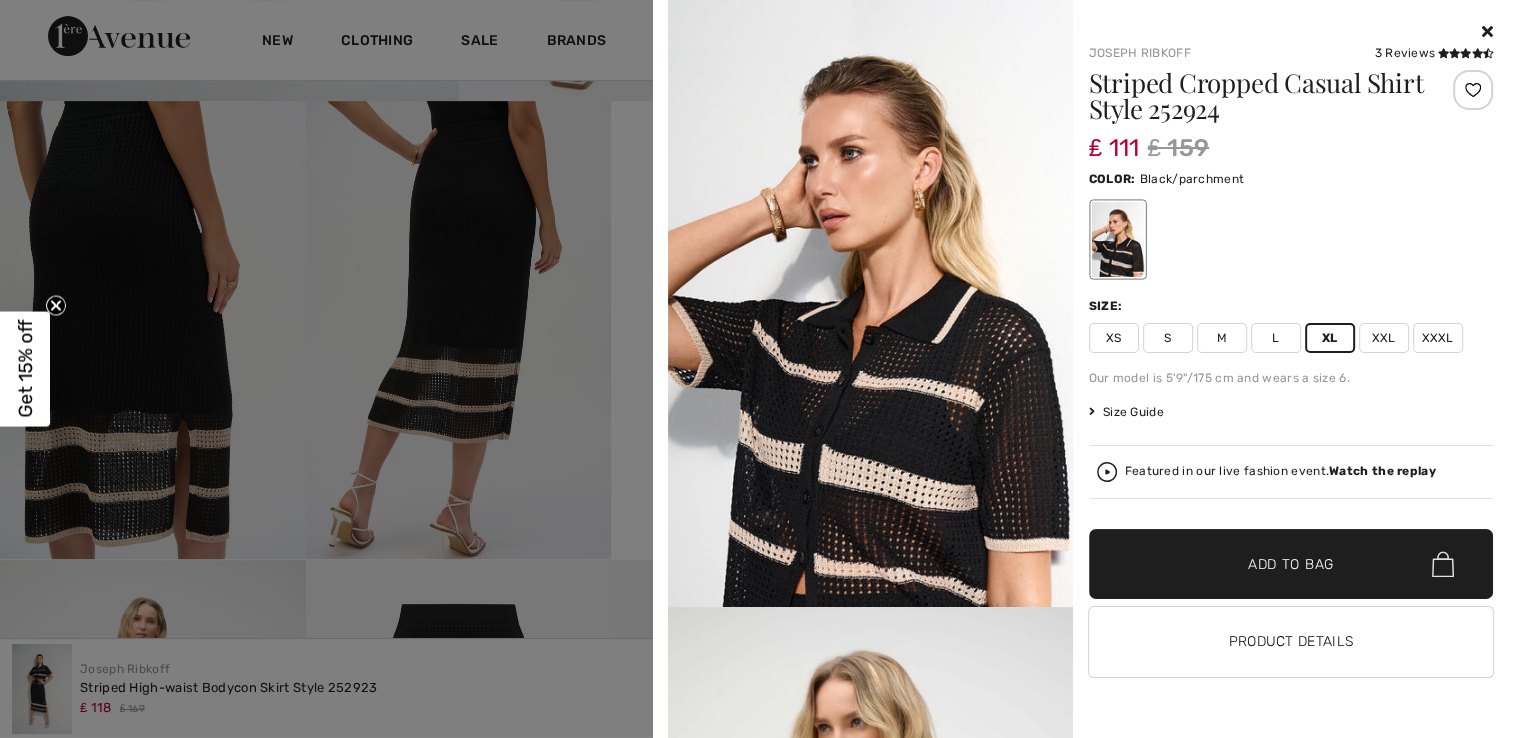click on "Add to Bag" at bounding box center (1291, 564) 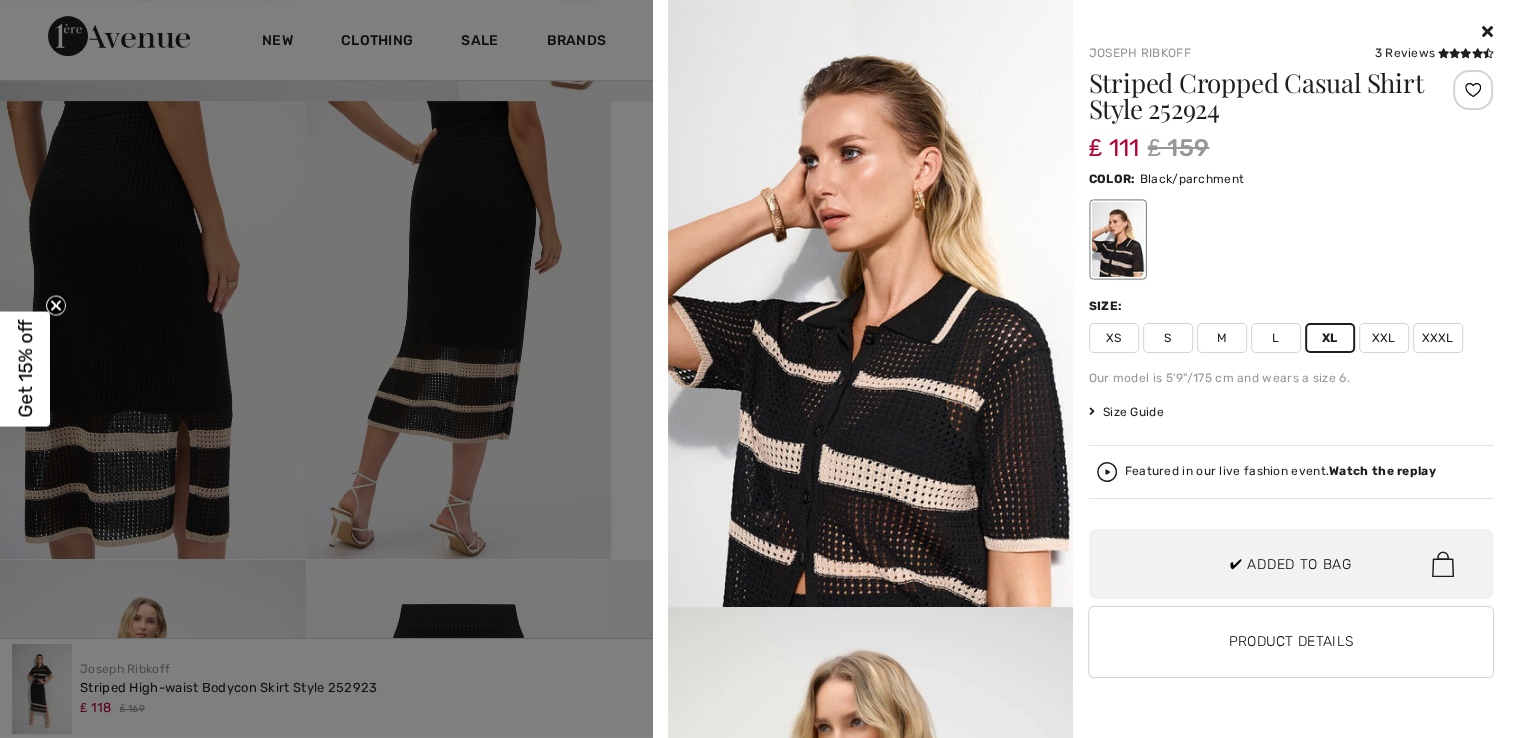 scroll, scrollTop: 996, scrollLeft: 0, axis: vertical 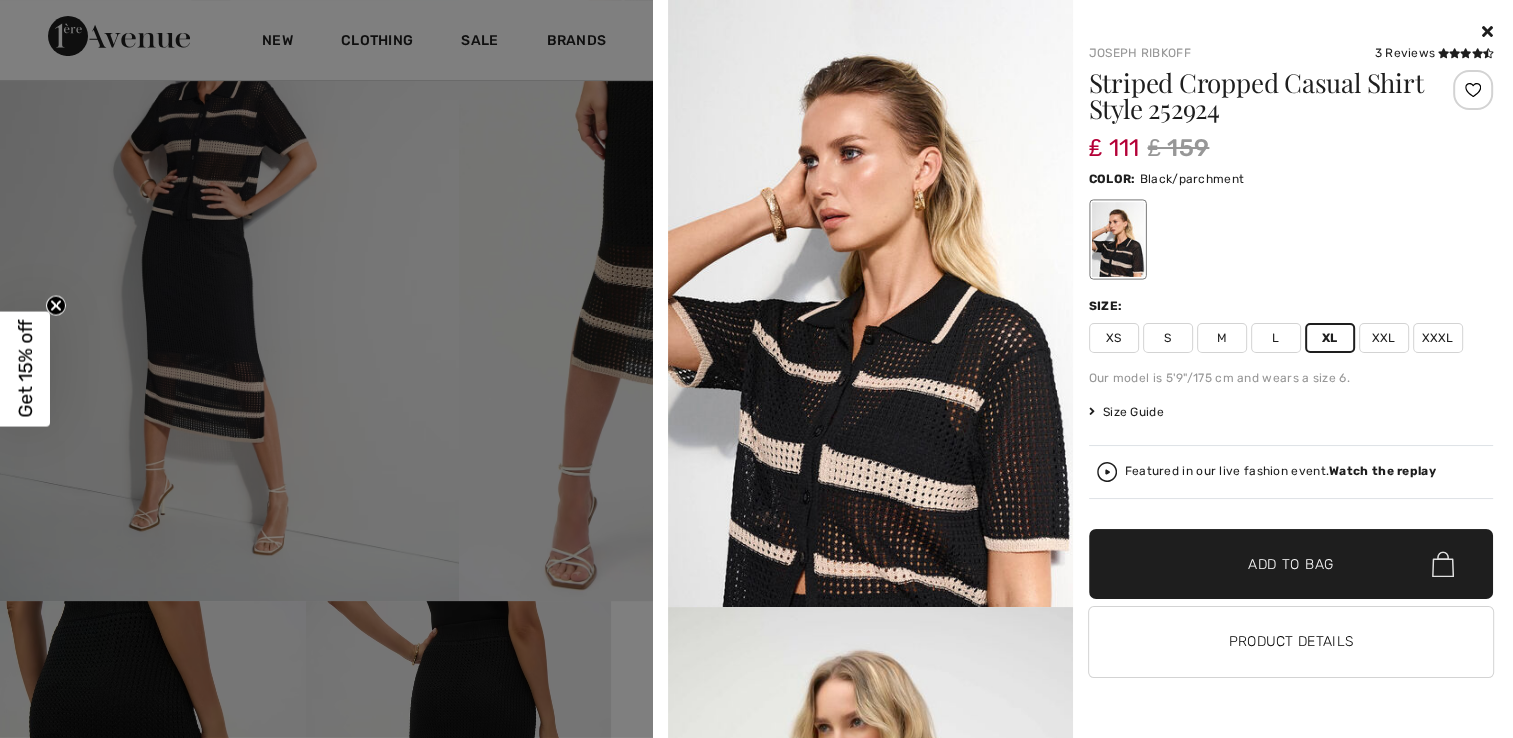 click at bounding box center (1487, 31) 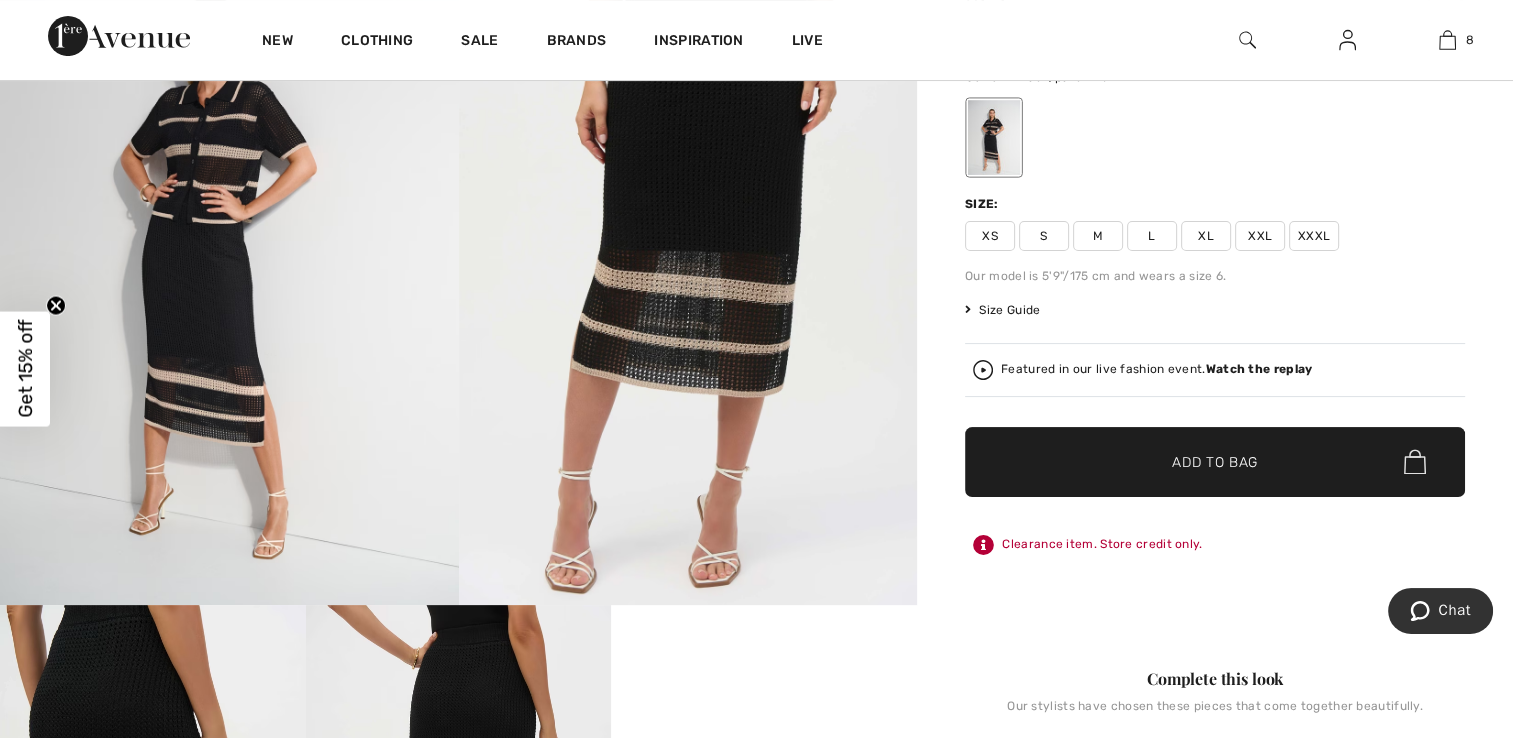 scroll, scrollTop: 0, scrollLeft: 0, axis: both 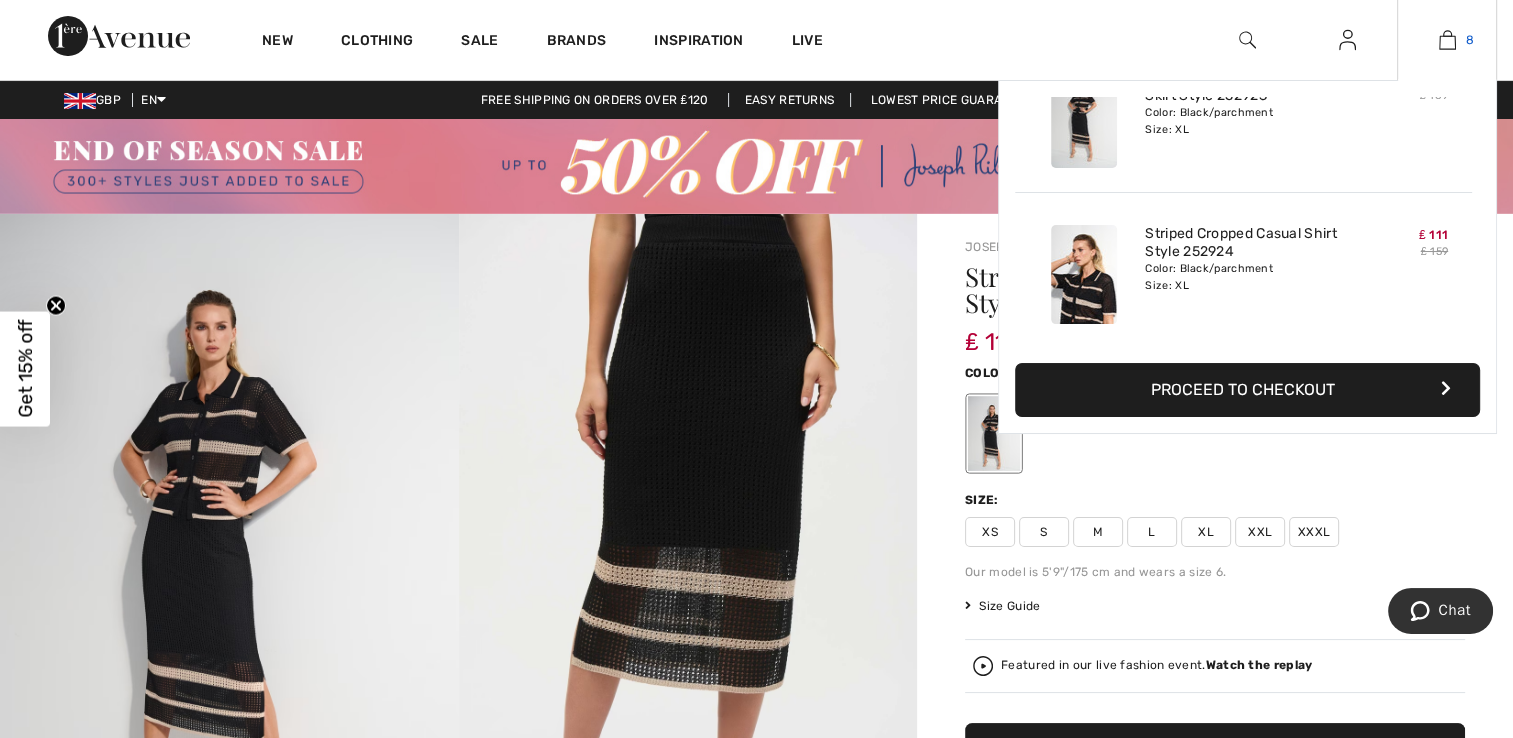 click at bounding box center [1447, 40] 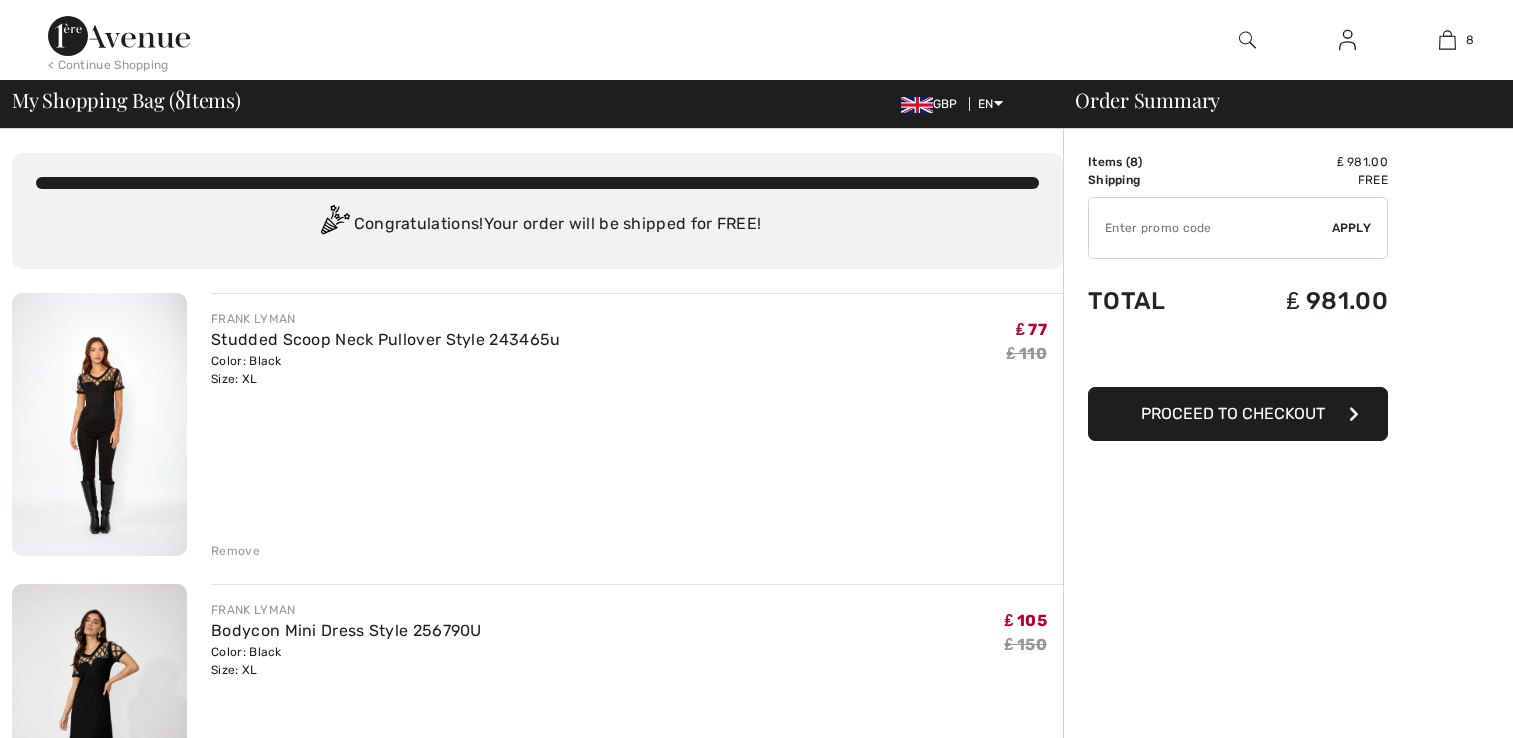 scroll, scrollTop: 0, scrollLeft: 0, axis: both 